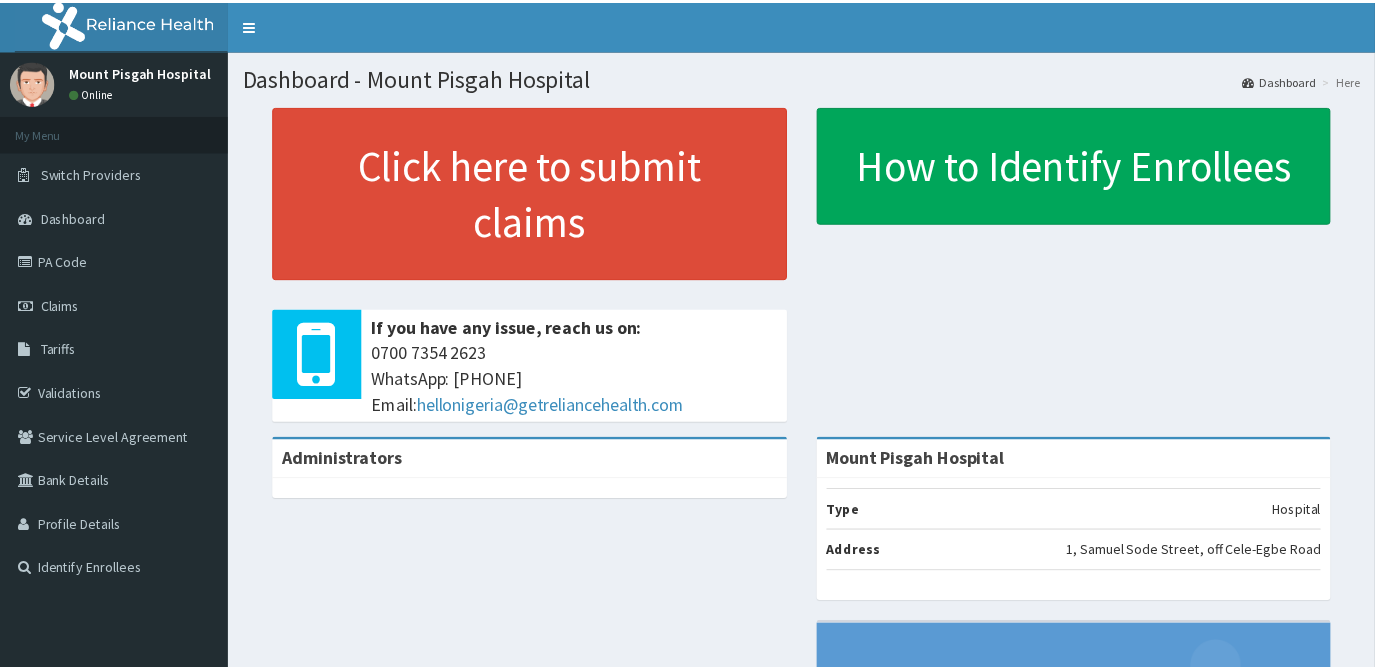 scroll, scrollTop: 0, scrollLeft: 0, axis: both 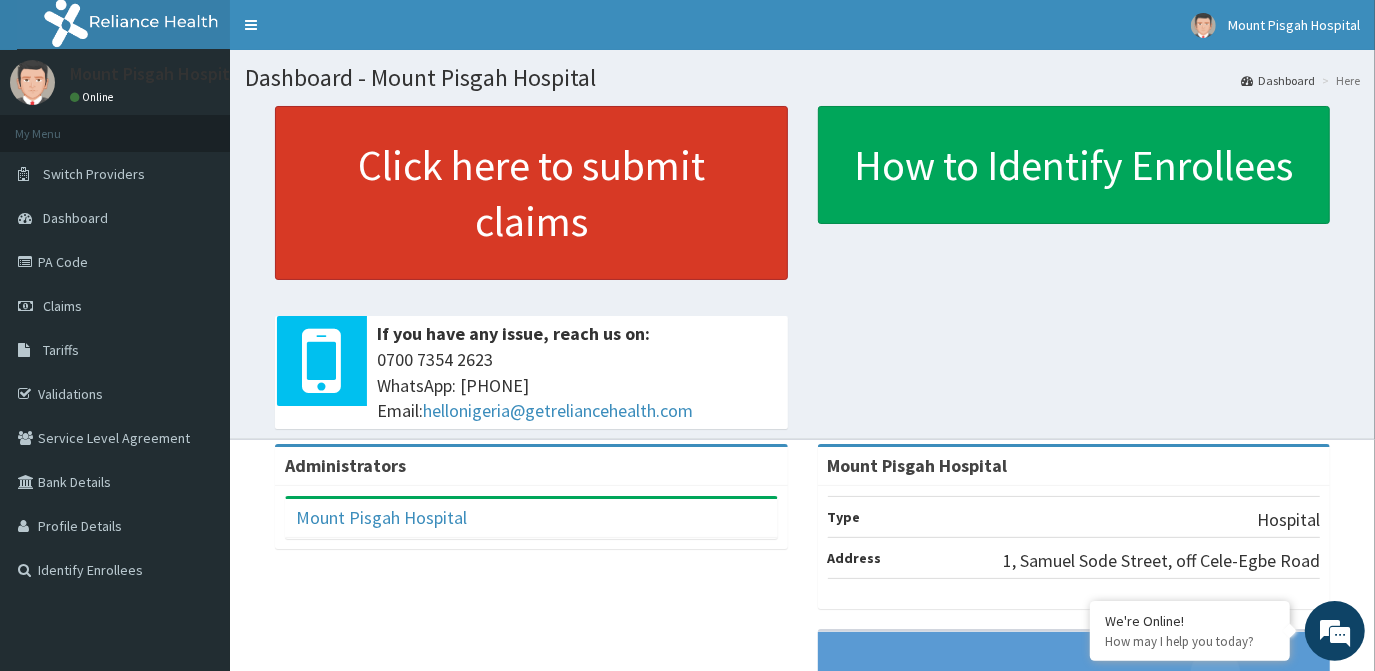 click on "Click here to submit claims" at bounding box center [531, 193] 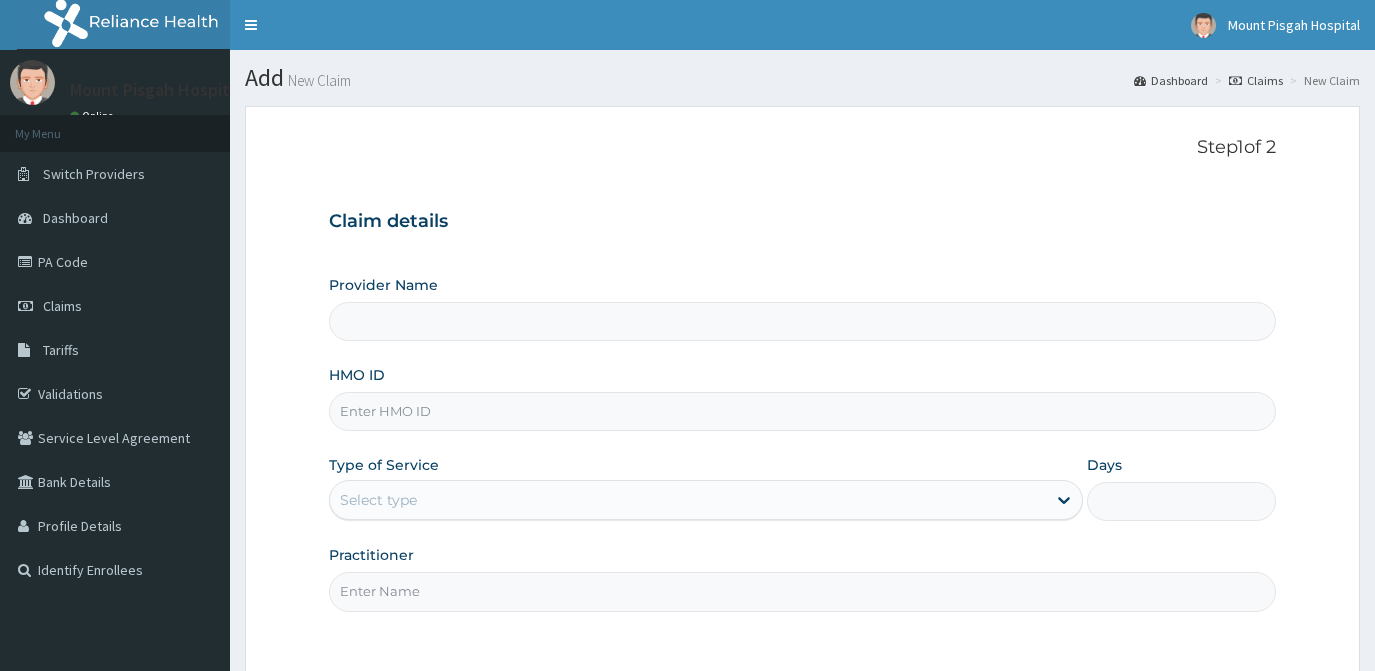 scroll, scrollTop: 0, scrollLeft: 0, axis: both 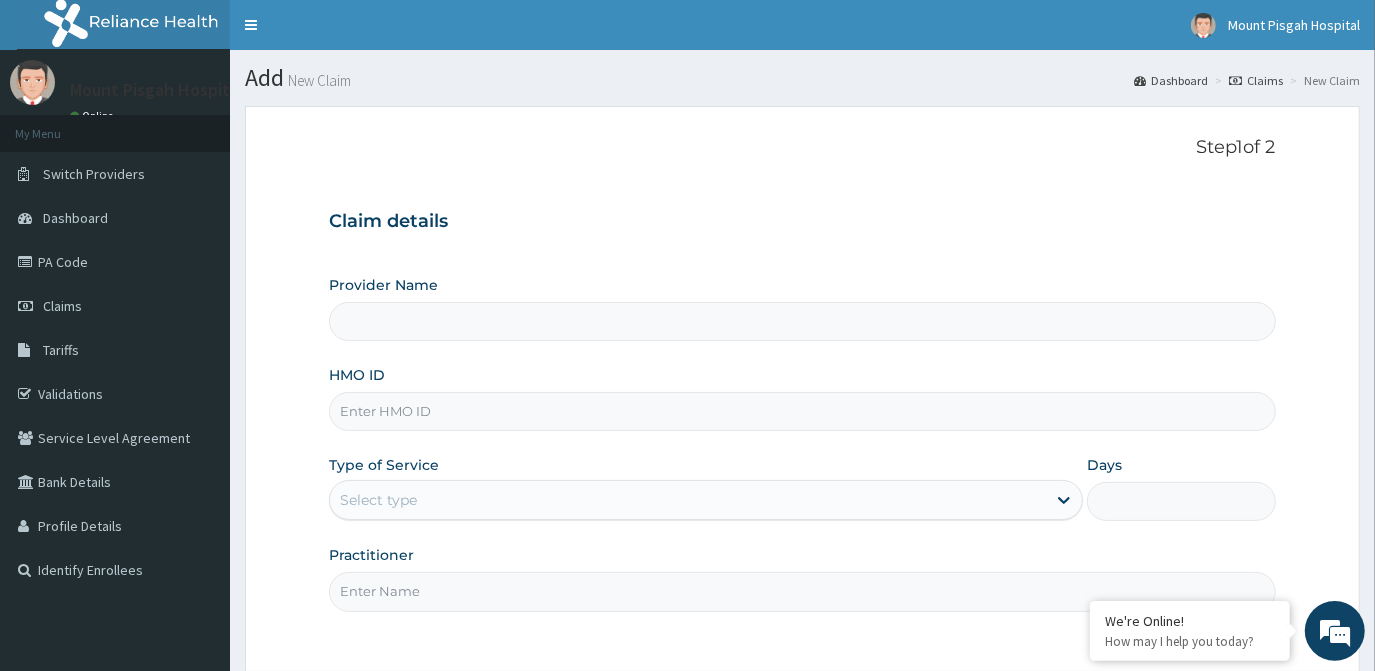 type on "Mount Pisgah Hospital" 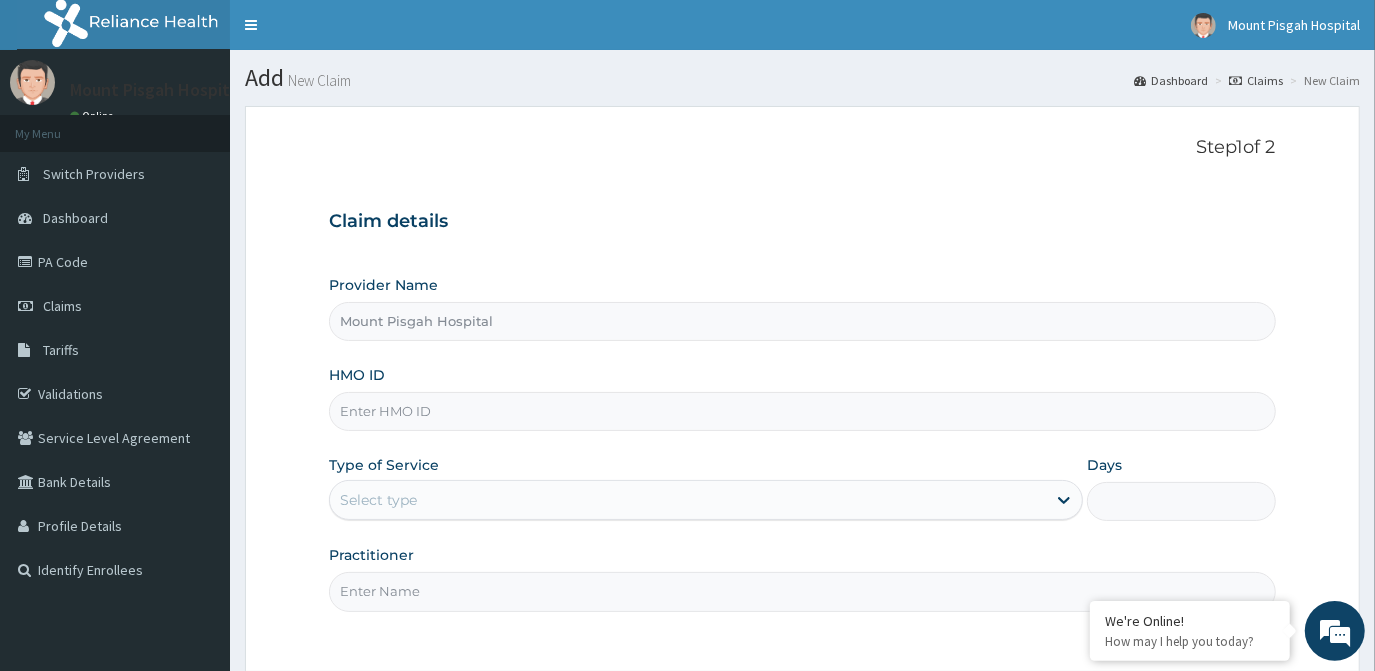 scroll, scrollTop: 0, scrollLeft: 0, axis: both 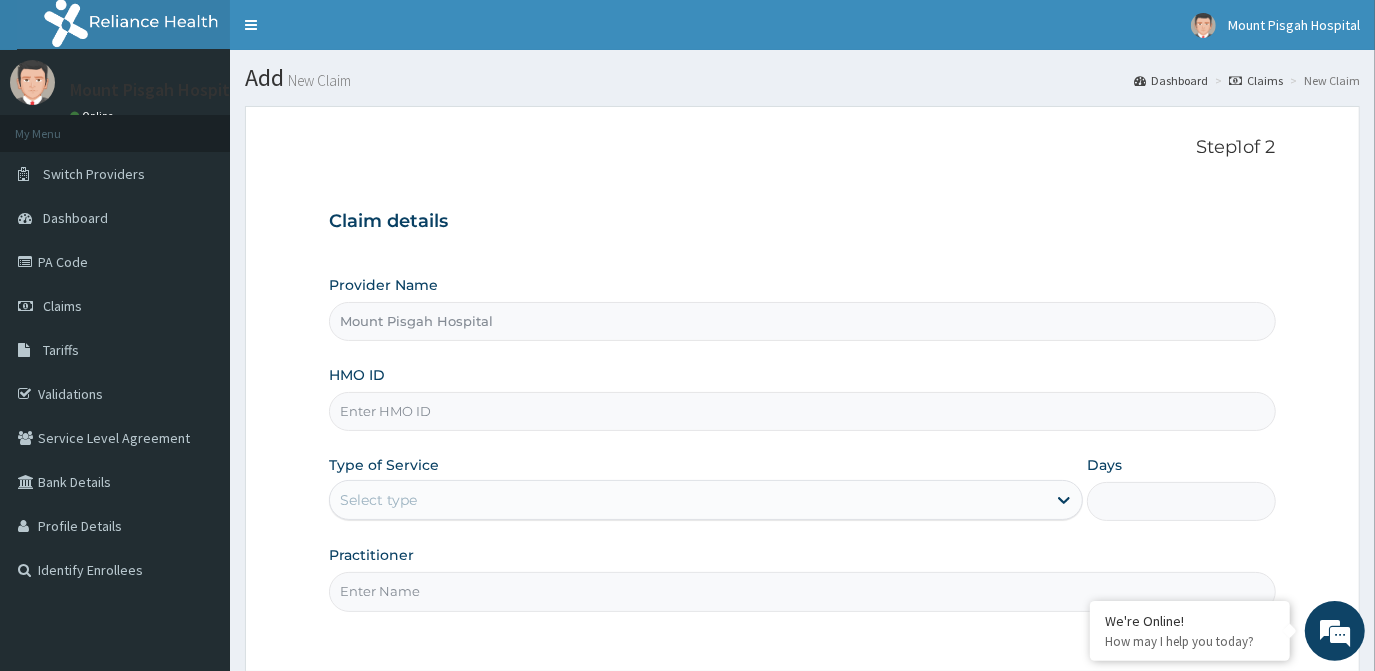 click on "HMO ID" at bounding box center [802, 411] 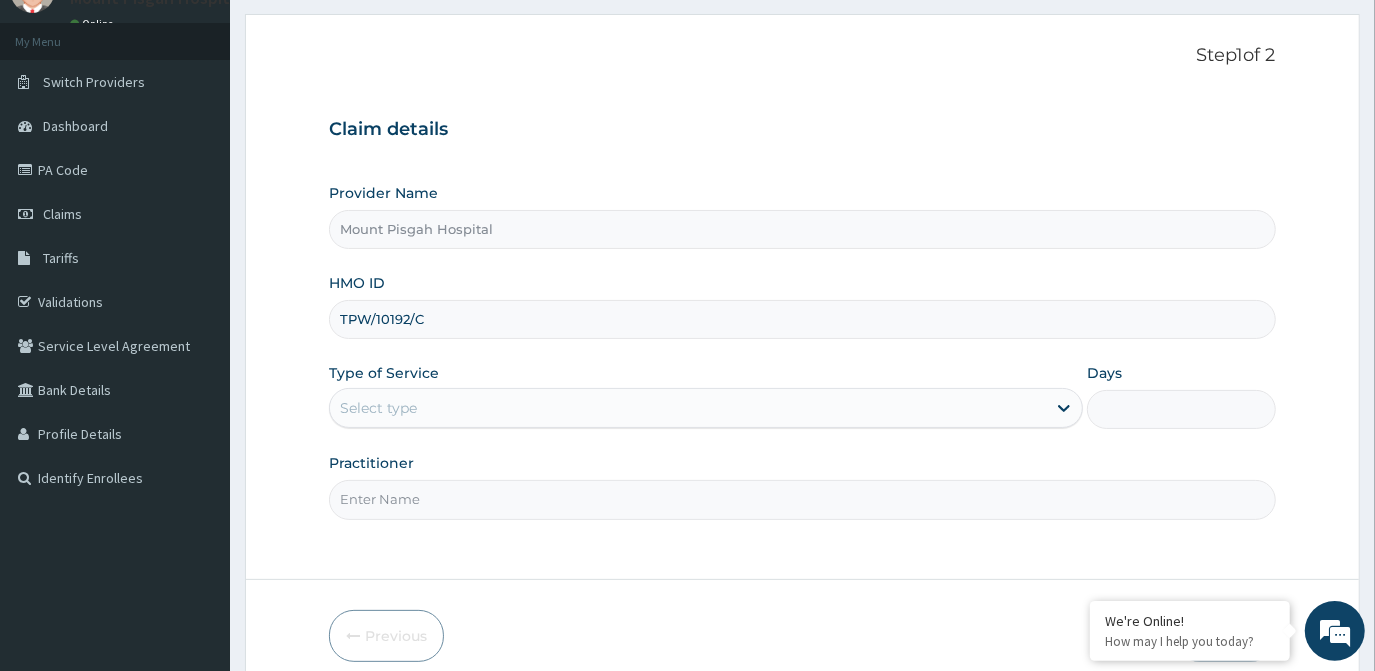 scroll, scrollTop: 178, scrollLeft: 0, axis: vertical 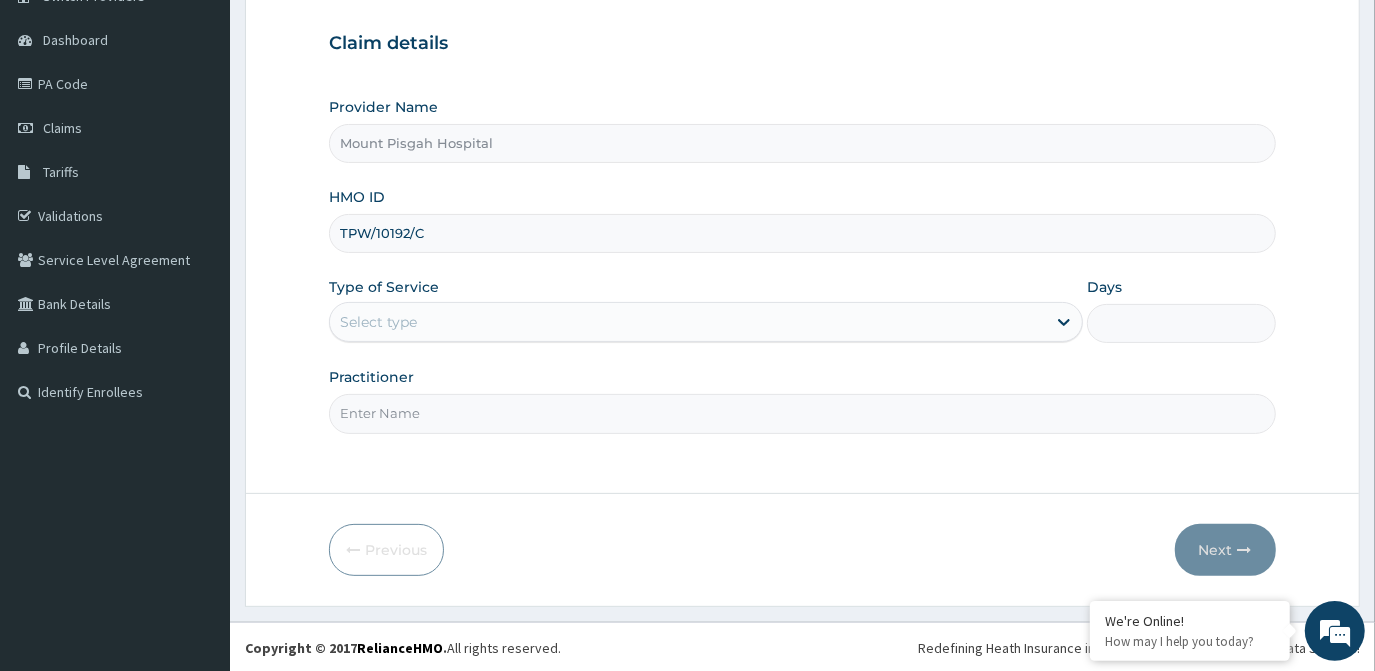type on "TPW/10192/C" 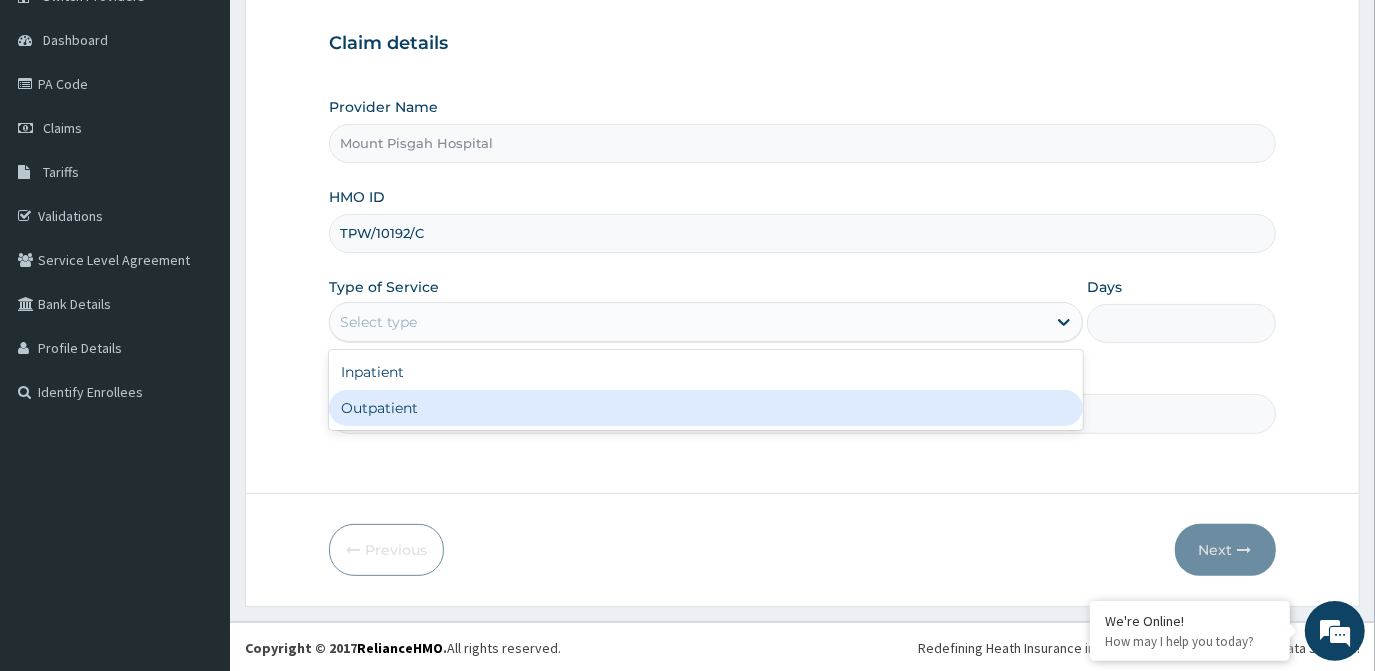 click on "Outpatient" at bounding box center (706, 408) 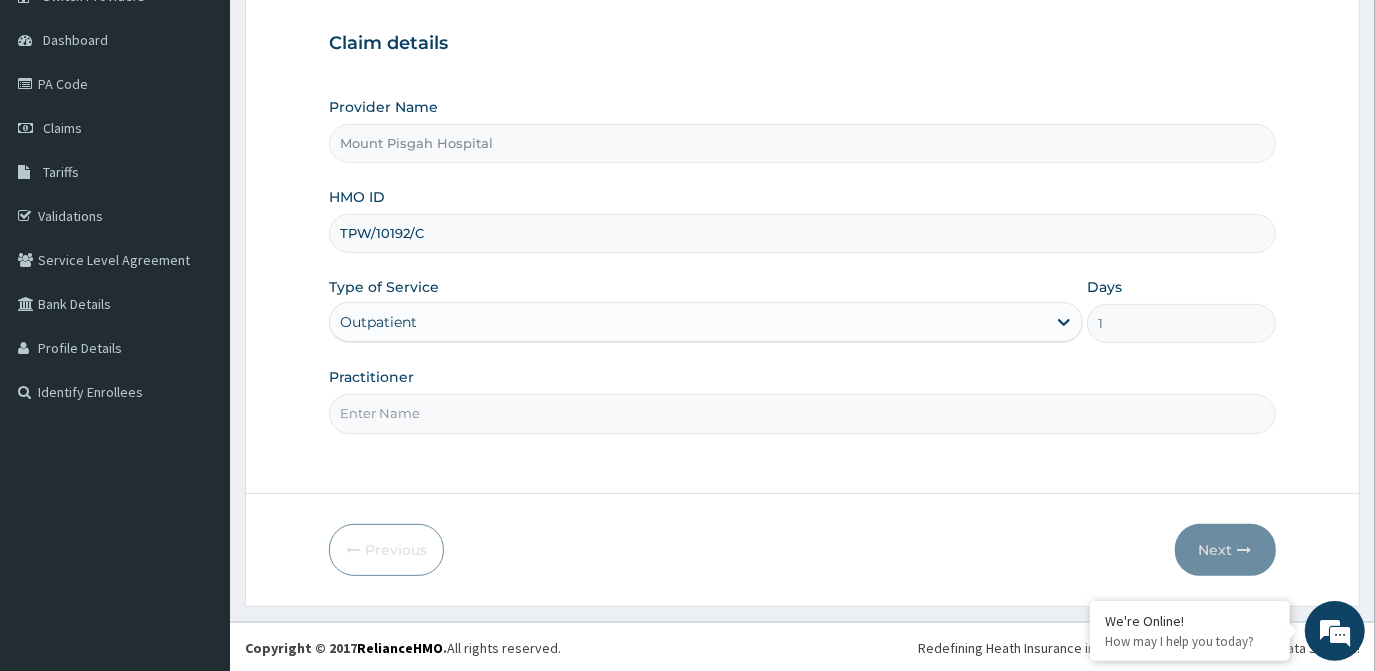 click on "Practitioner" at bounding box center (802, 413) 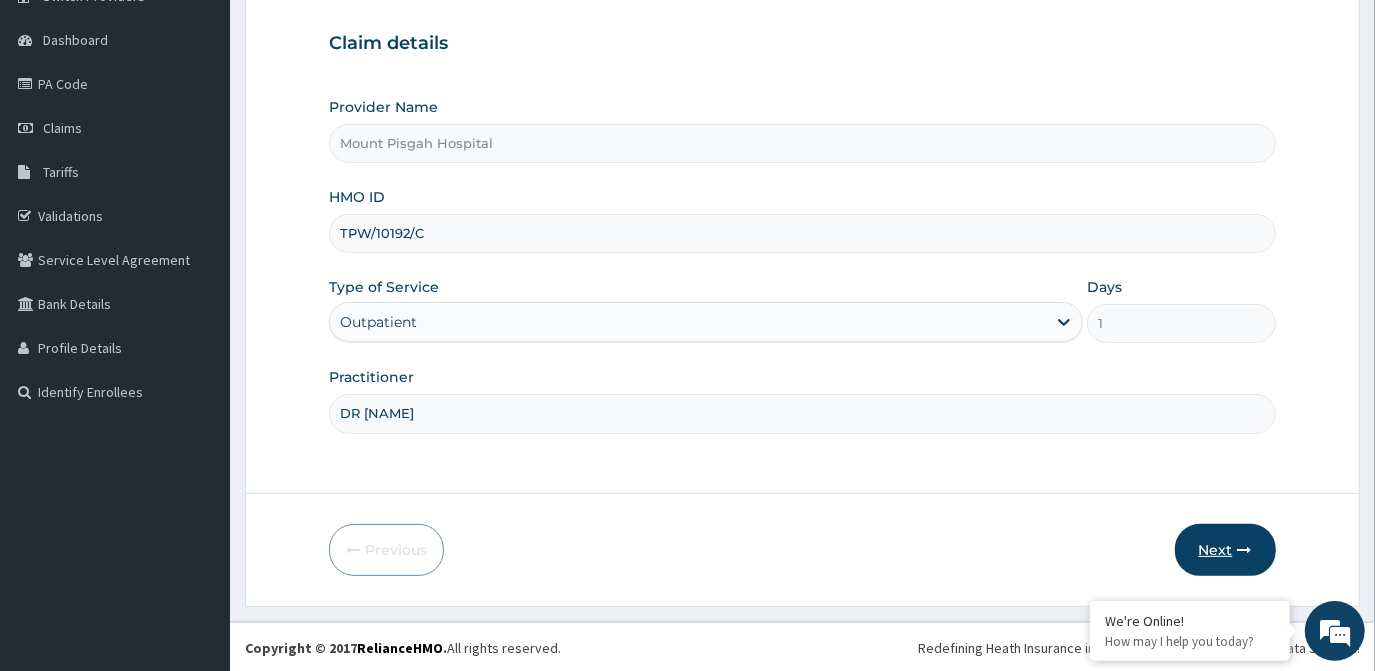 click on "Next" at bounding box center [1225, 550] 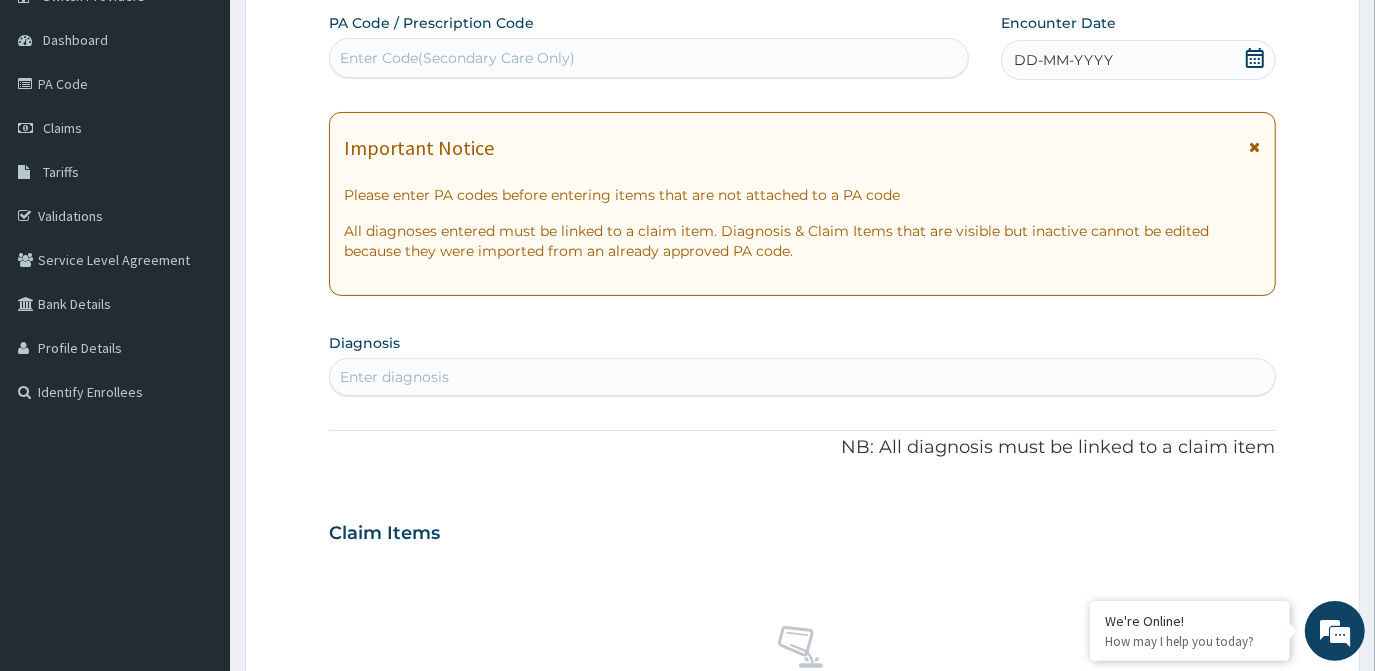 click 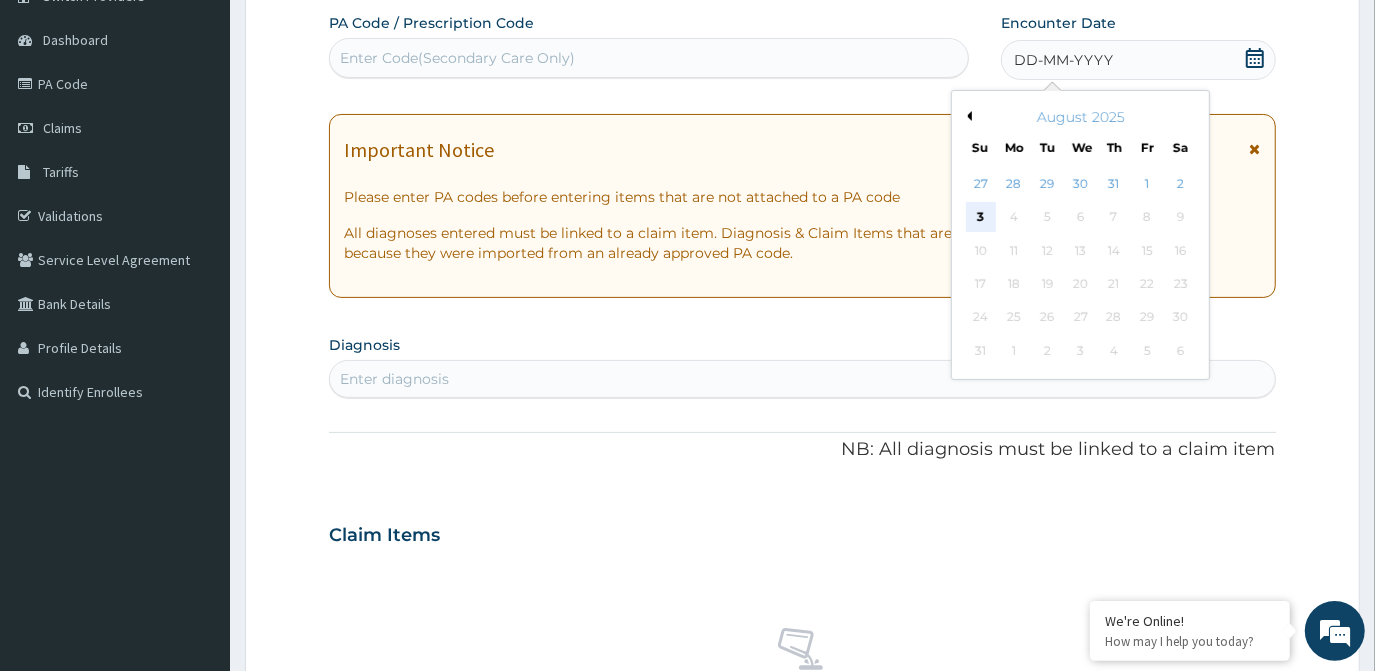 click on "3" at bounding box center [981, 218] 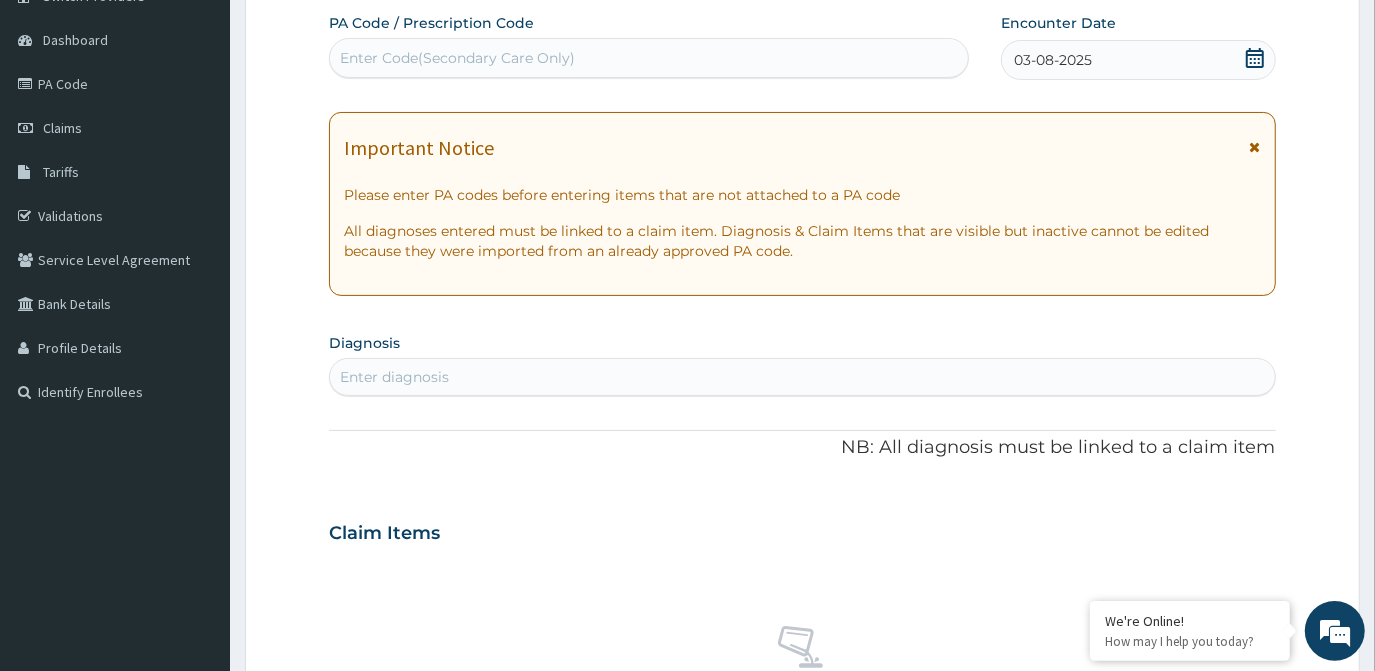 click on "Enter diagnosis" at bounding box center (802, 377) 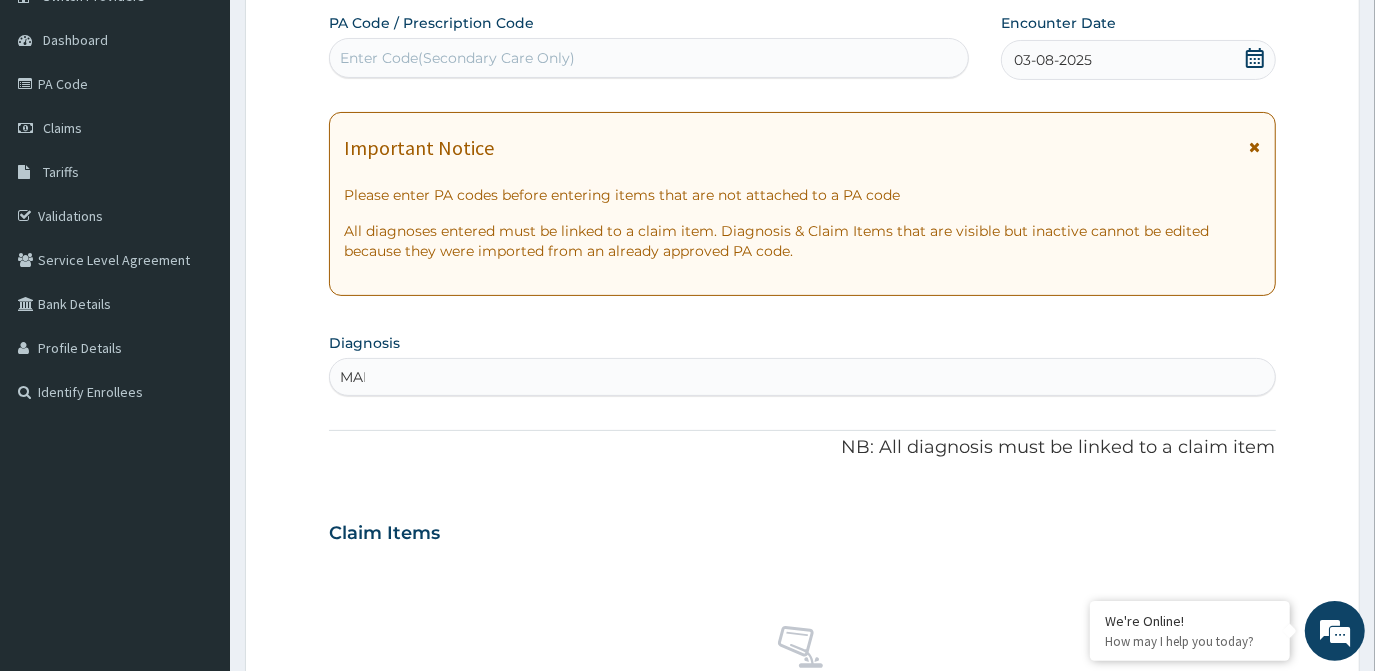 type on "MALA" 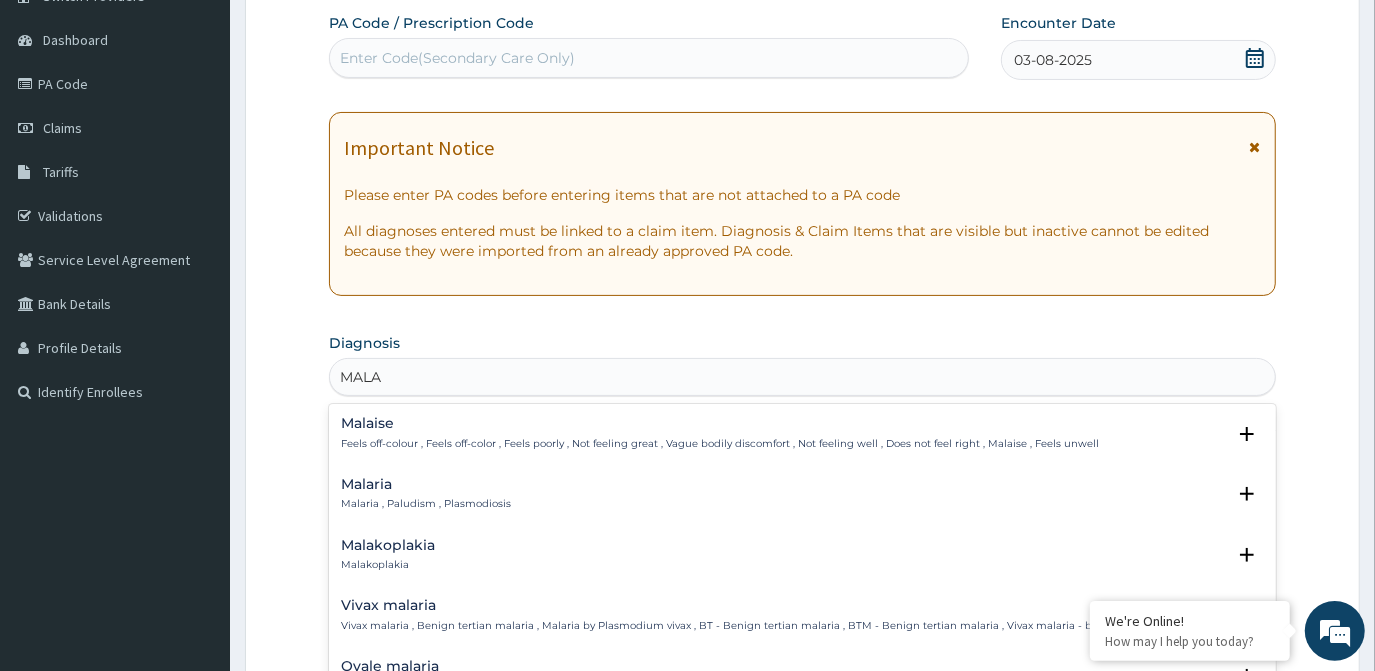 click on "Malaria , Paludism , Plasmodiosis" at bounding box center [426, 504] 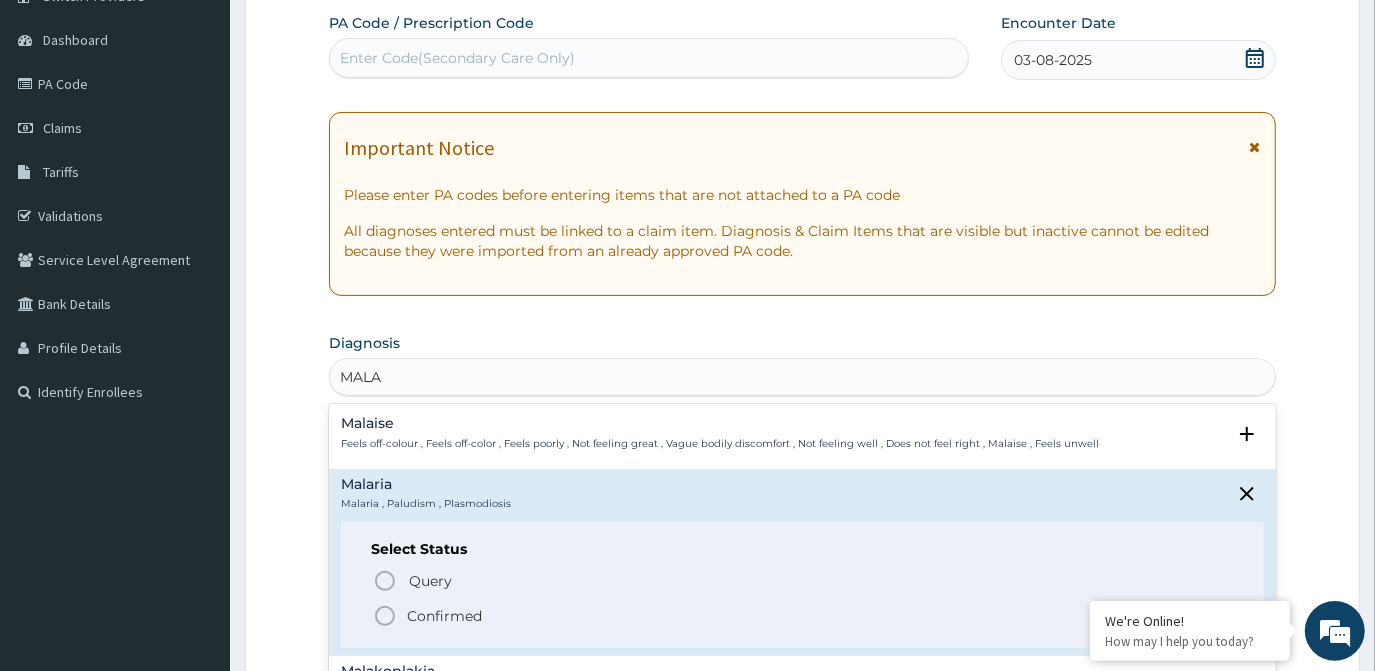drag, startPoint x: 386, startPoint y: 614, endPoint x: 392, endPoint y: 598, distance: 17.088007 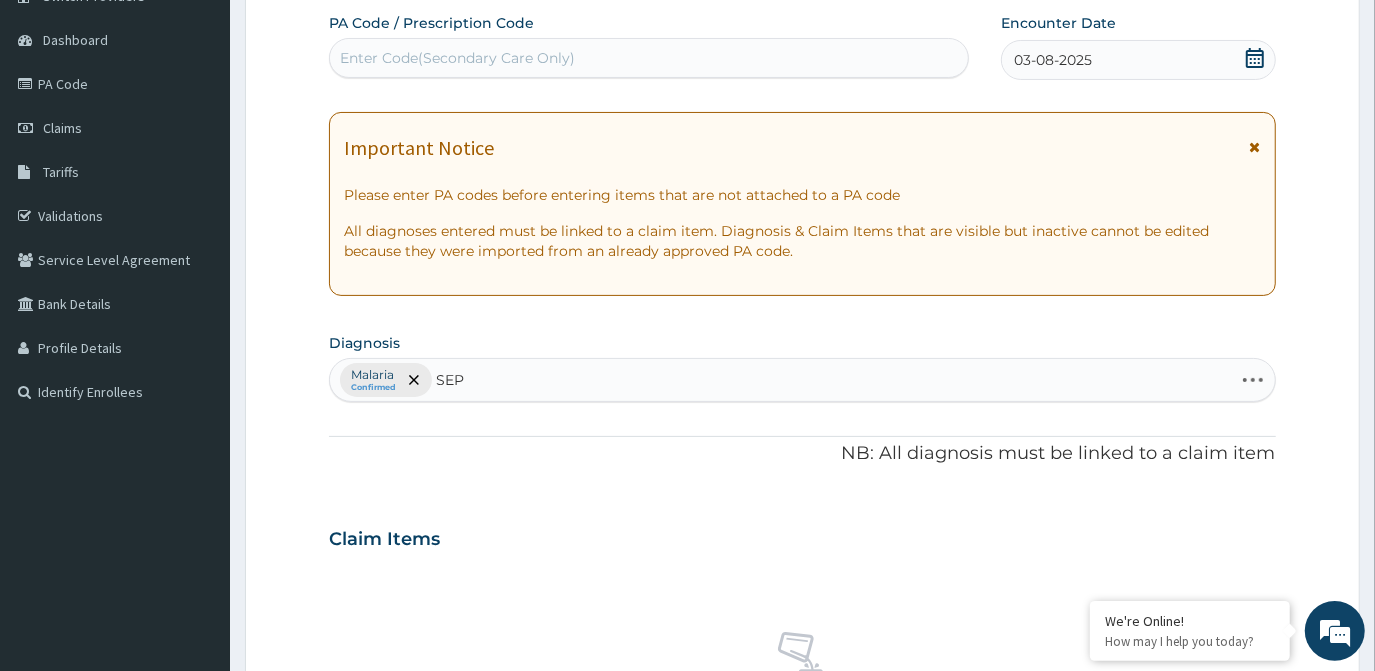 type on "SEPS" 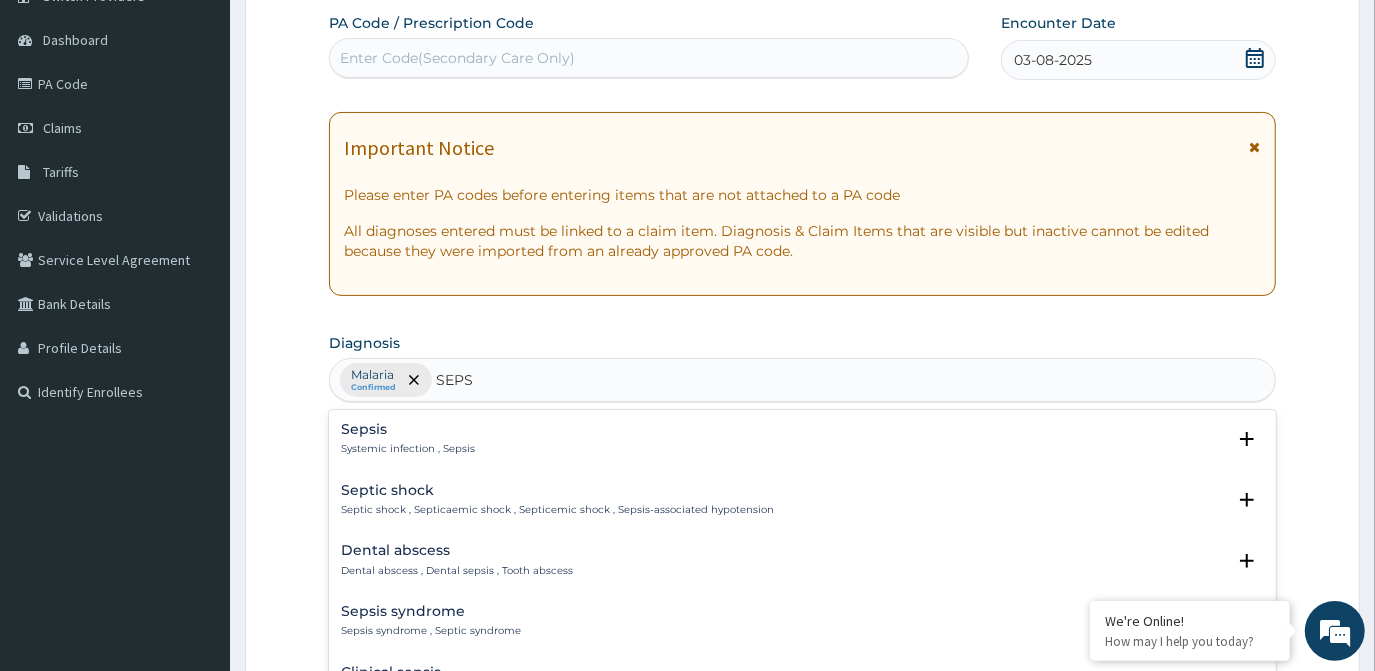 click on "Systemic infection , Sepsis" at bounding box center (408, 449) 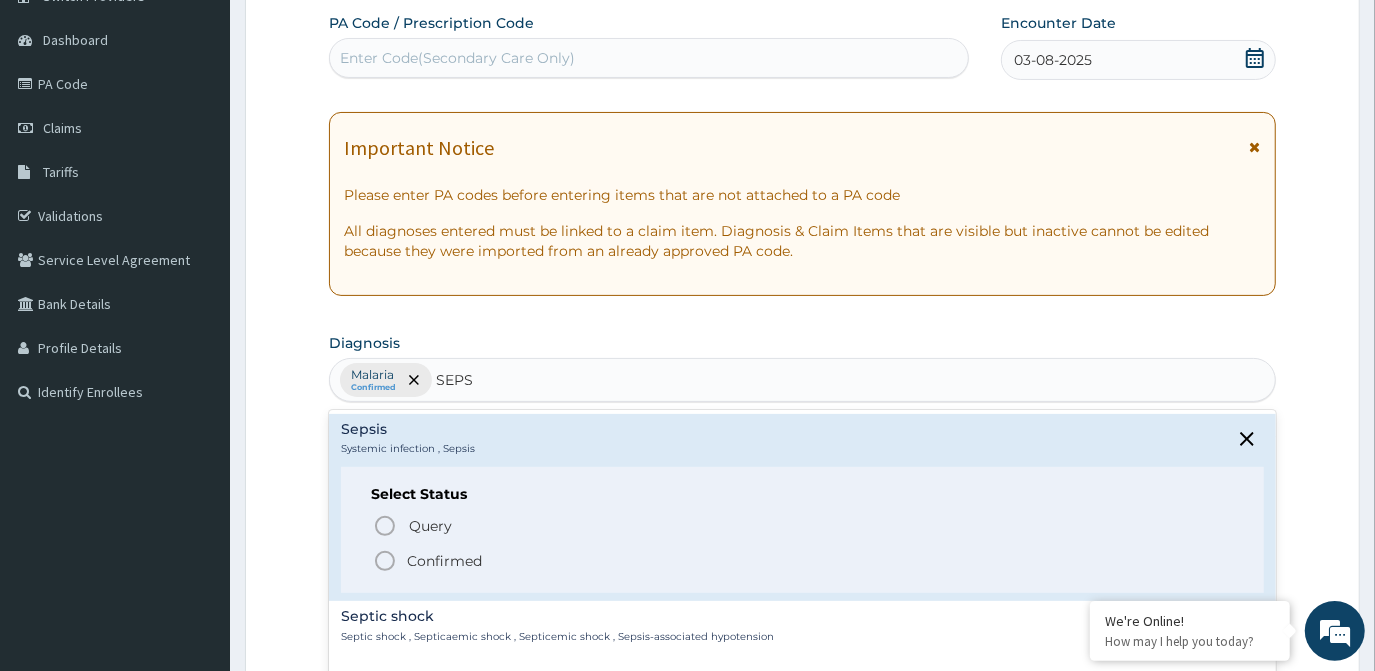 click 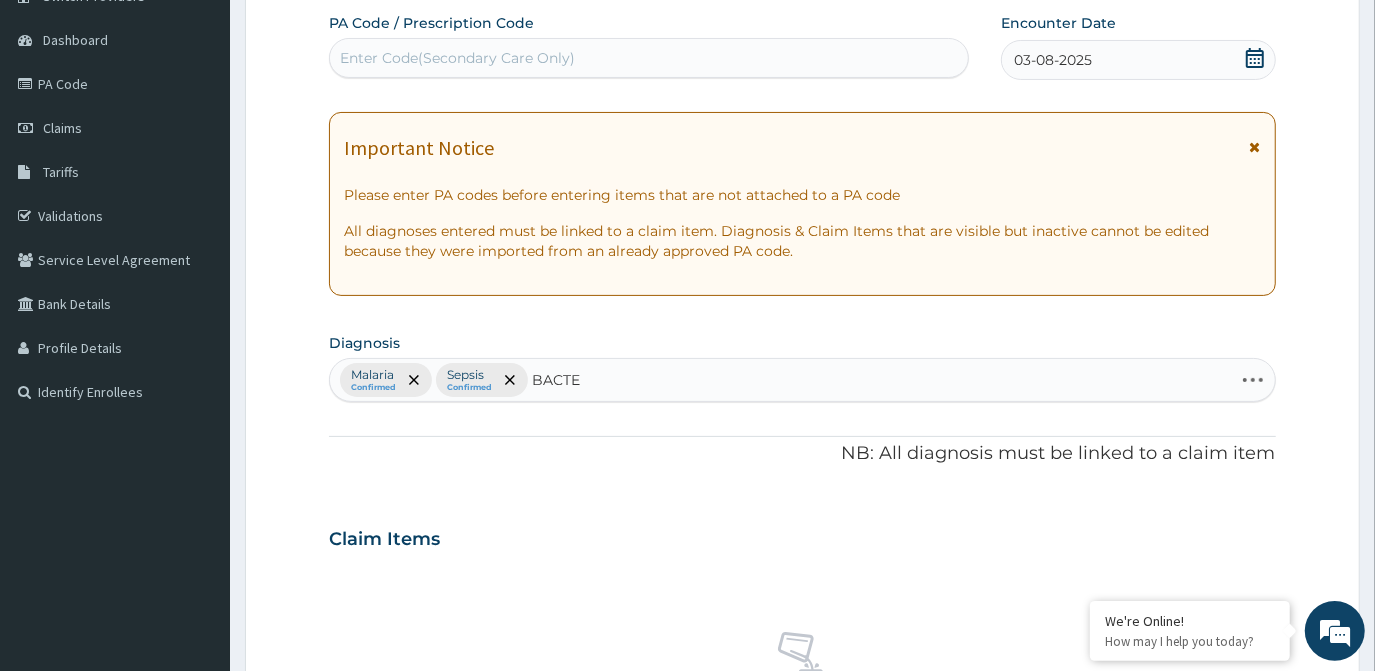 type on "BACTER" 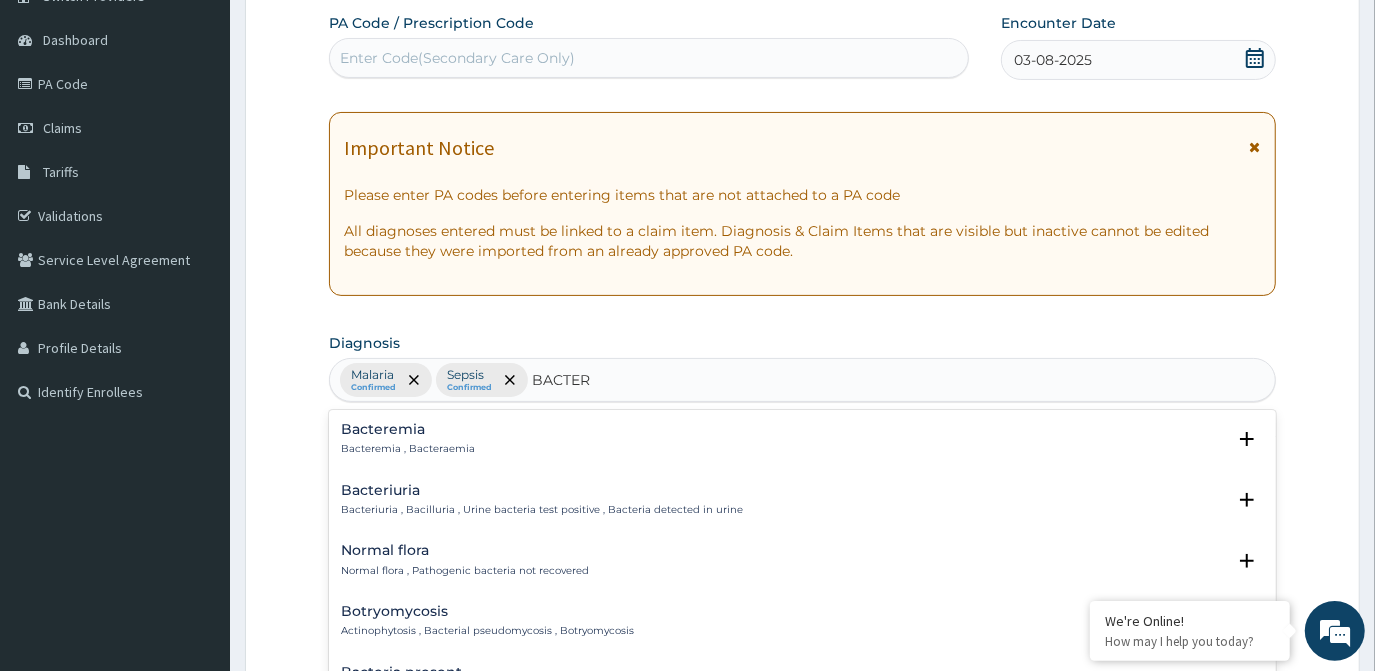 click on "Bacteremia Bacteremia , Bacteraemia" at bounding box center [408, 439] 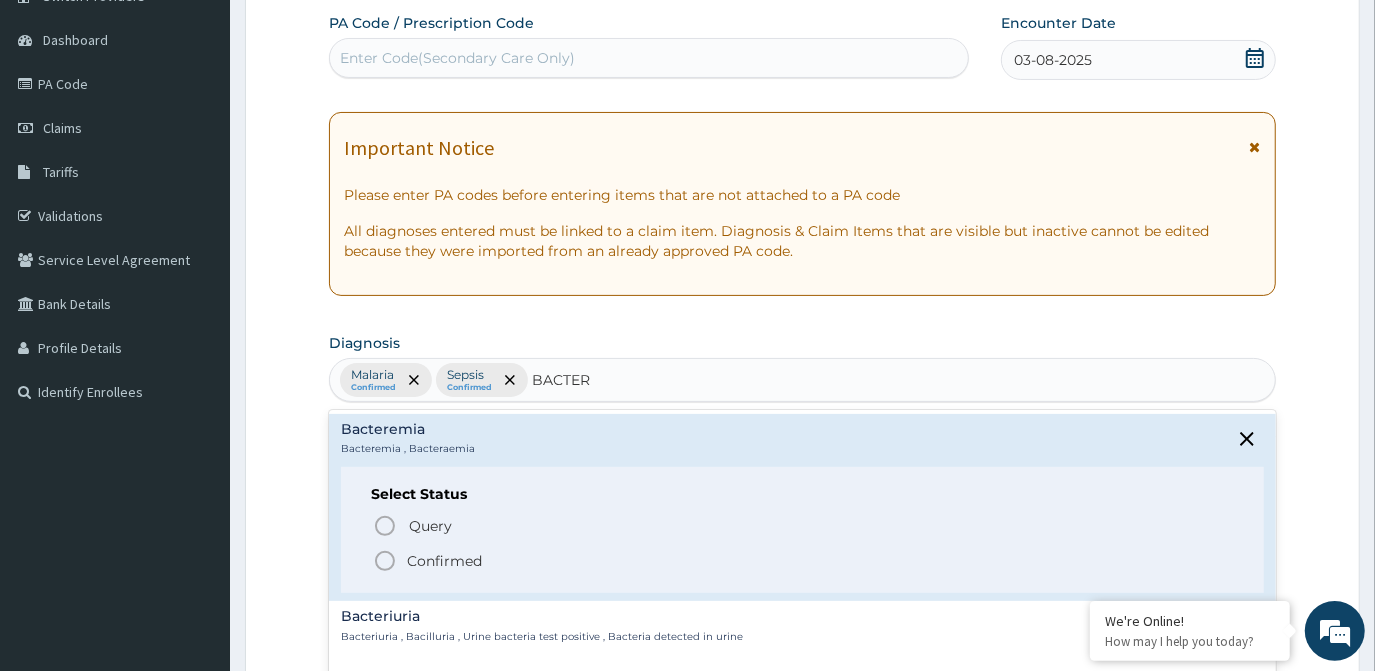 click 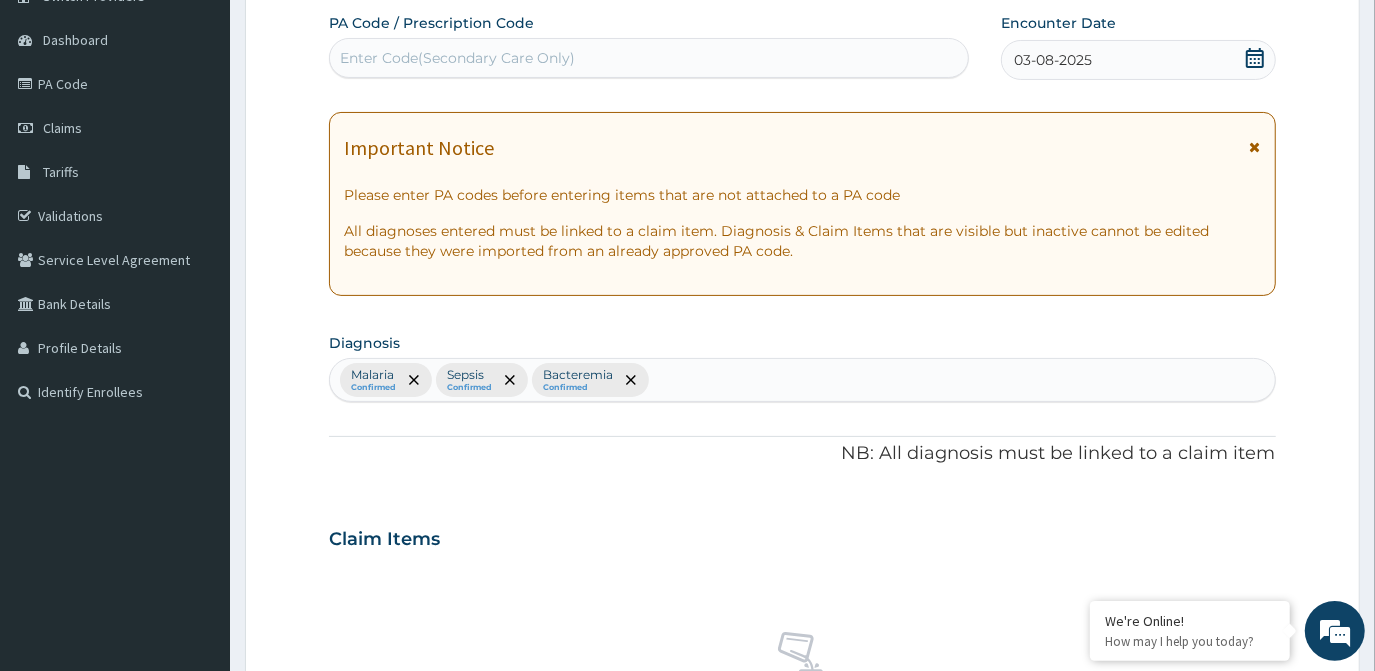 click on "Malaria Confirmed Sepsis Confirmed Bacteremia Confirmed" at bounding box center [802, 380] 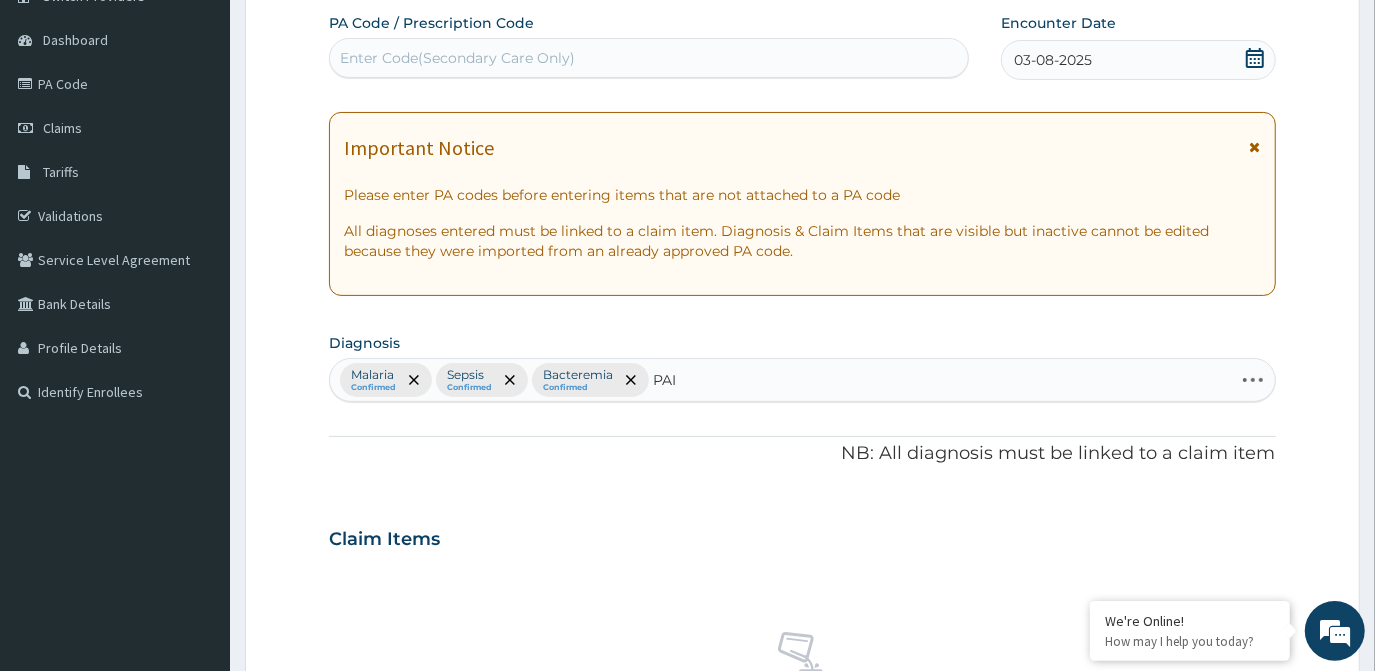 type on "PAIN" 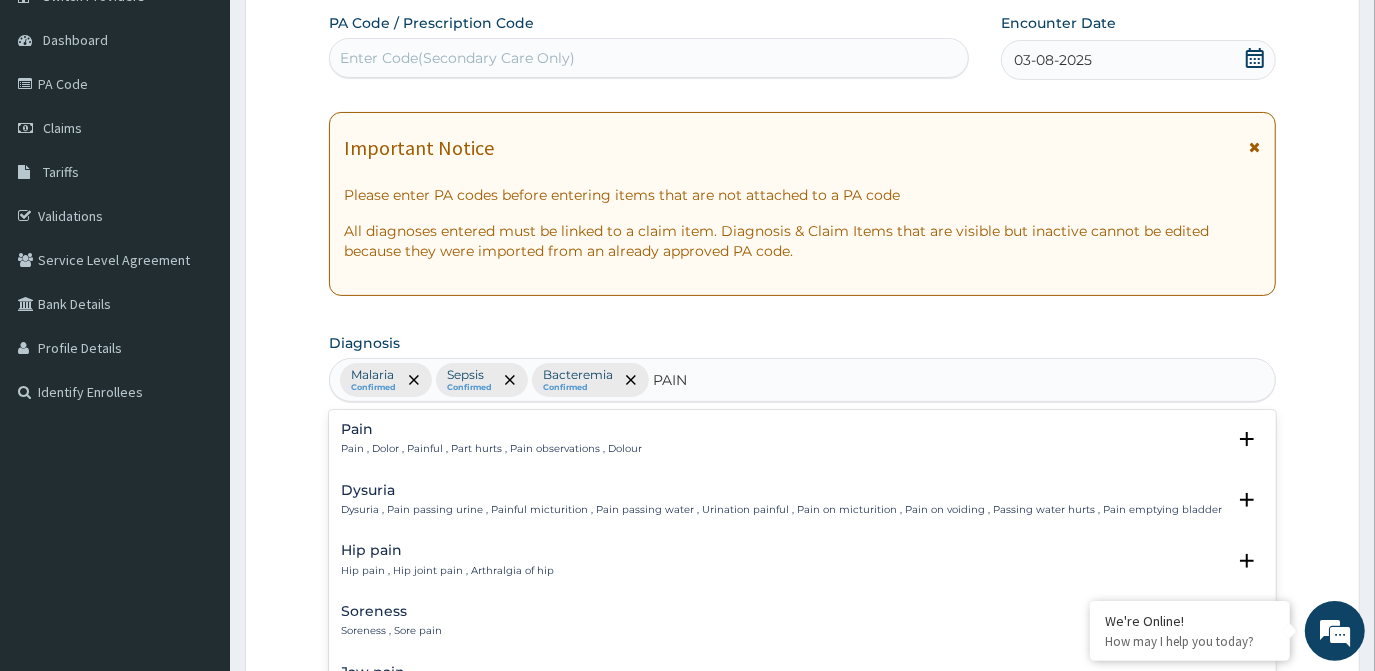 click on "Pain , Dolor , Painful , Part hurts , Pain observations , Dolour" at bounding box center (491, 449) 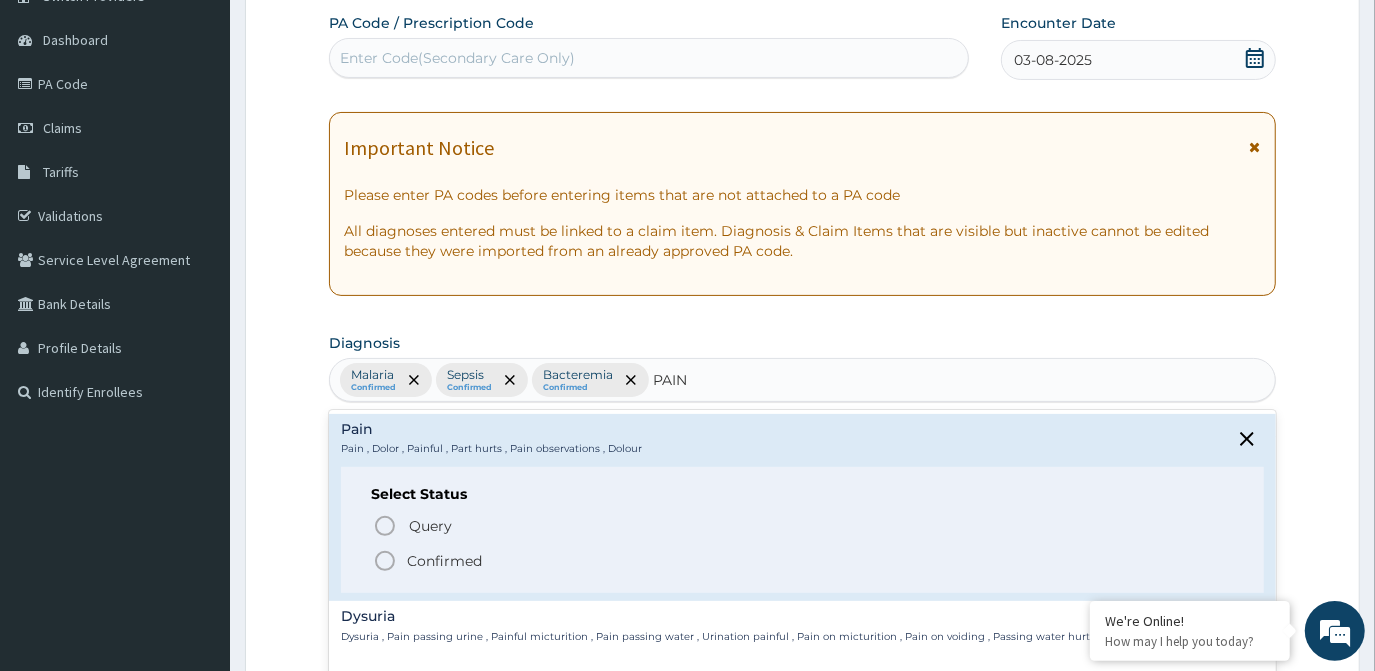 click 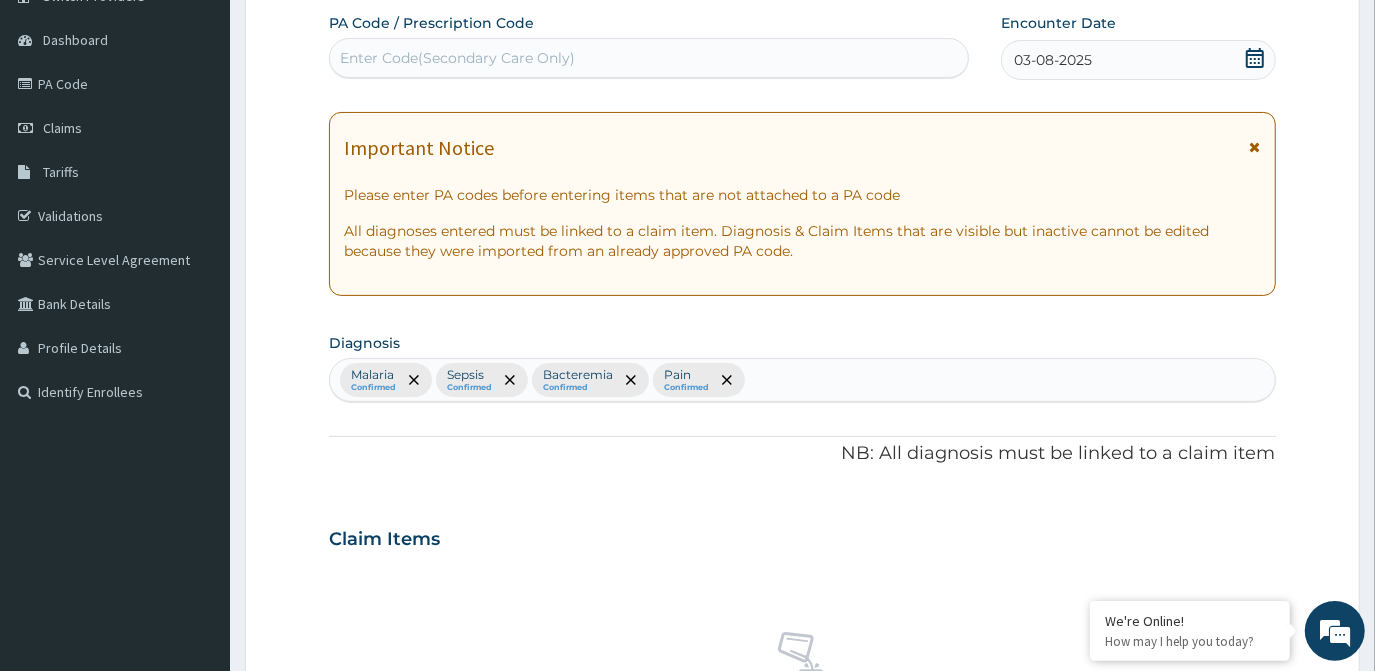 scroll, scrollTop: 633, scrollLeft: 0, axis: vertical 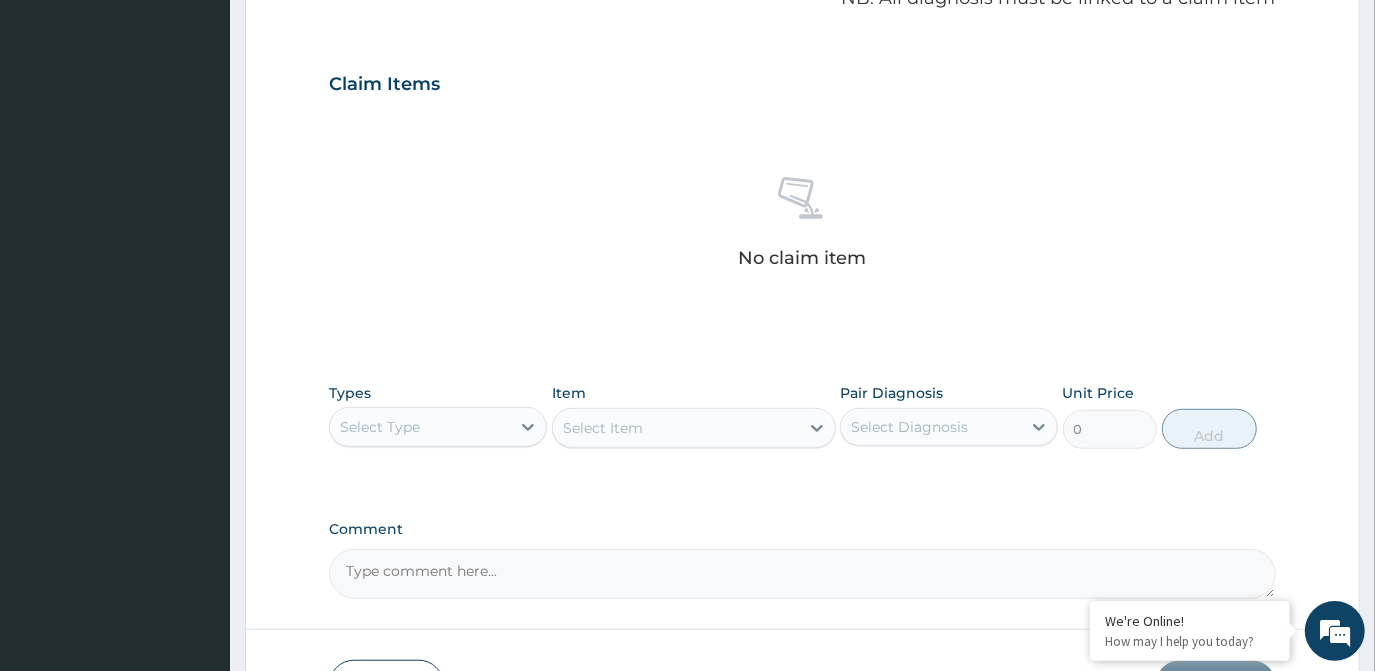 click on "Select Type" at bounding box center (420, 427) 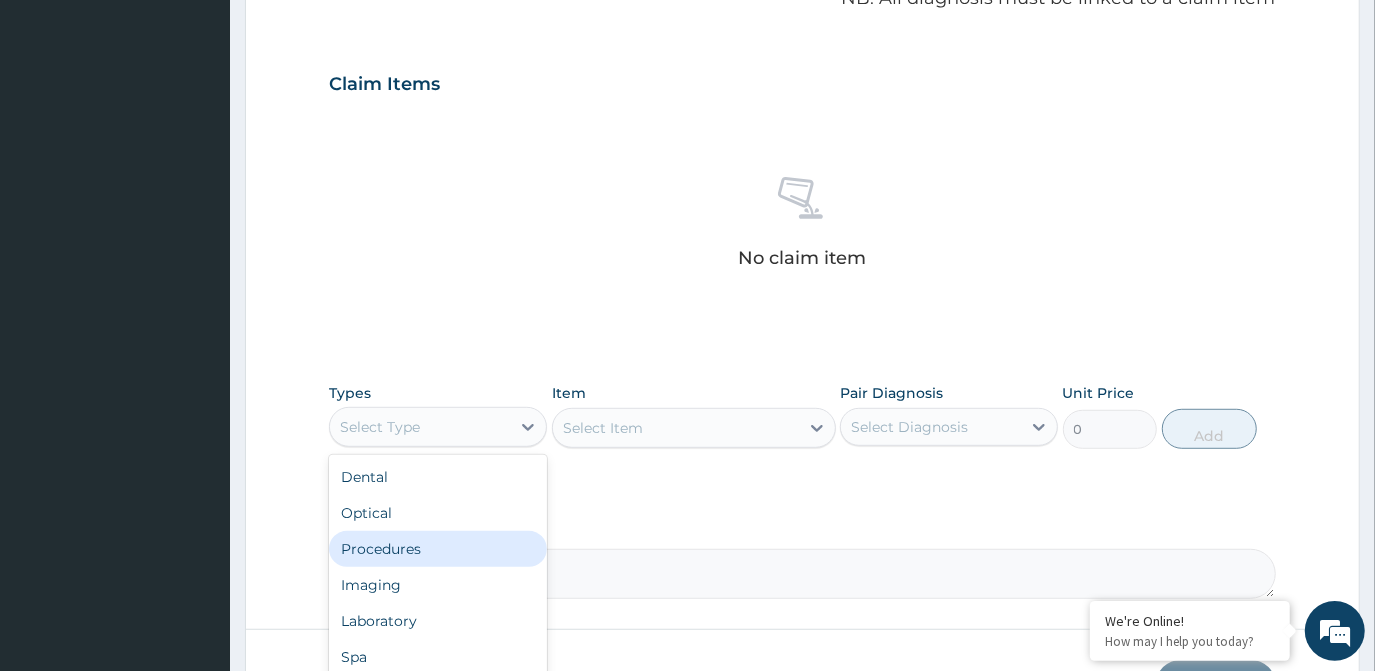 click on "Procedures" at bounding box center [438, 549] 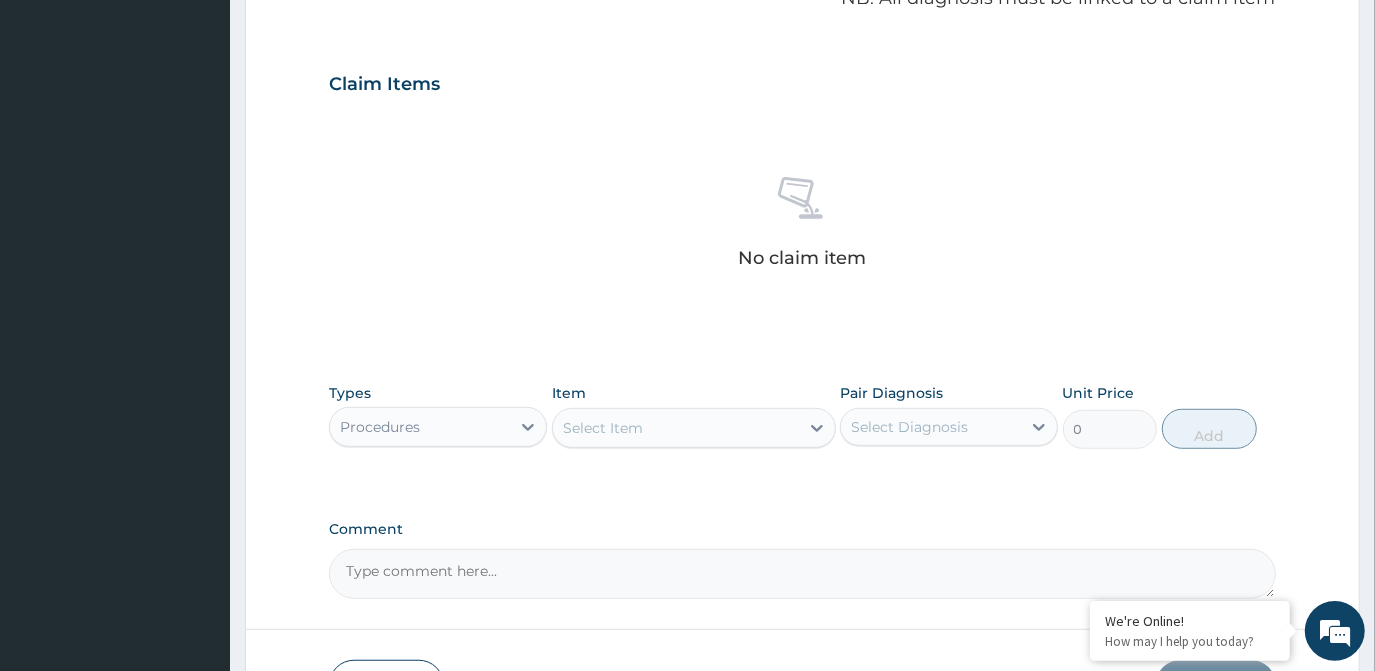 click on "Select Item" at bounding box center (603, 428) 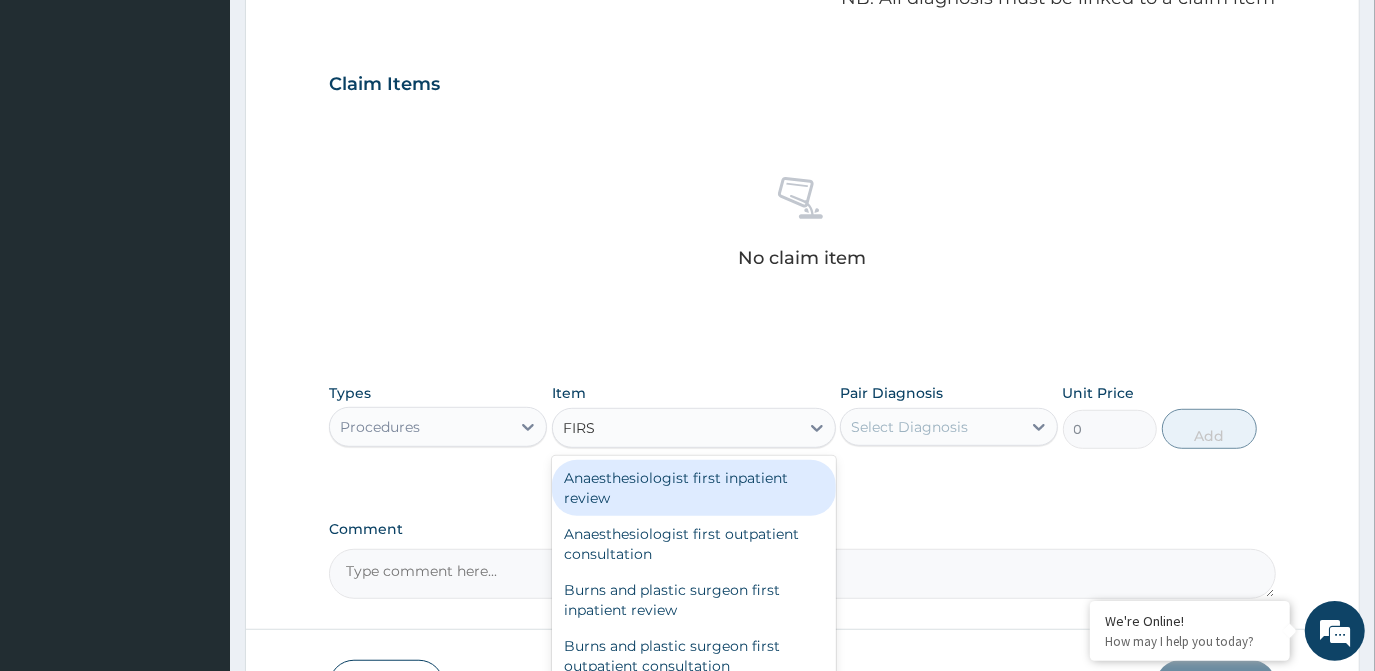 type on "FIRST" 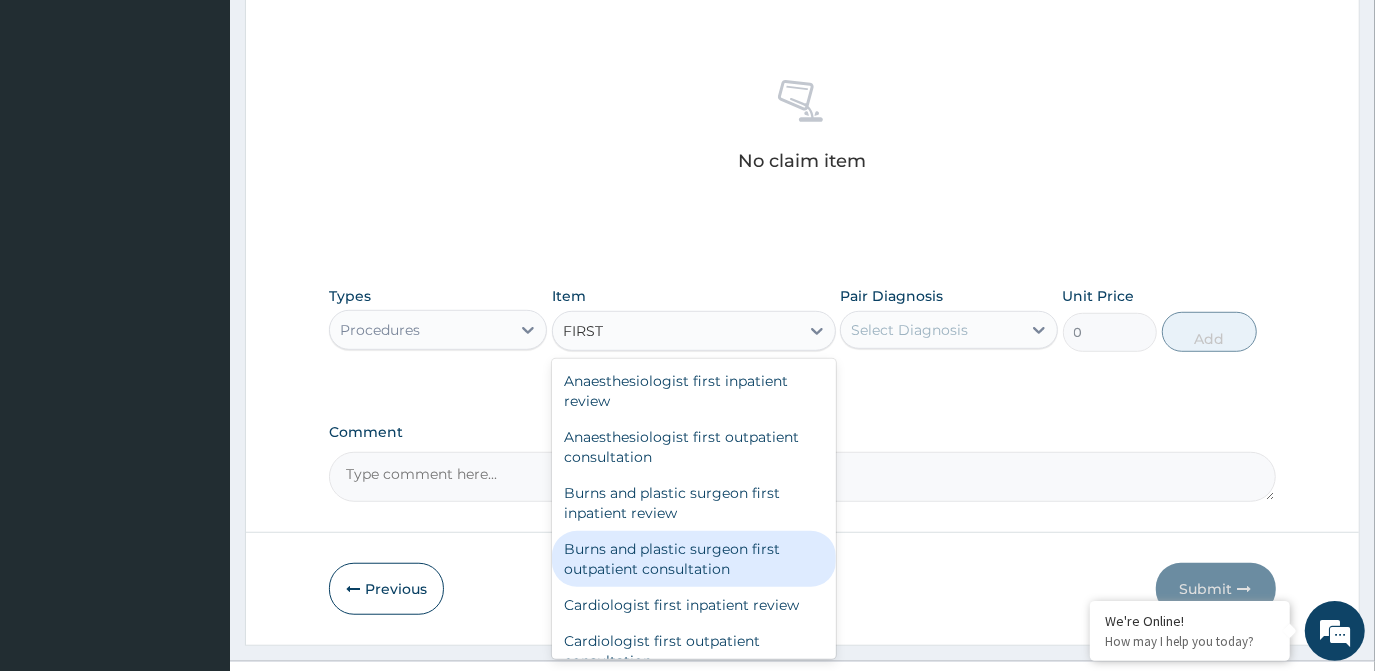 scroll, scrollTop: 768, scrollLeft: 0, axis: vertical 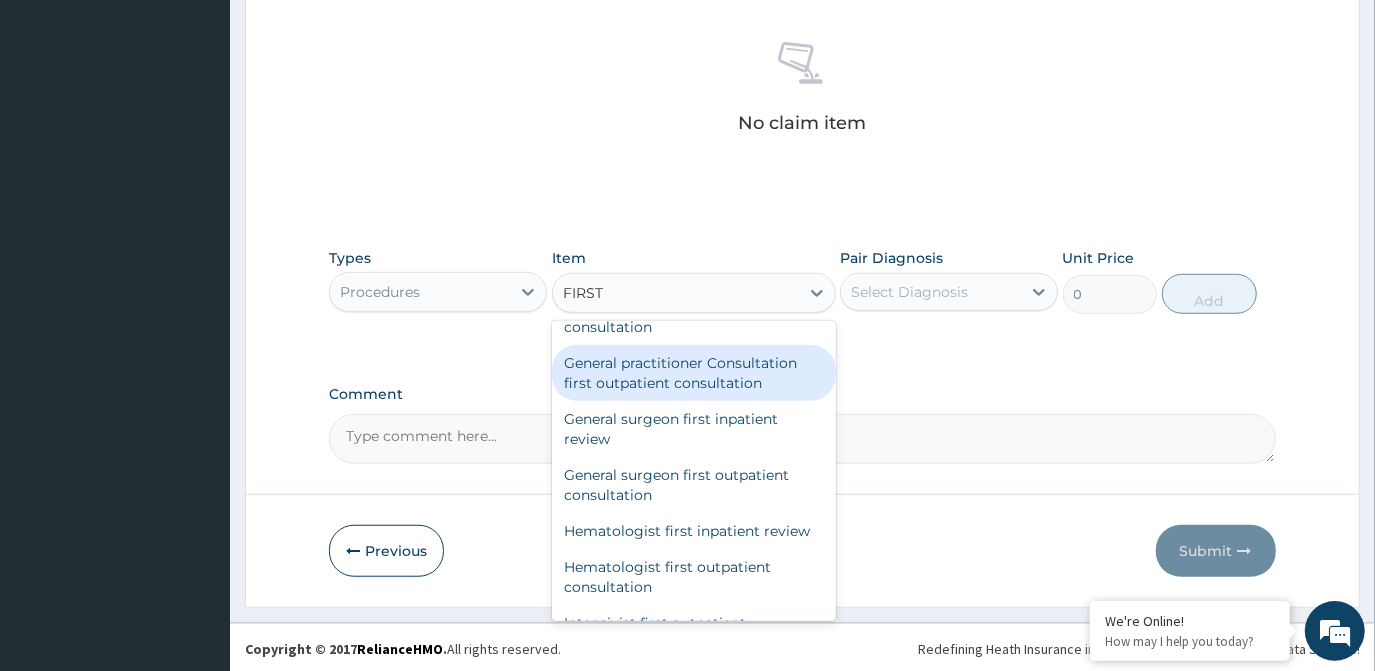 click on "General practitioner Consultation first outpatient consultation" at bounding box center [694, 373] 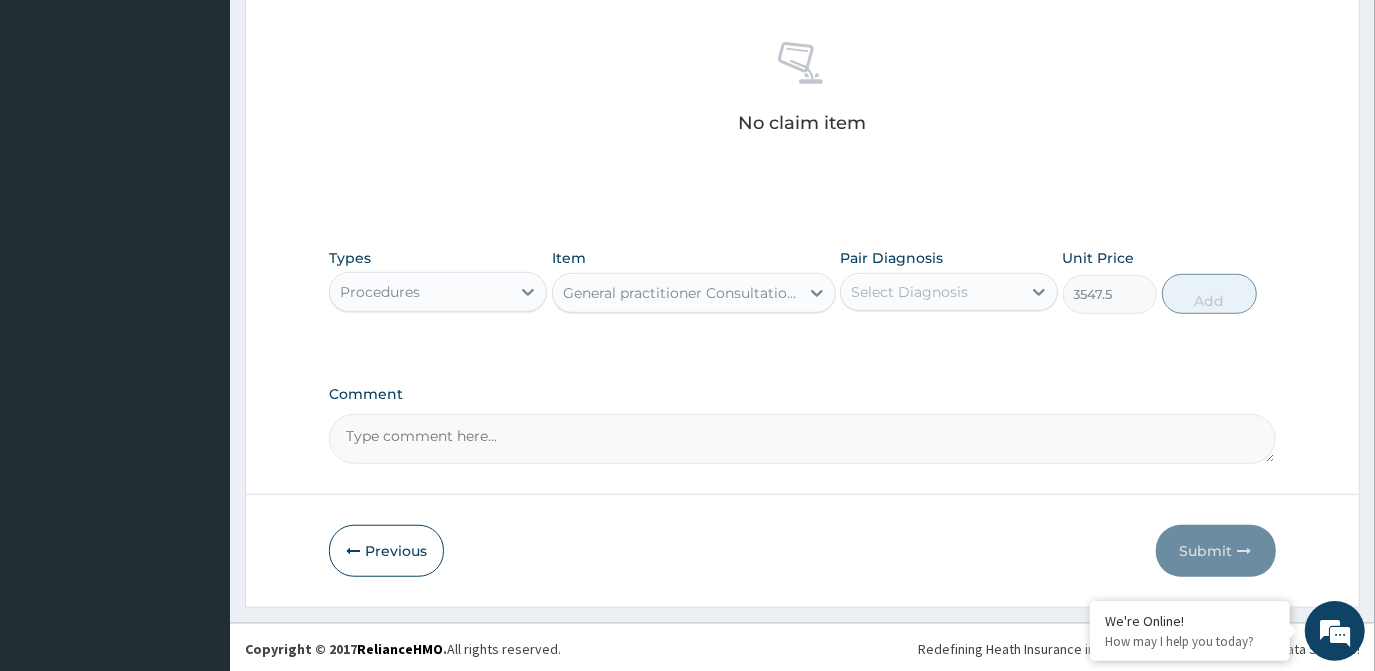 click on "Select Diagnosis" at bounding box center (909, 292) 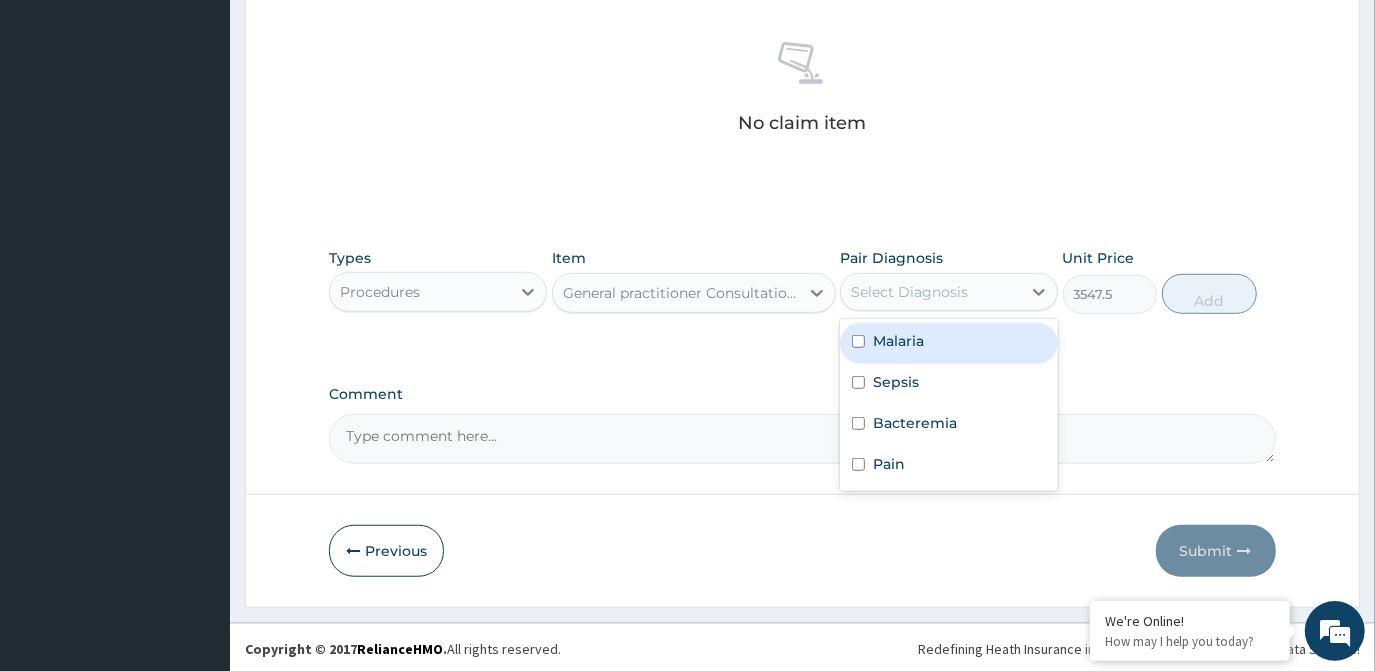 drag, startPoint x: 883, startPoint y: 359, endPoint x: 888, endPoint y: 379, distance: 20.615528 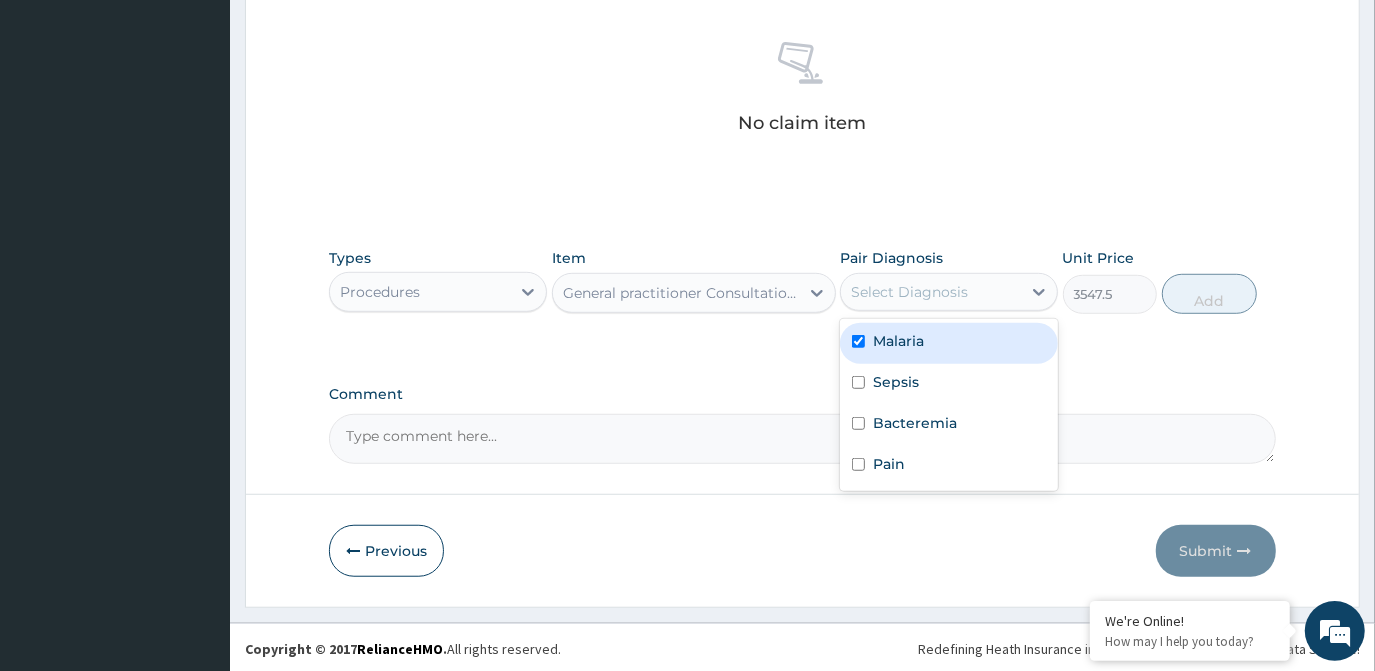 checkbox on "true" 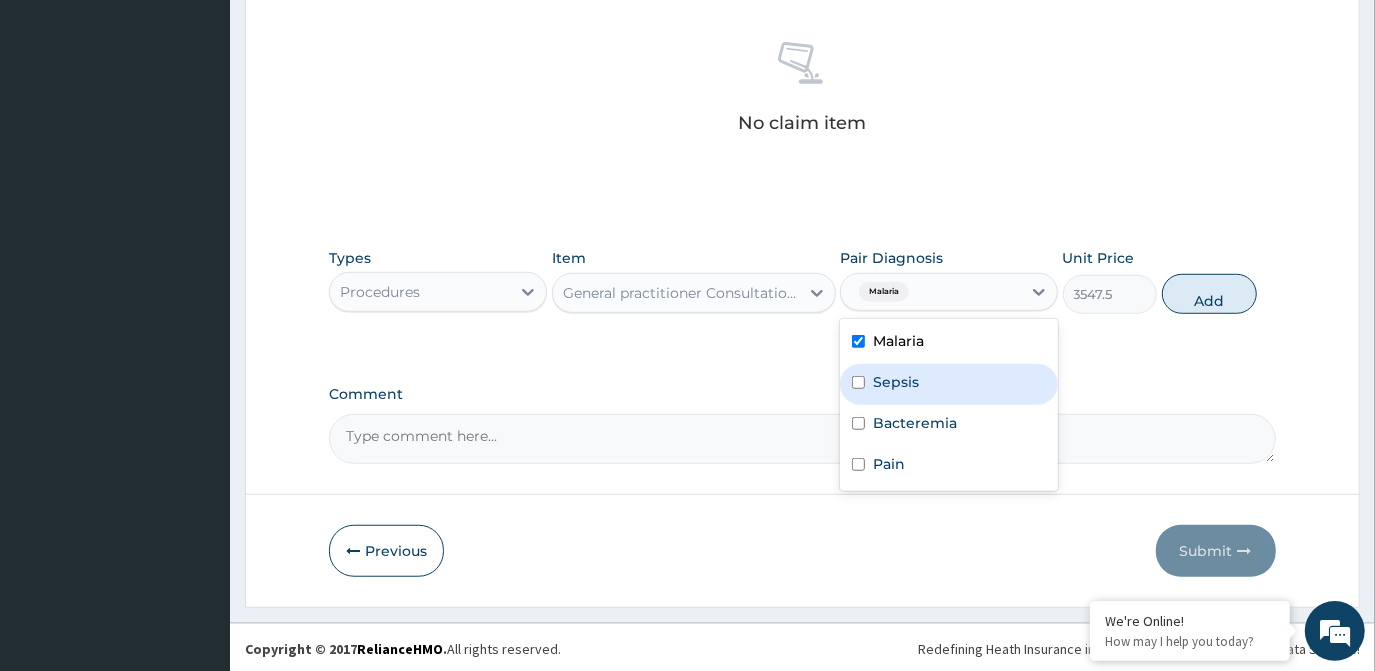 click on "Sepsis" at bounding box center (896, 382) 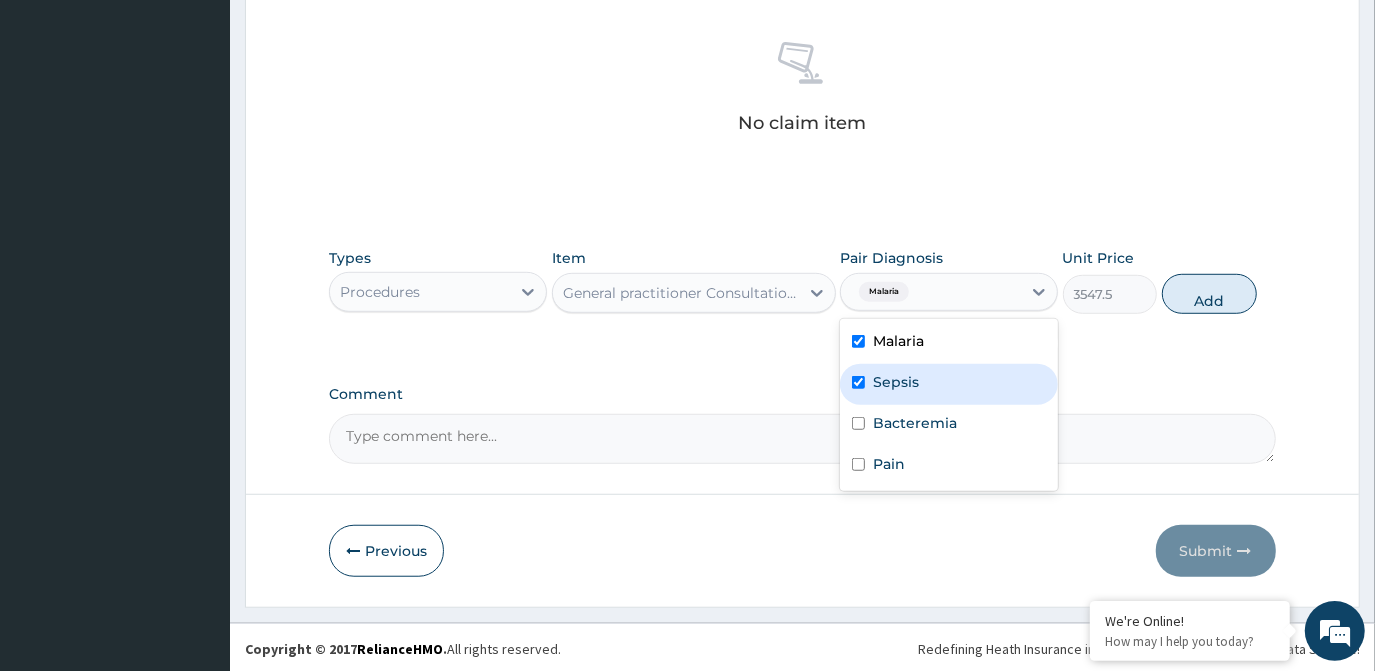 checkbox on "true" 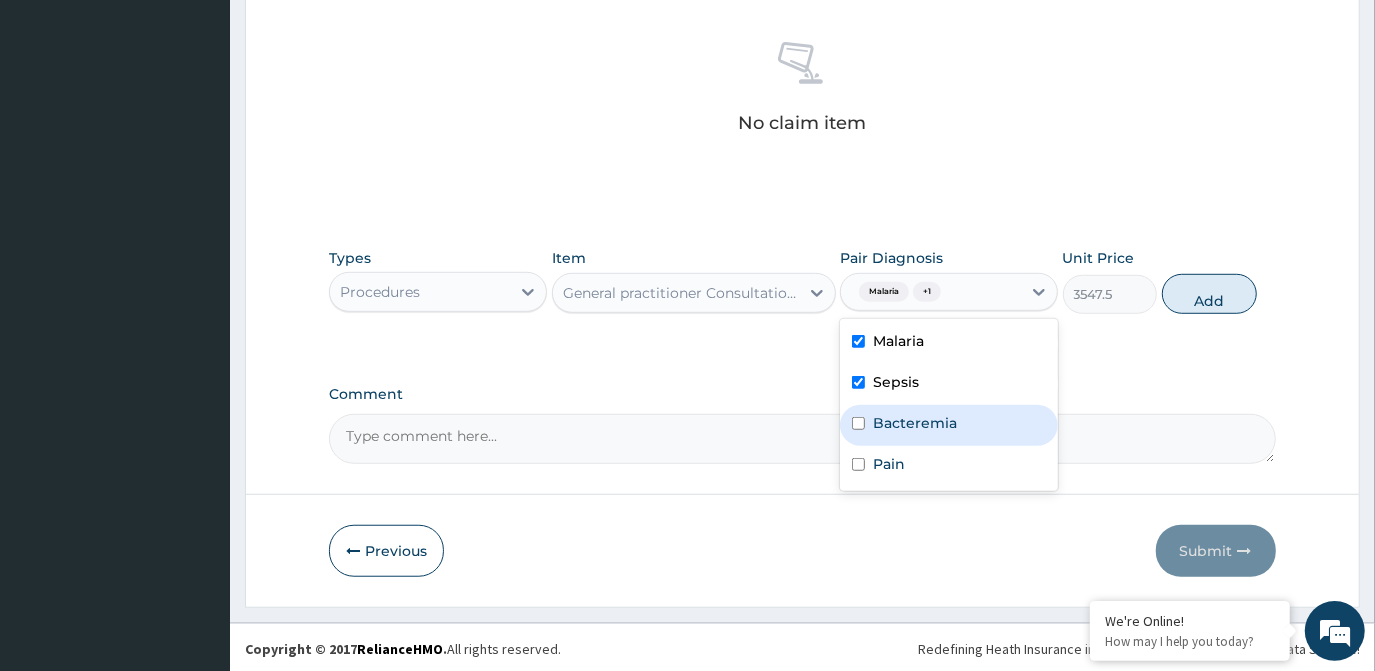 click on "Bacteremia" at bounding box center (949, 425) 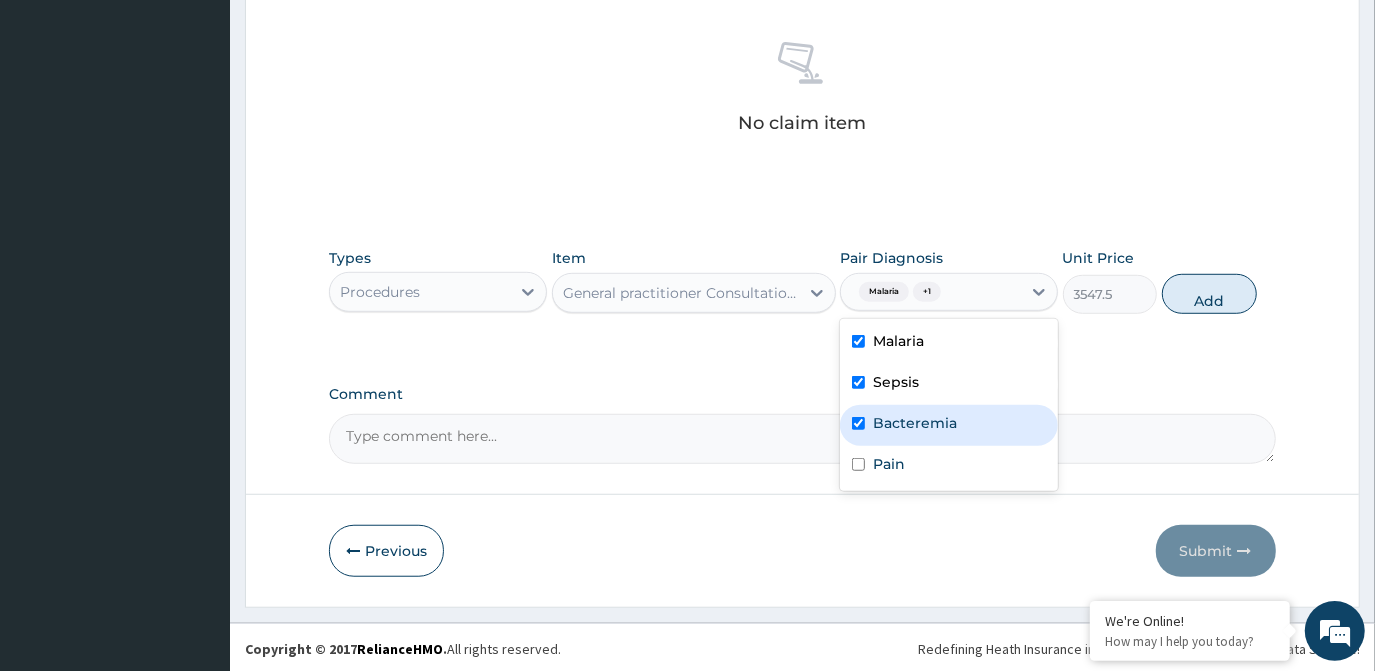 checkbox on "true" 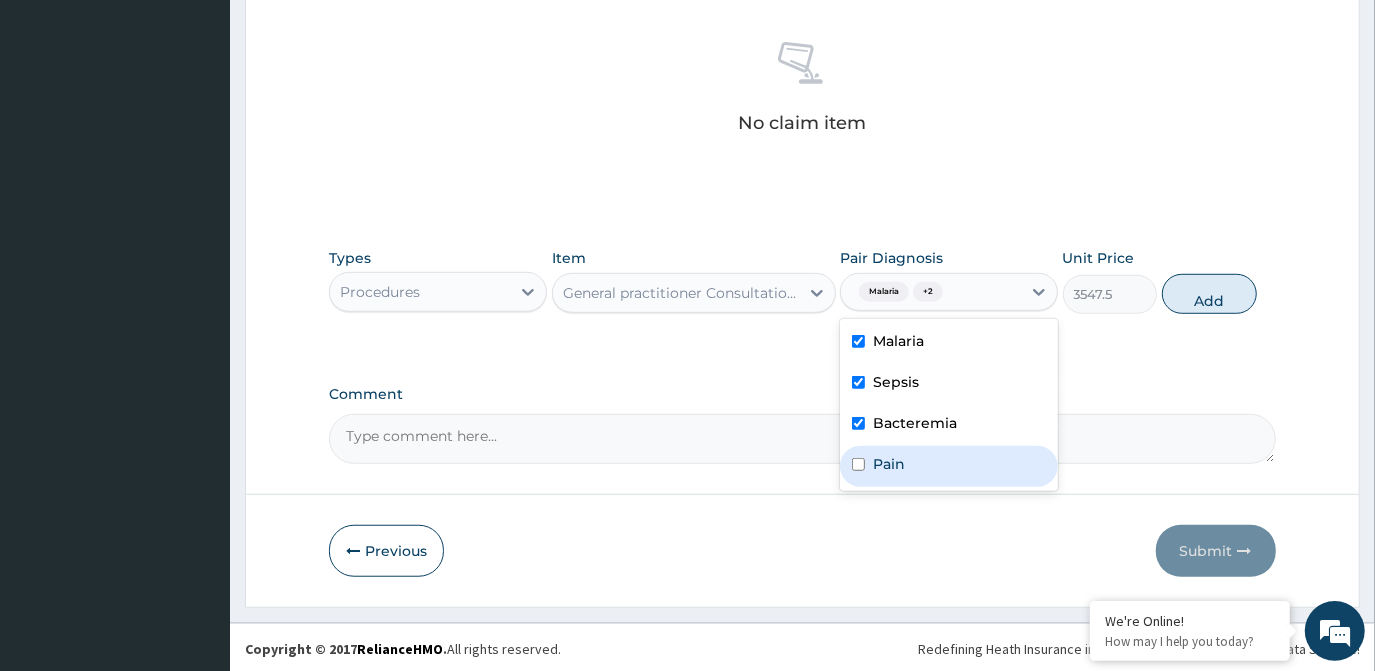 click on "Pain" at bounding box center [889, 464] 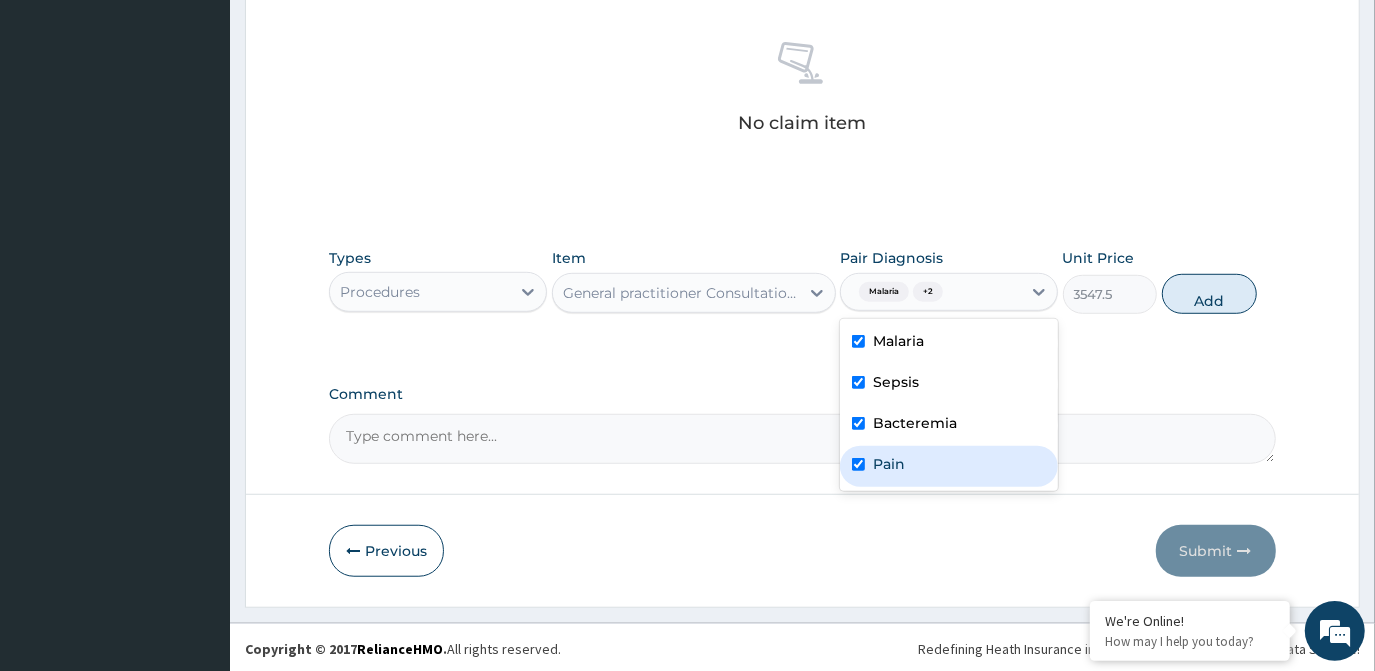 checkbox on "true" 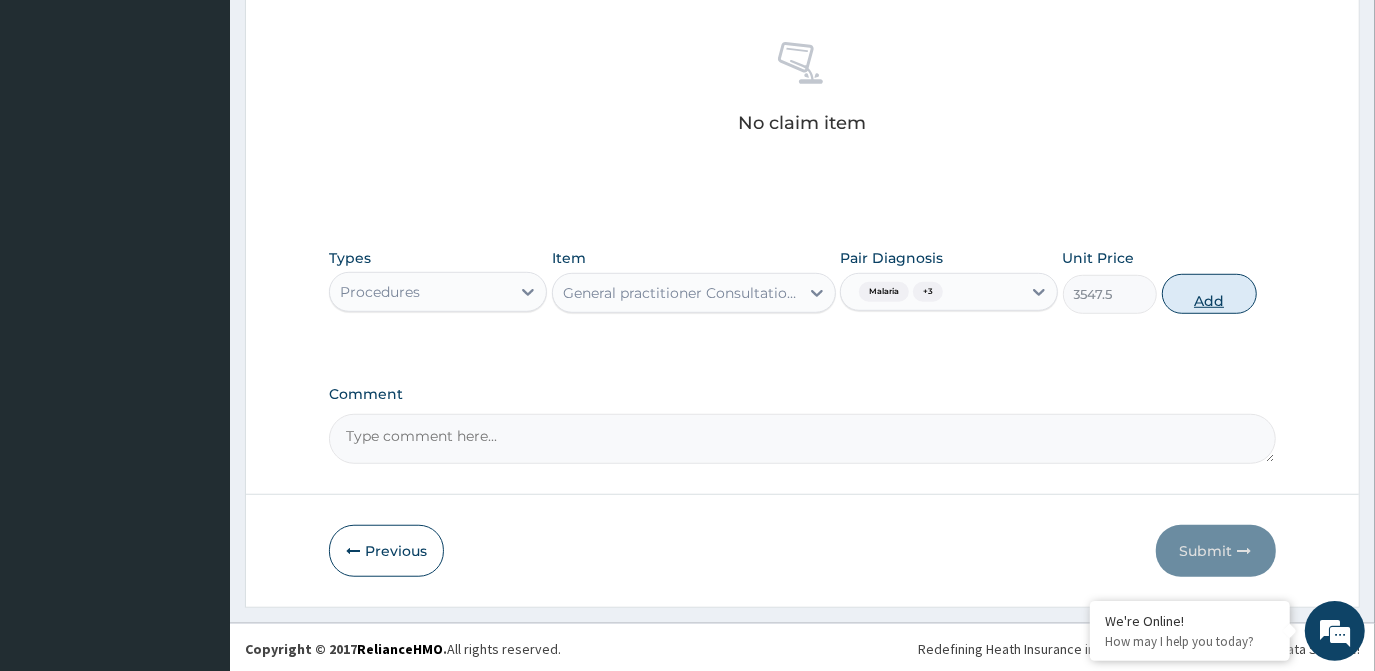 click on "Add" at bounding box center [1209, 294] 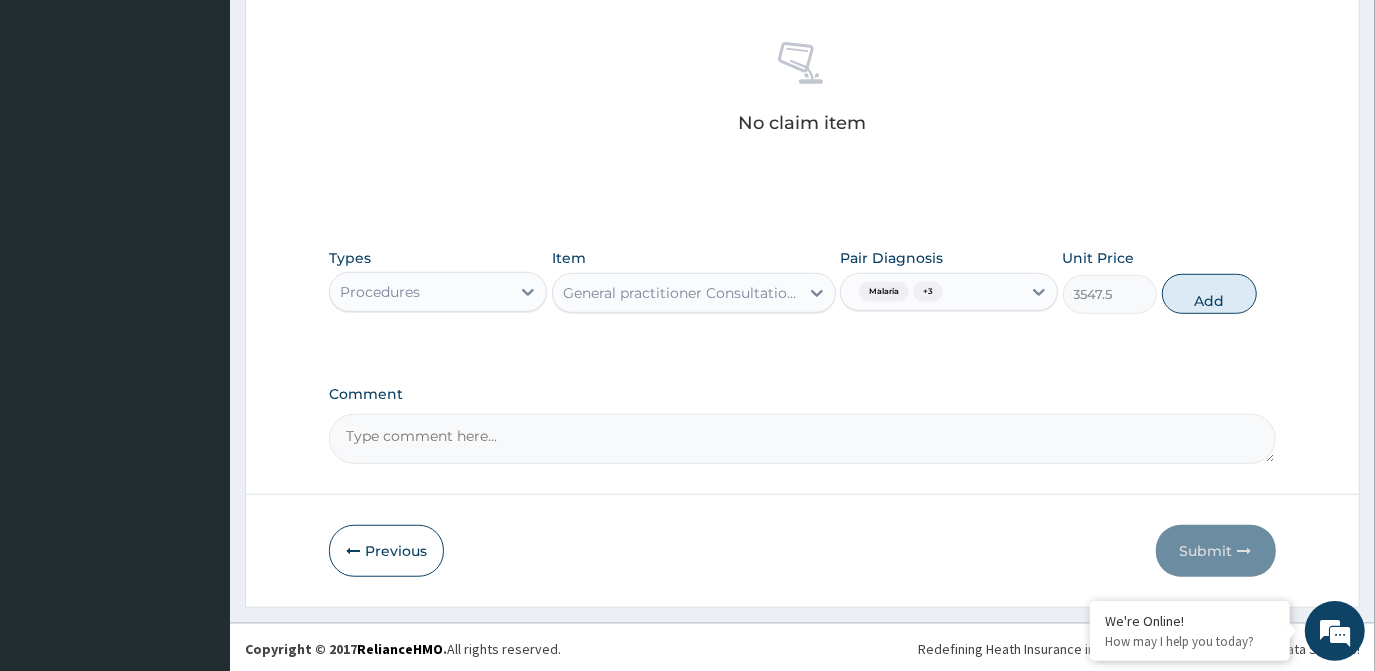 type on "0" 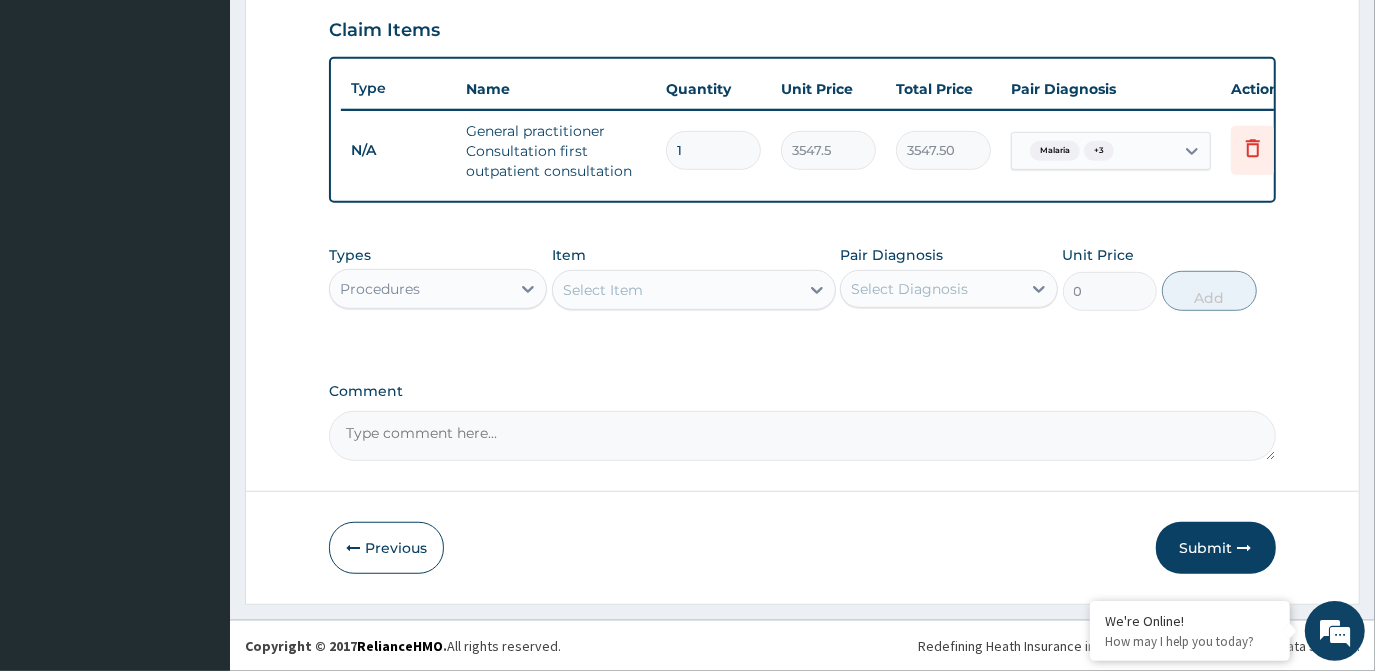 scroll, scrollTop: 696, scrollLeft: 0, axis: vertical 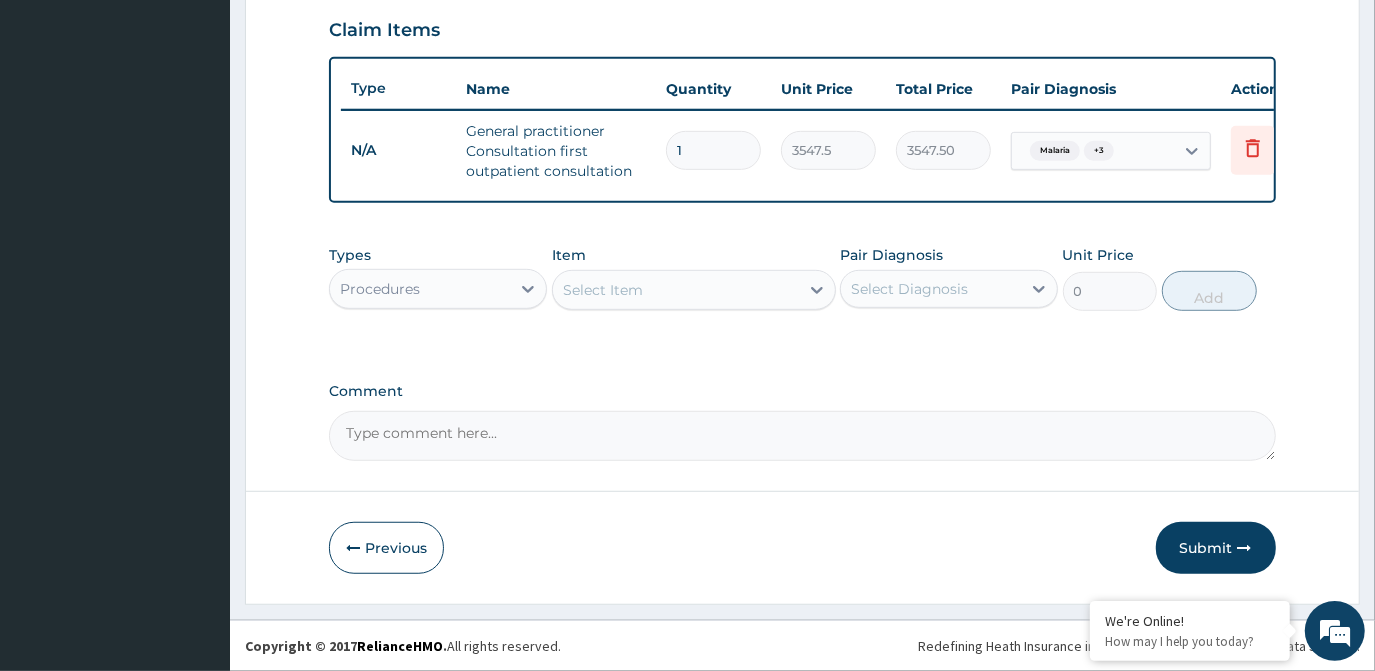 click on "Procedures" at bounding box center (420, 289) 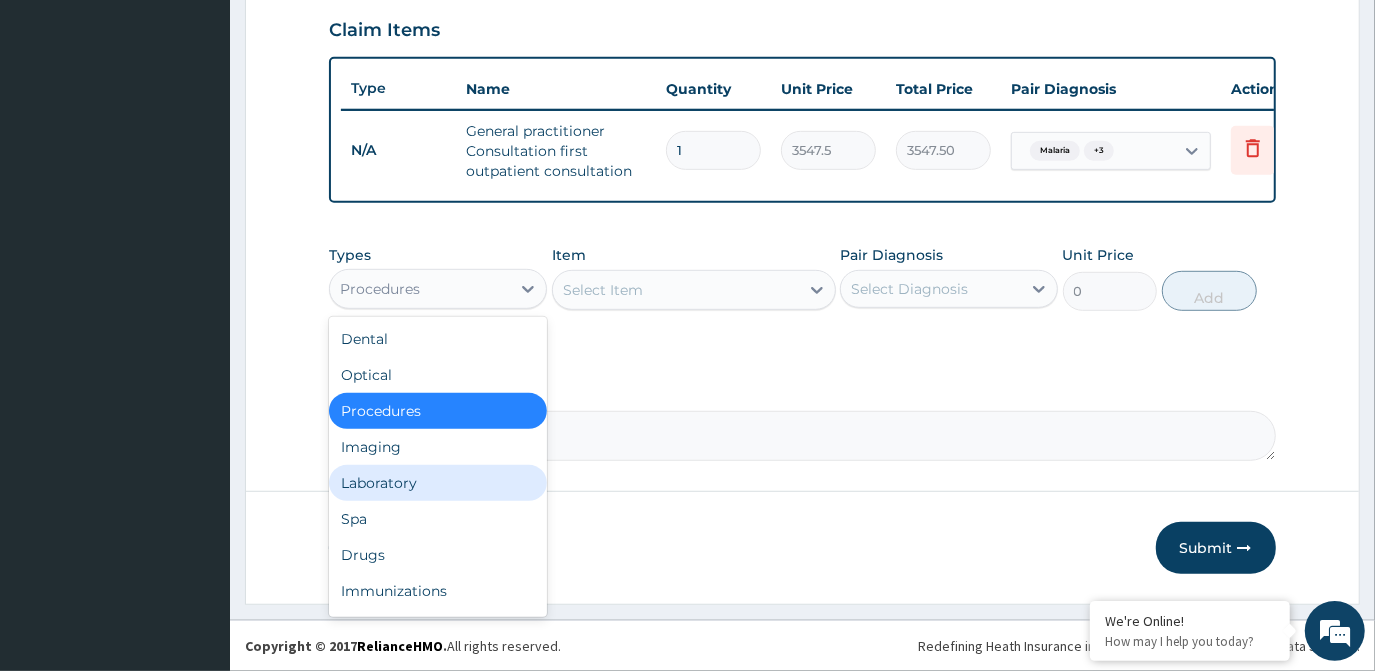 click on "Laboratory" at bounding box center [438, 483] 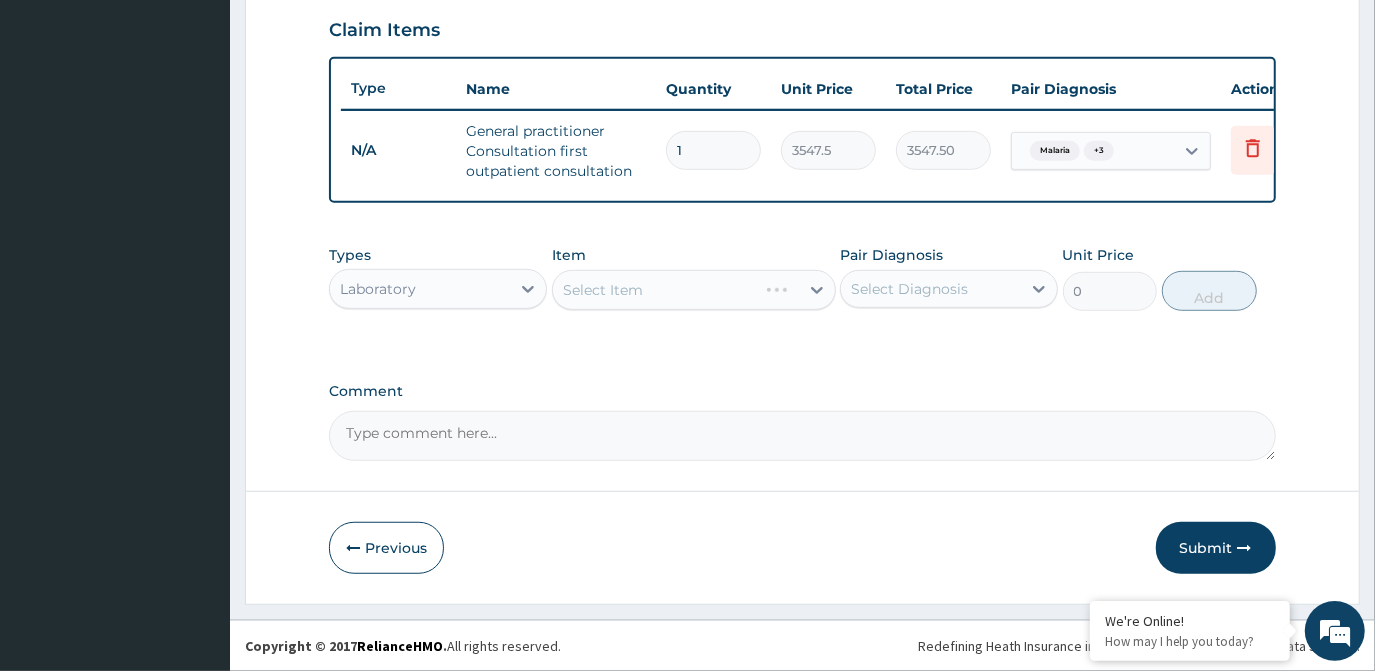 click on "Select Item" at bounding box center [694, 290] 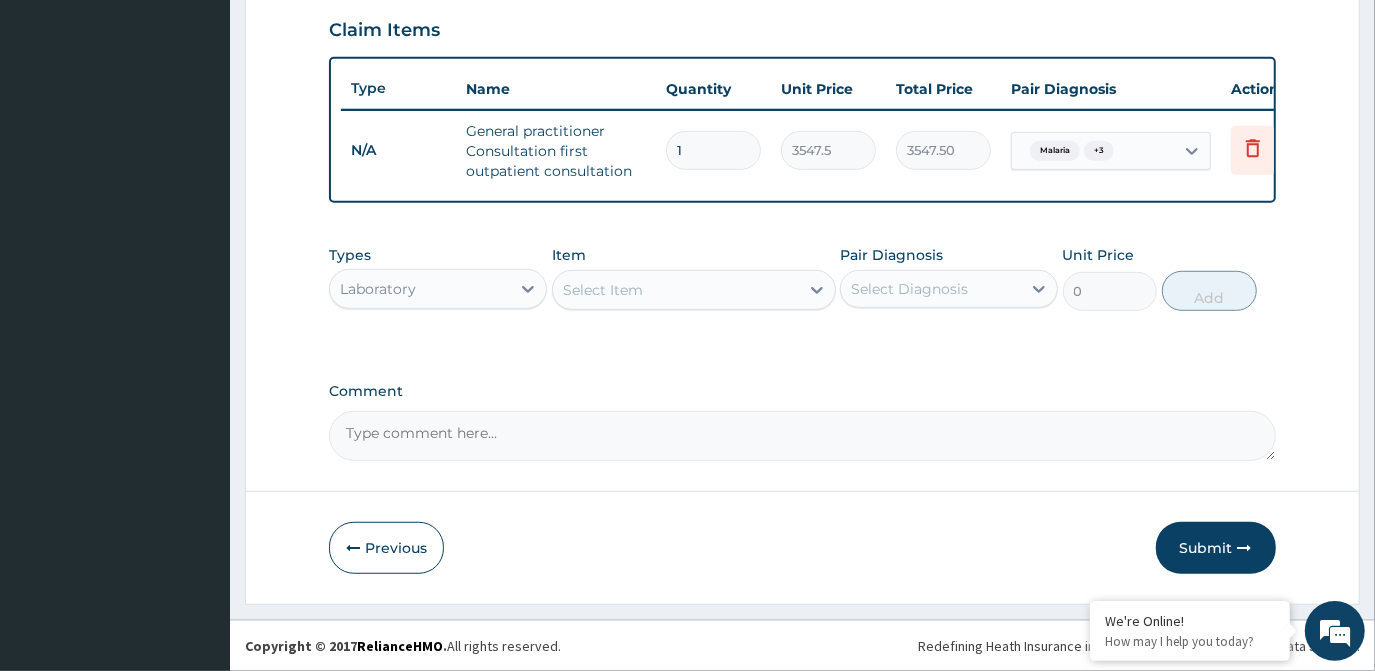 click on "Select Item" at bounding box center [676, 290] 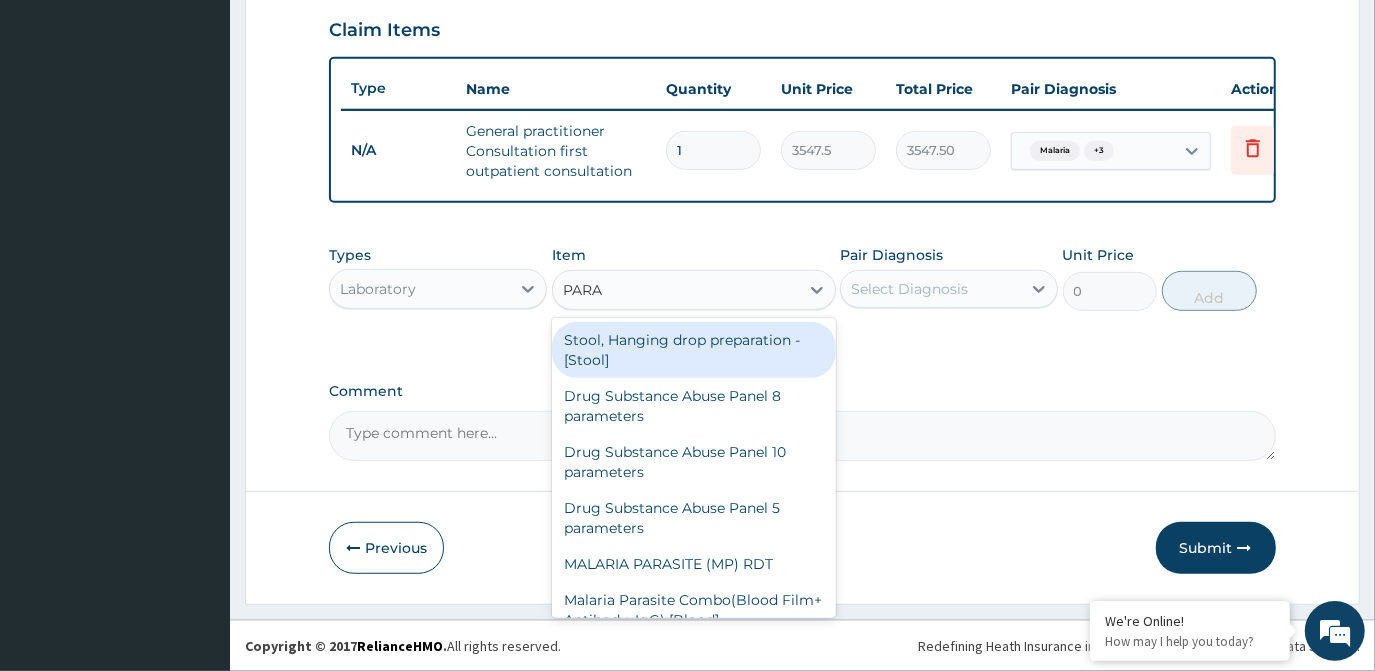 type on "PARAS" 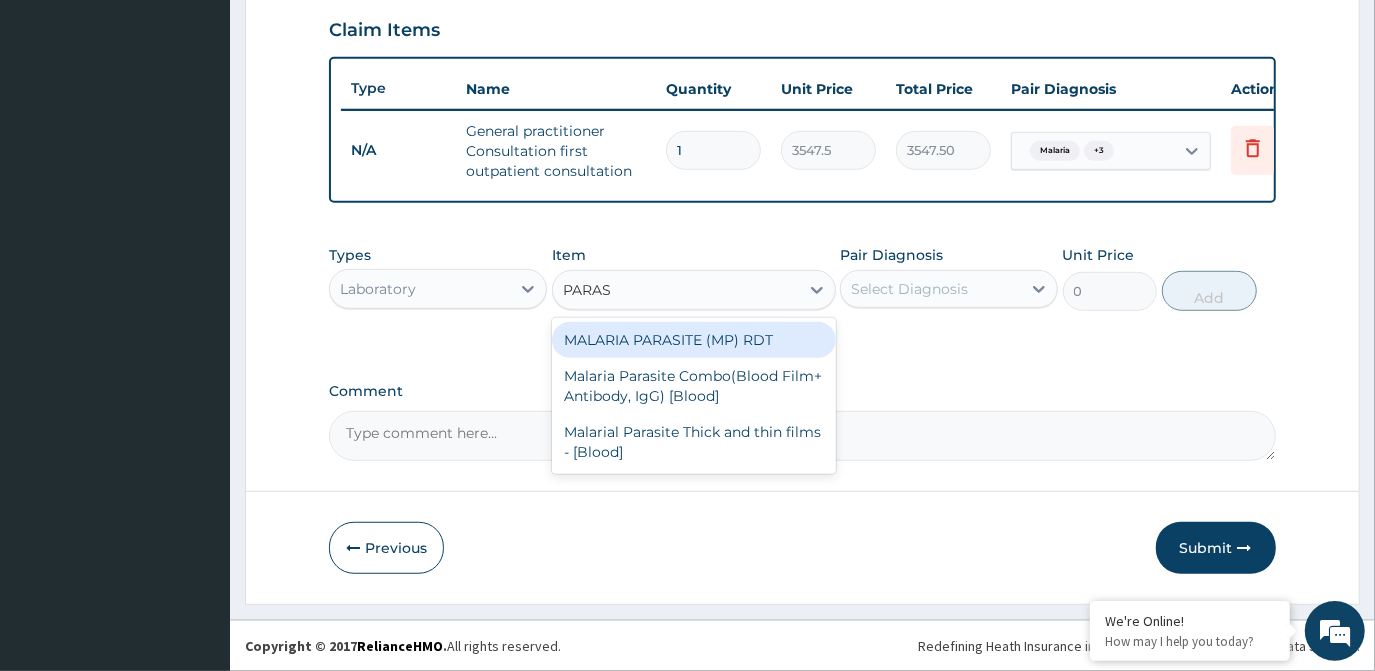 click on "MALARIA PARASITE (MP) RDT" at bounding box center (694, 340) 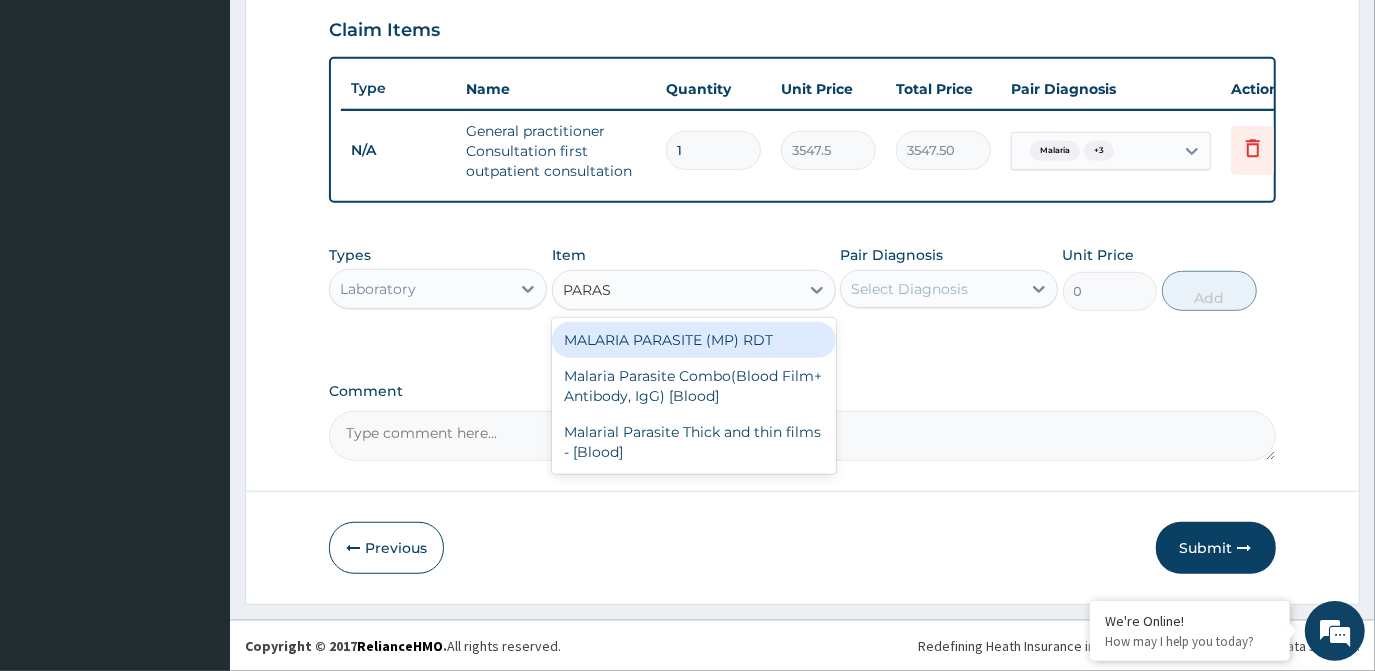 type 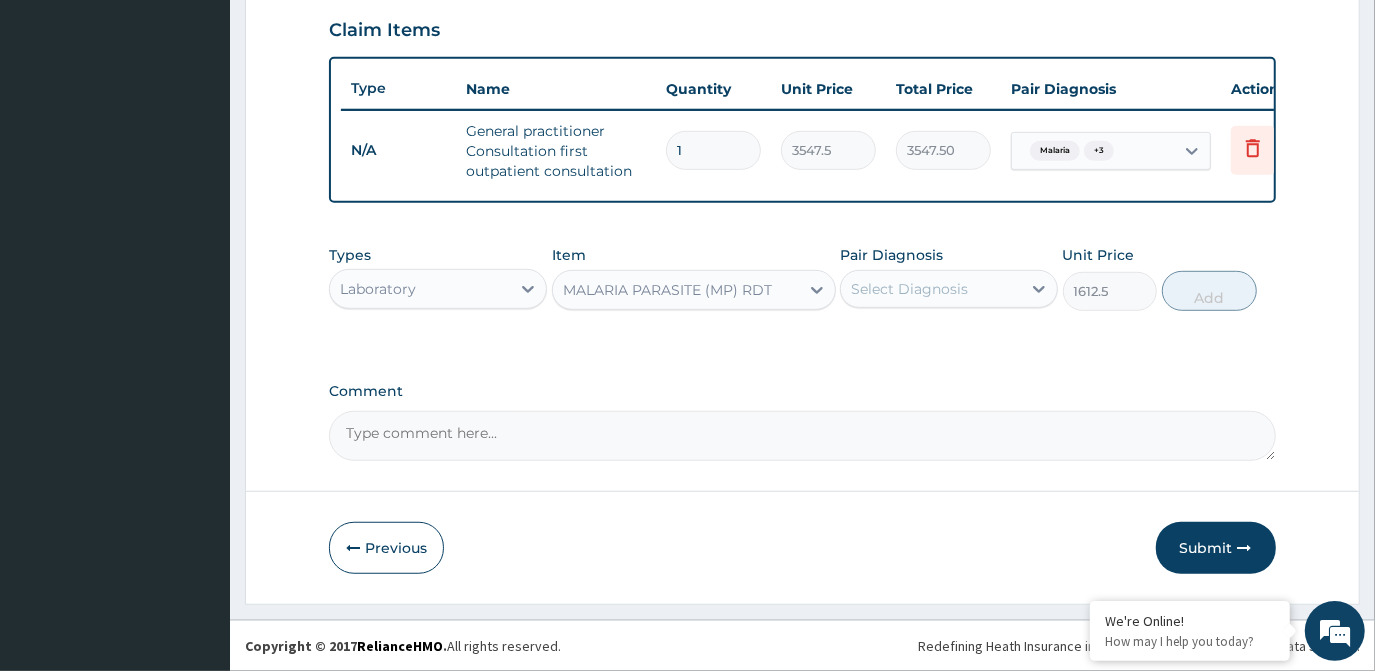 click on "Select Diagnosis" at bounding box center [909, 289] 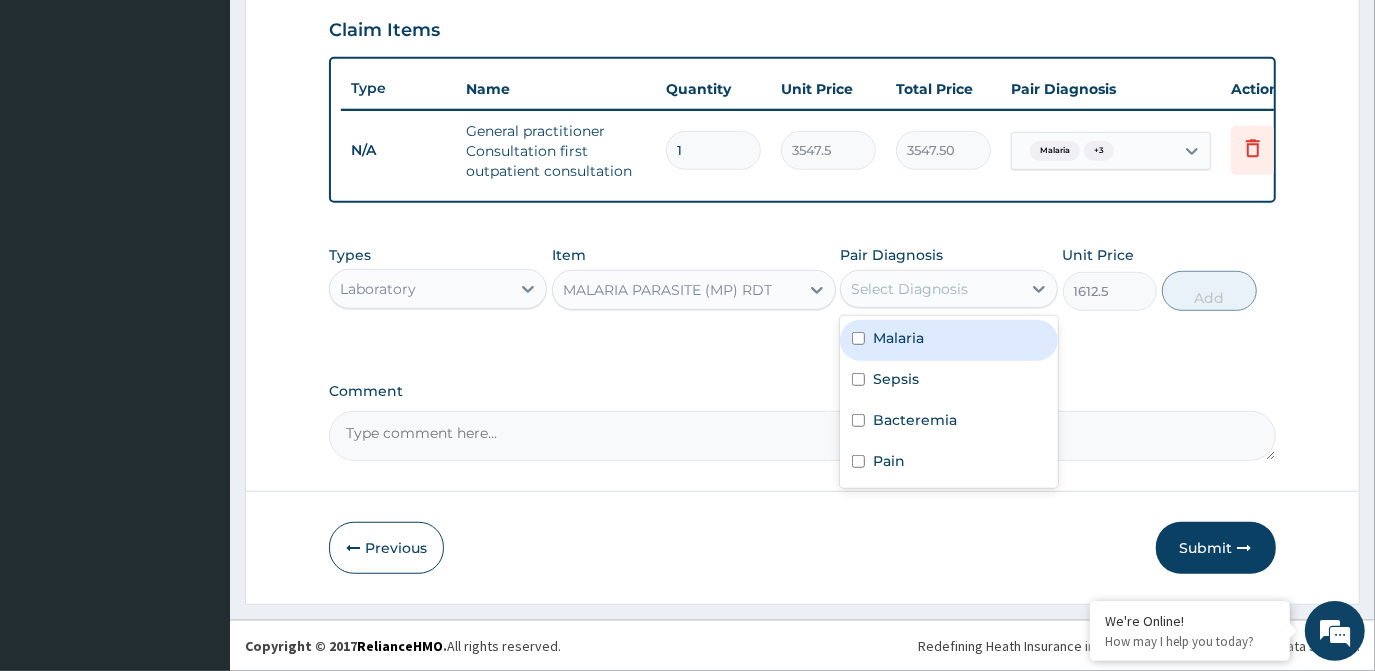 click on "Malaria" at bounding box center [949, 340] 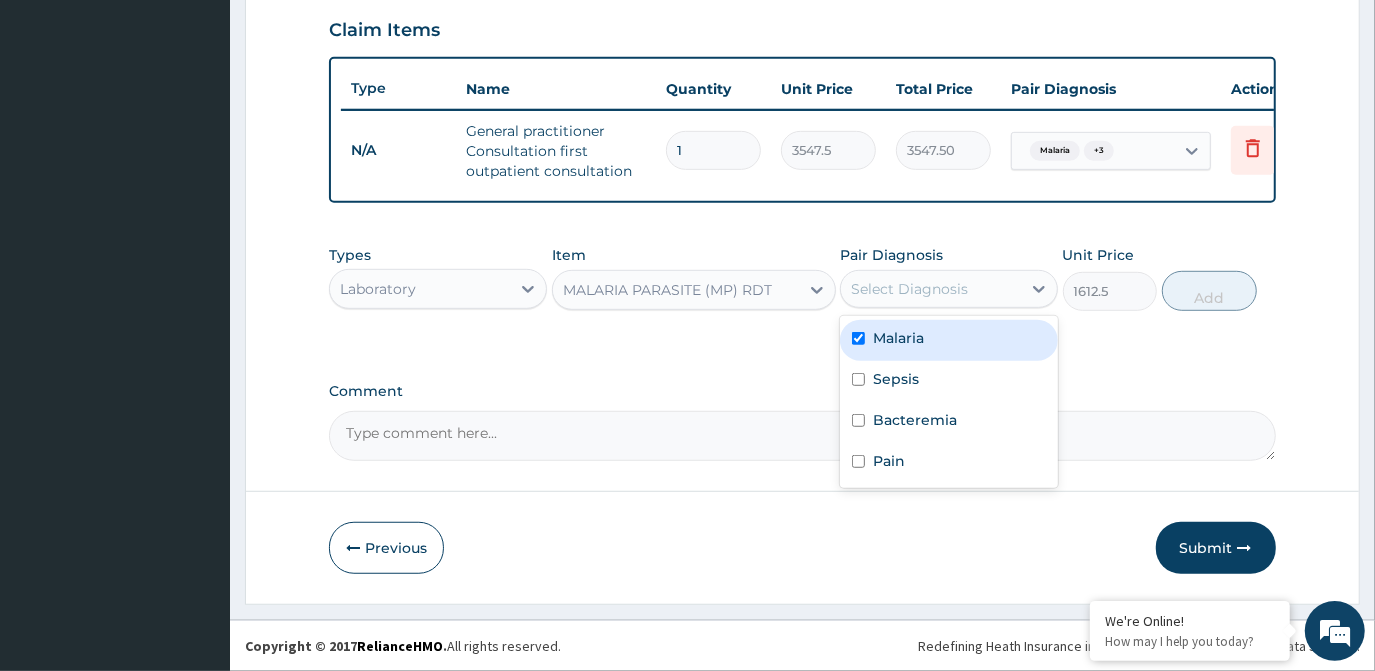checkbox on "true" 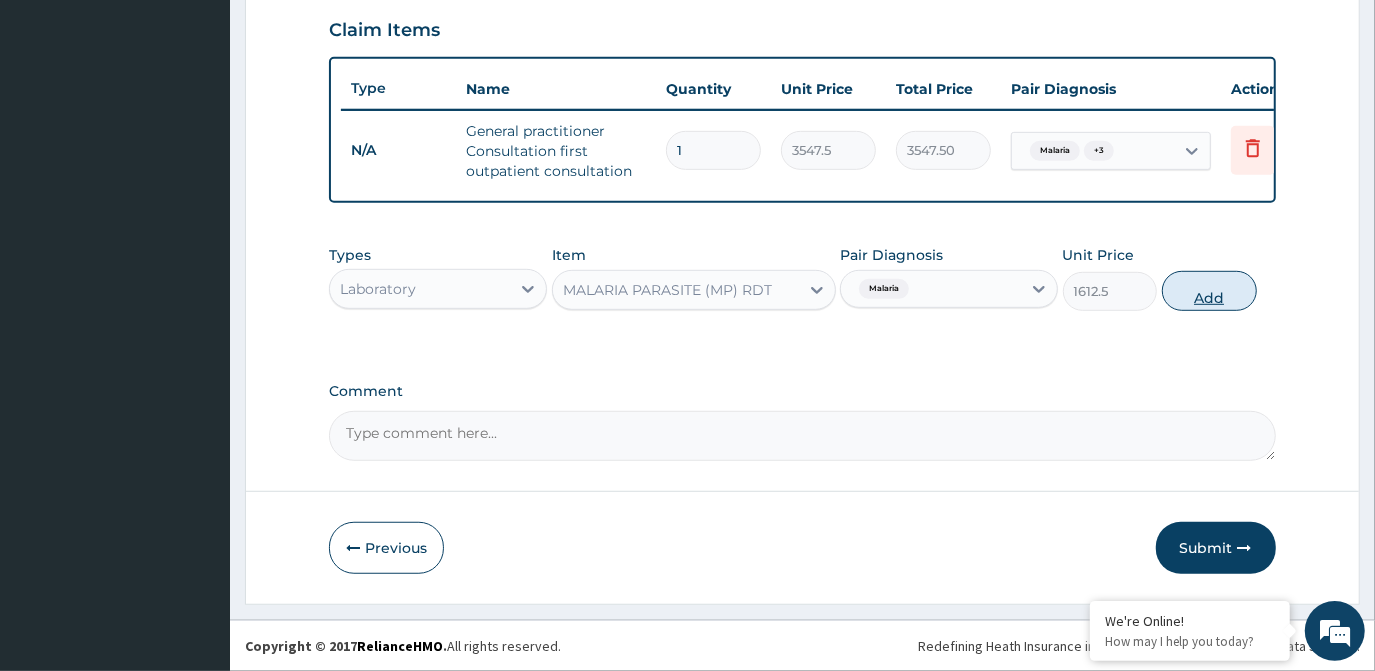click on "Add" at bounding box center [1209, 291] 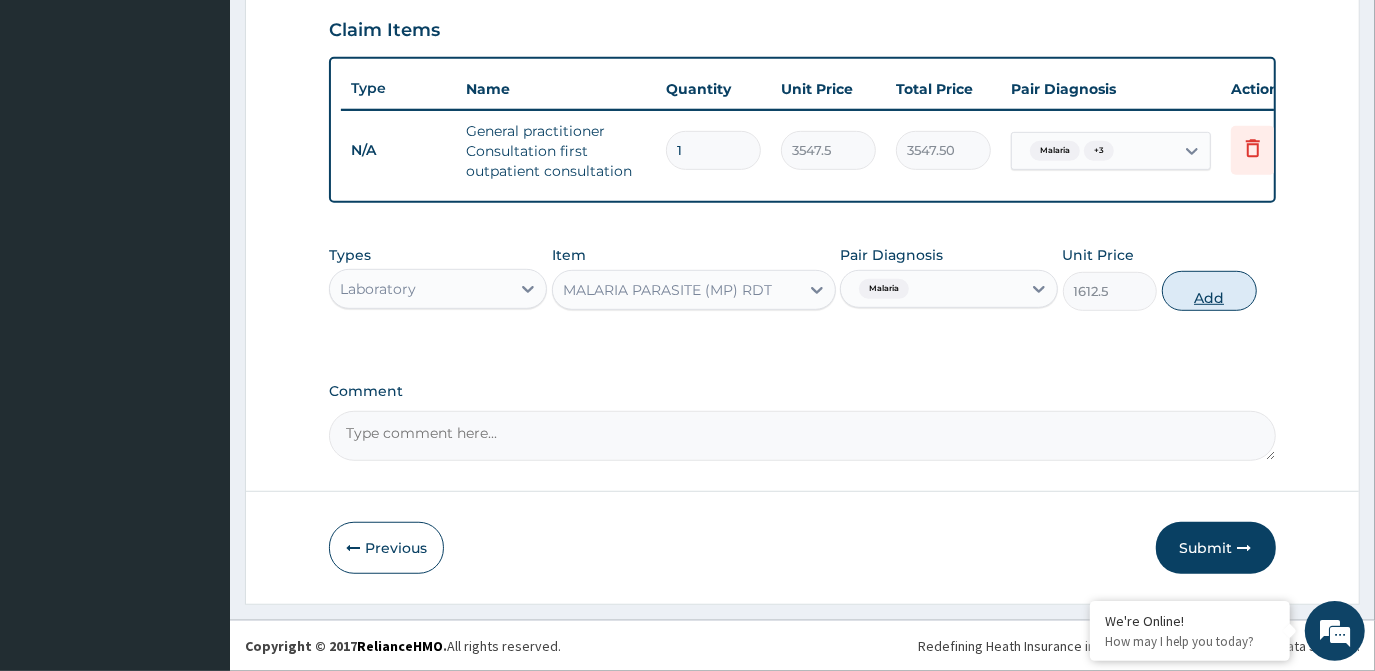 type on "0" 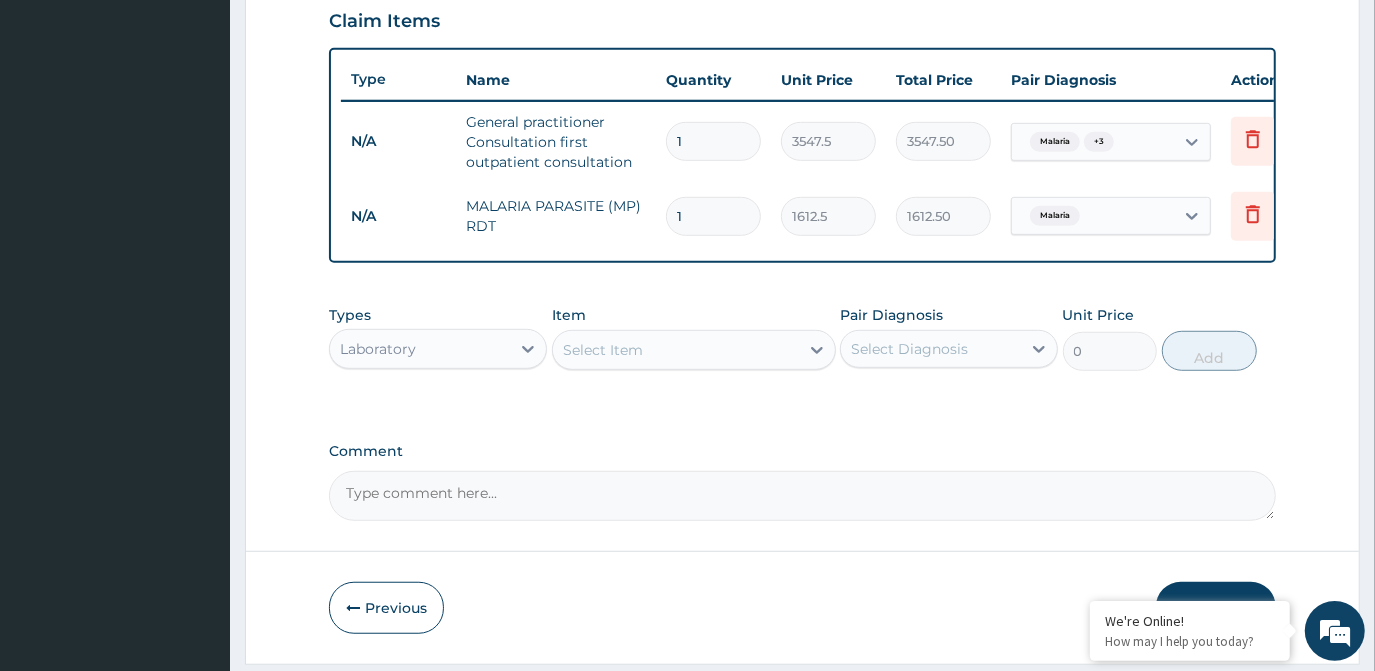 click on "Select Item" at bounding box center (676, 350) 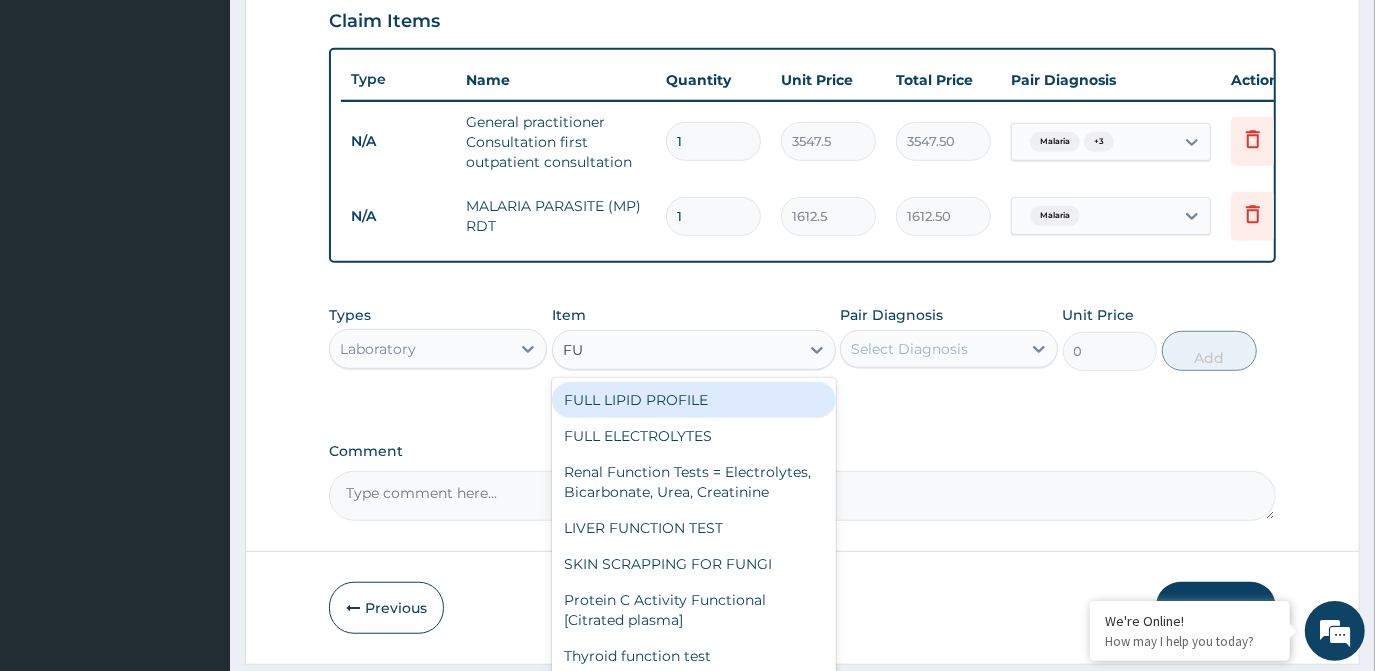 type on "F" 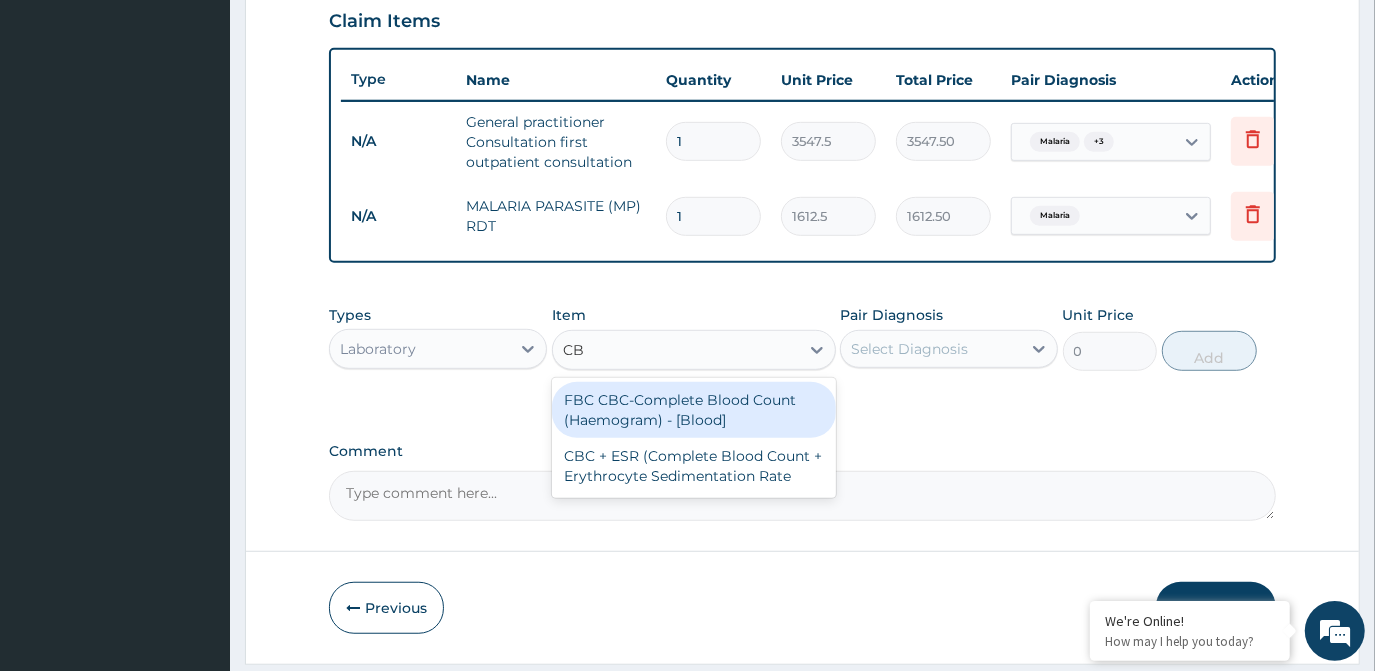 type on "CBC" 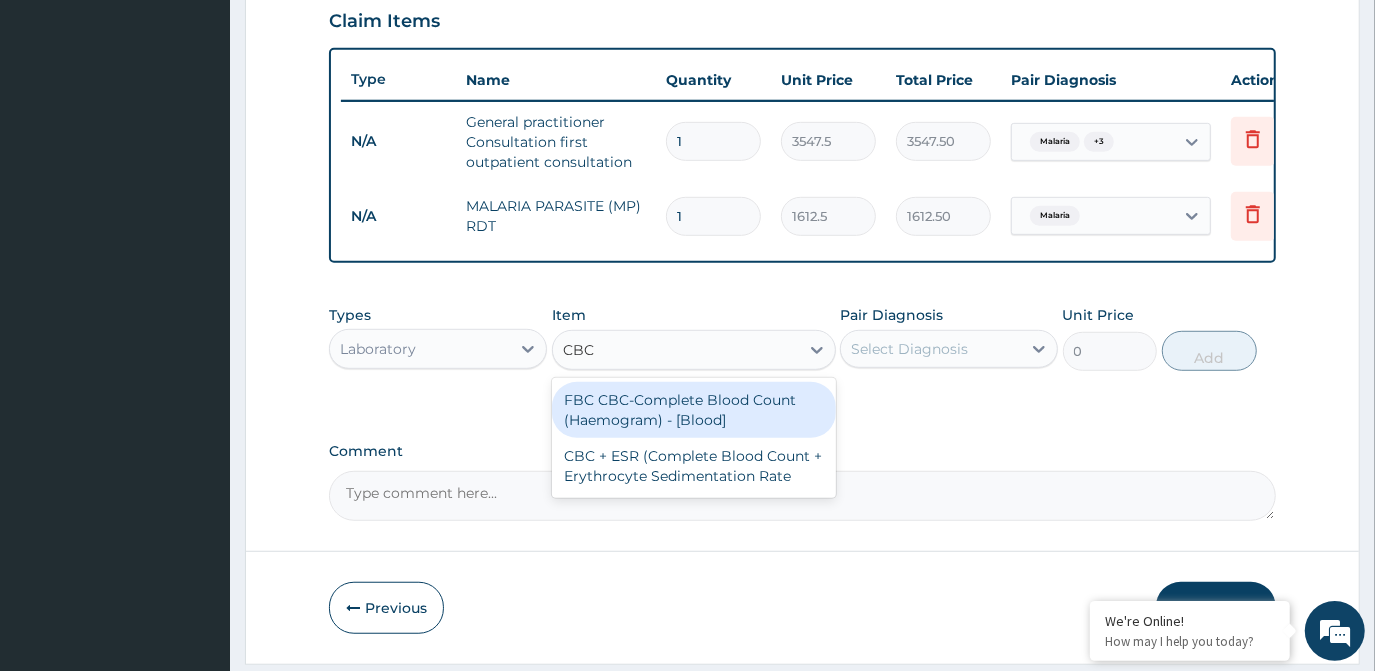 click on "FBC CBC-Complete Blood Count (Haemogram) - [Blood]" at bounding box center [694, 410] 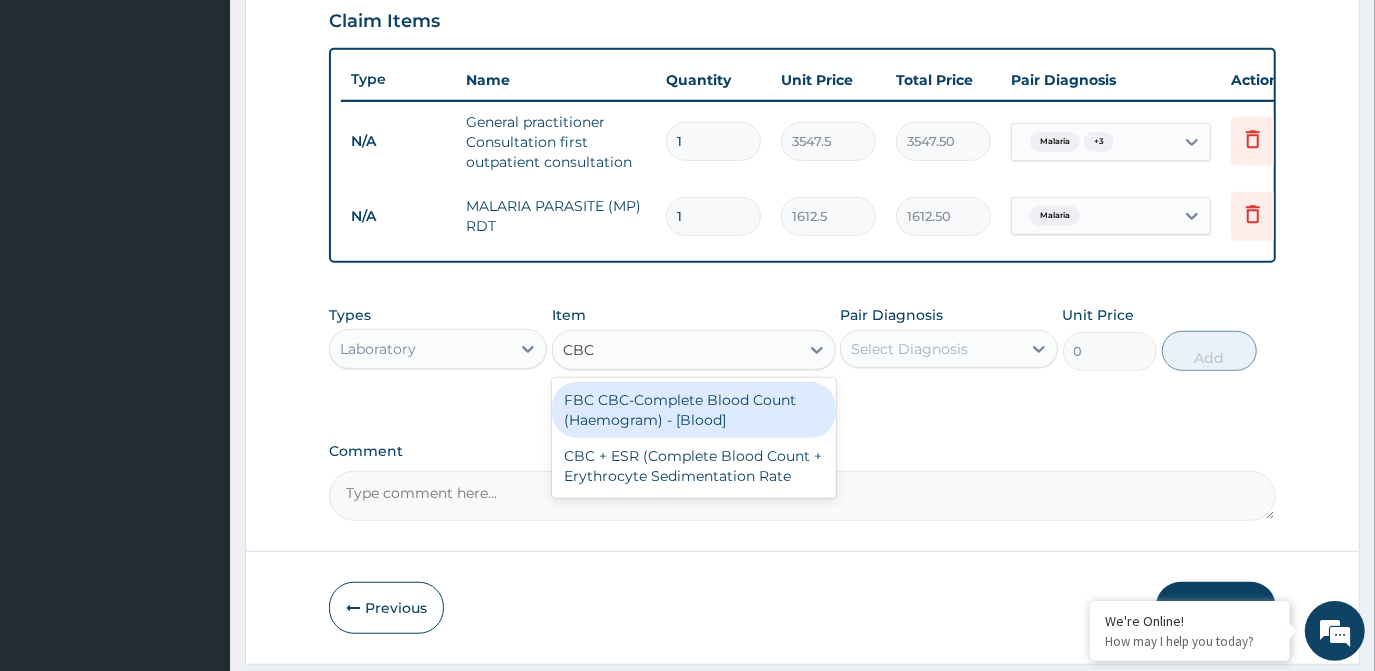 type 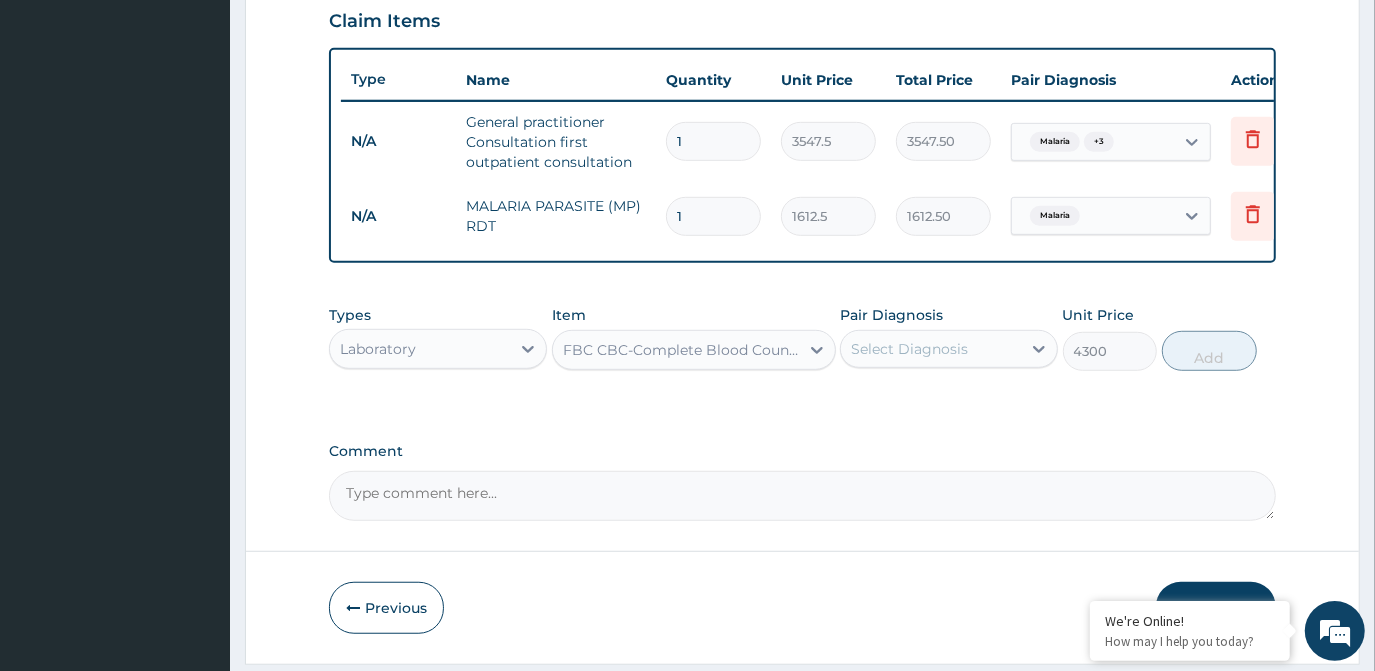 click on "Select Diagnosis" at bounding box center (909, 349) 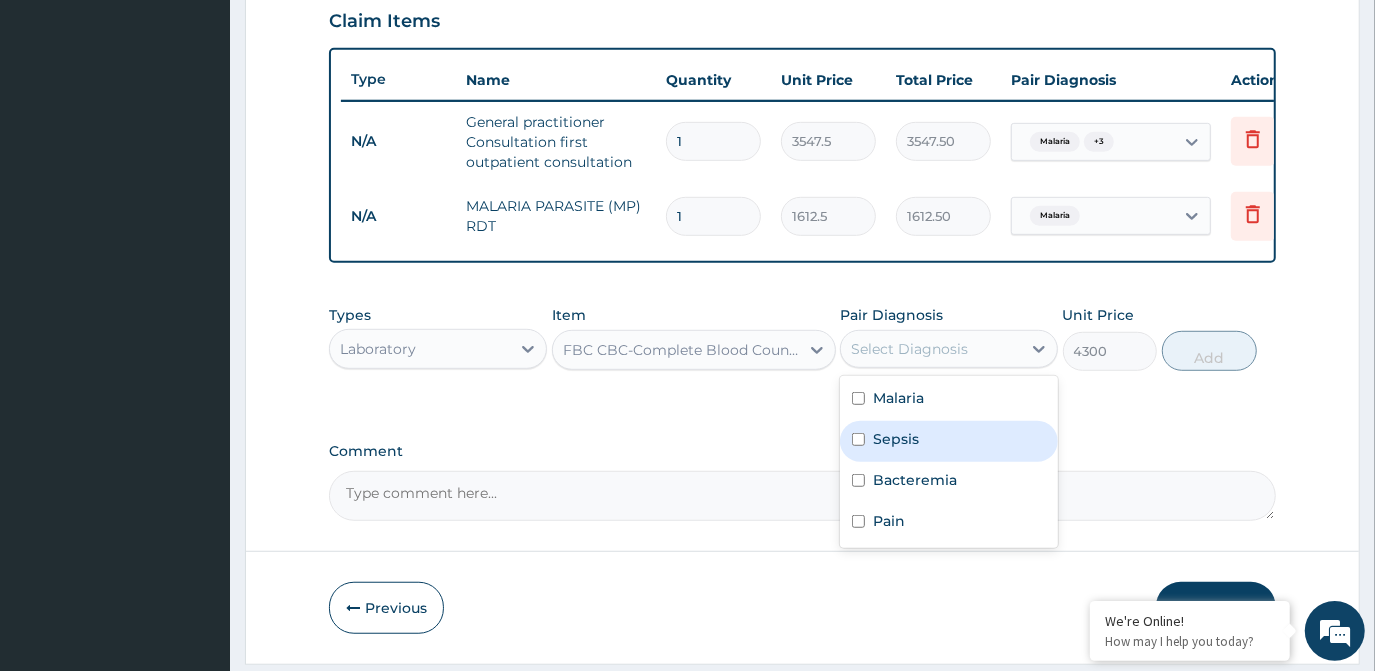 click on "Sepsis" at bounding box center [949, 441] 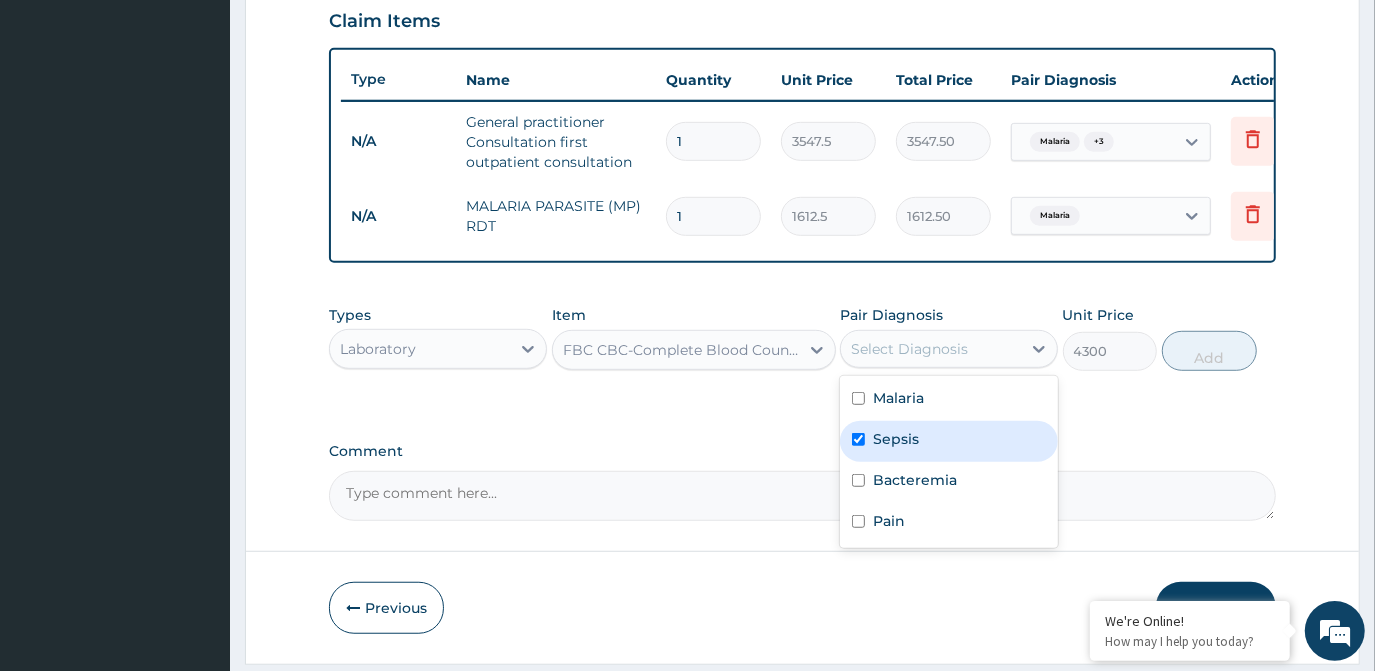 checkbox on "true" 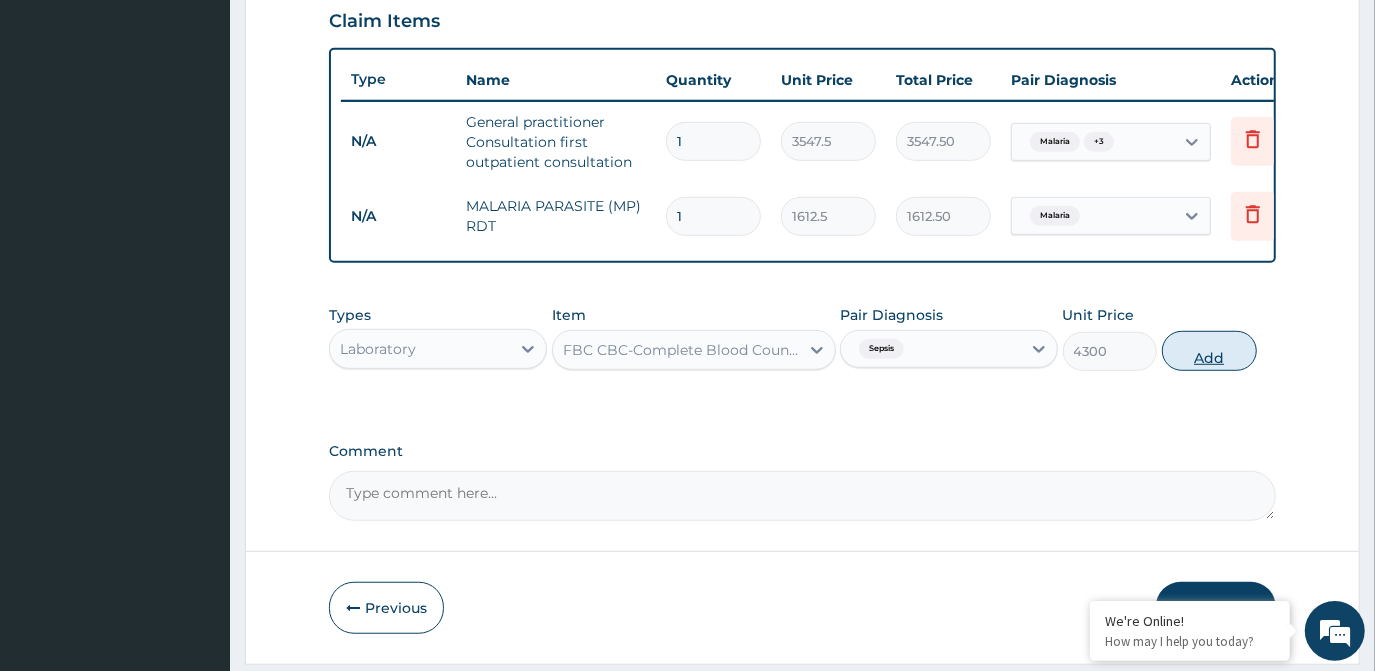 click on "Add" at bounding box center [1209, 351] 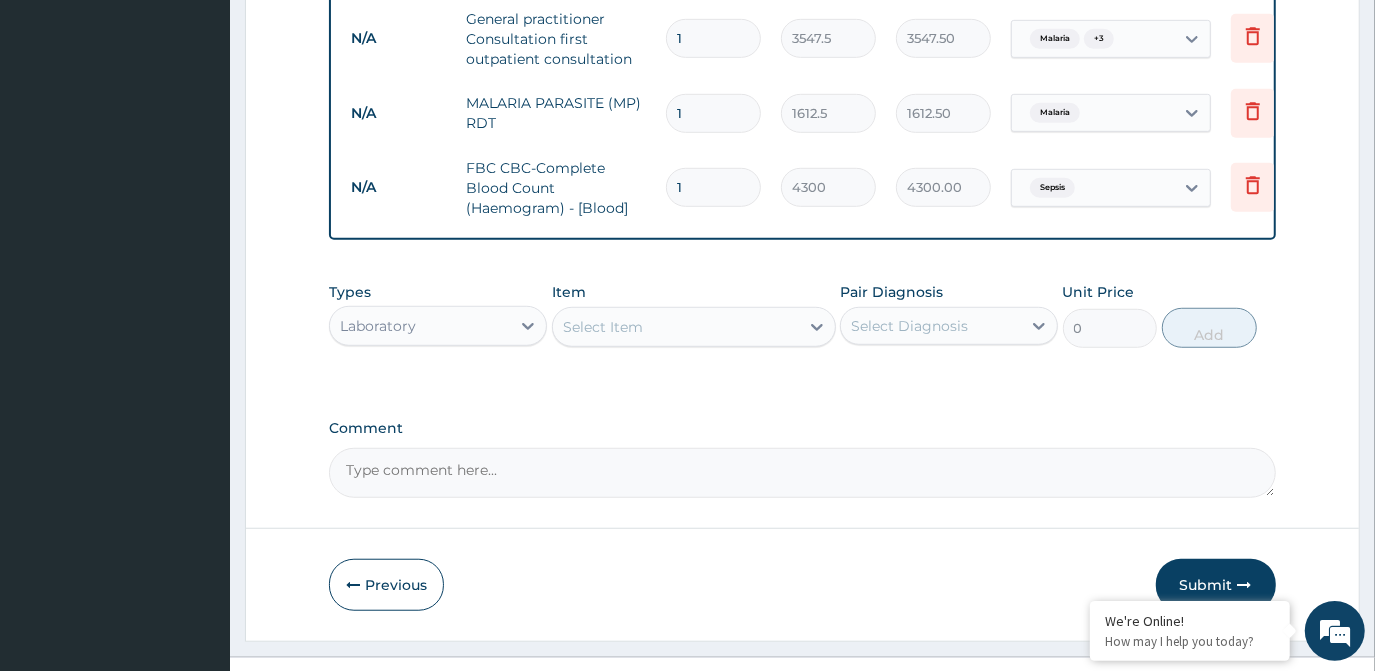 scroll, scrollTop: 845, scrollLeft: 0, axis: vertical 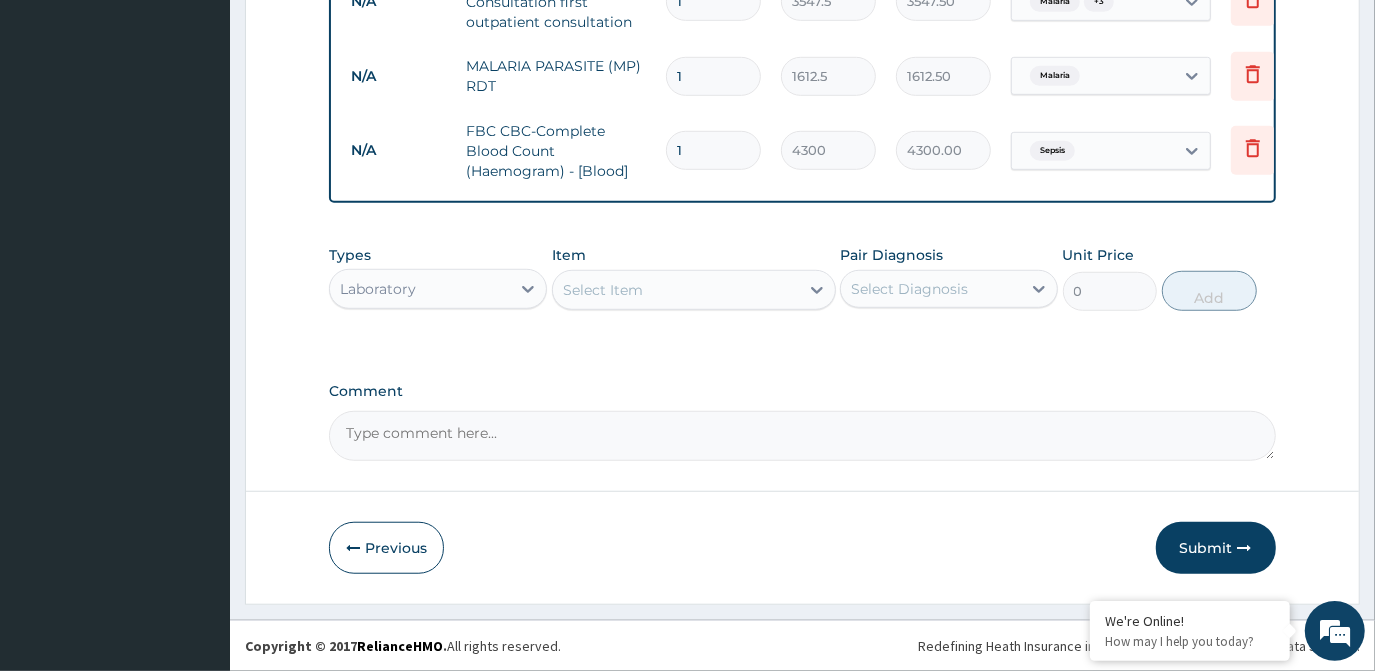 click on "Laboratory" at bounding box center [438, 289] 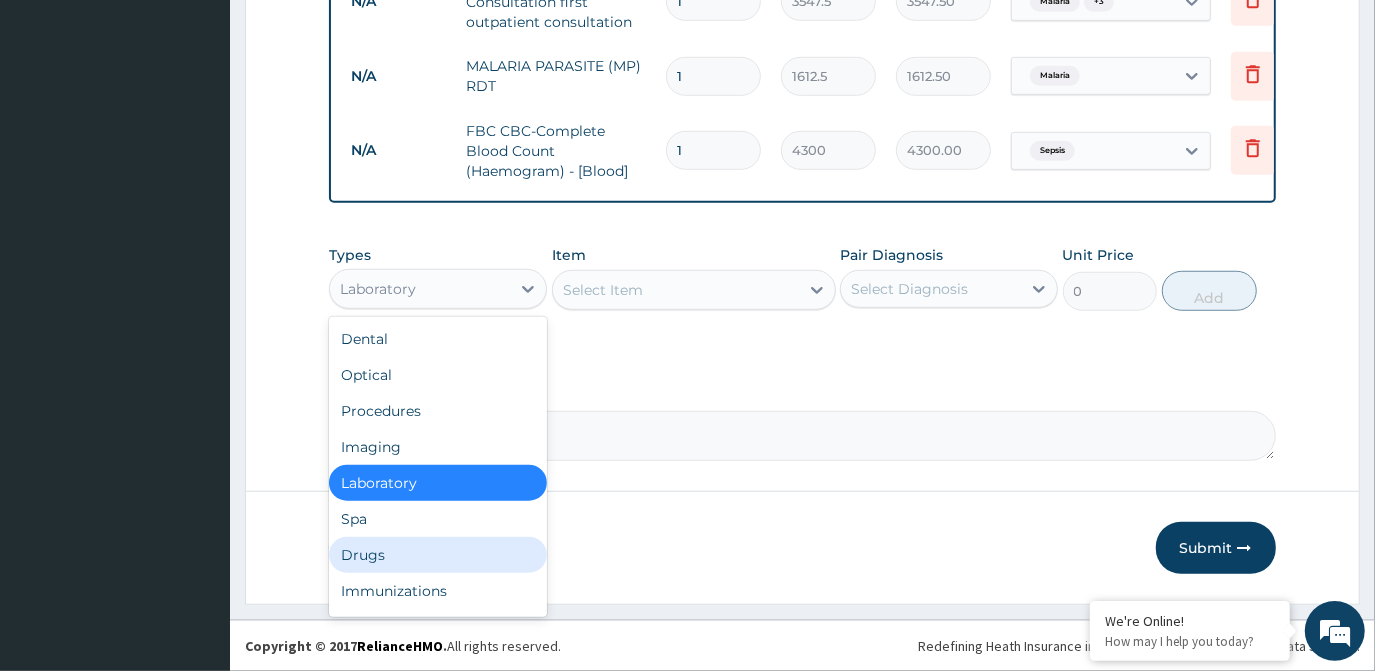 scroll, scrollTop: 67, scrollLeft: 0, axis: vertical 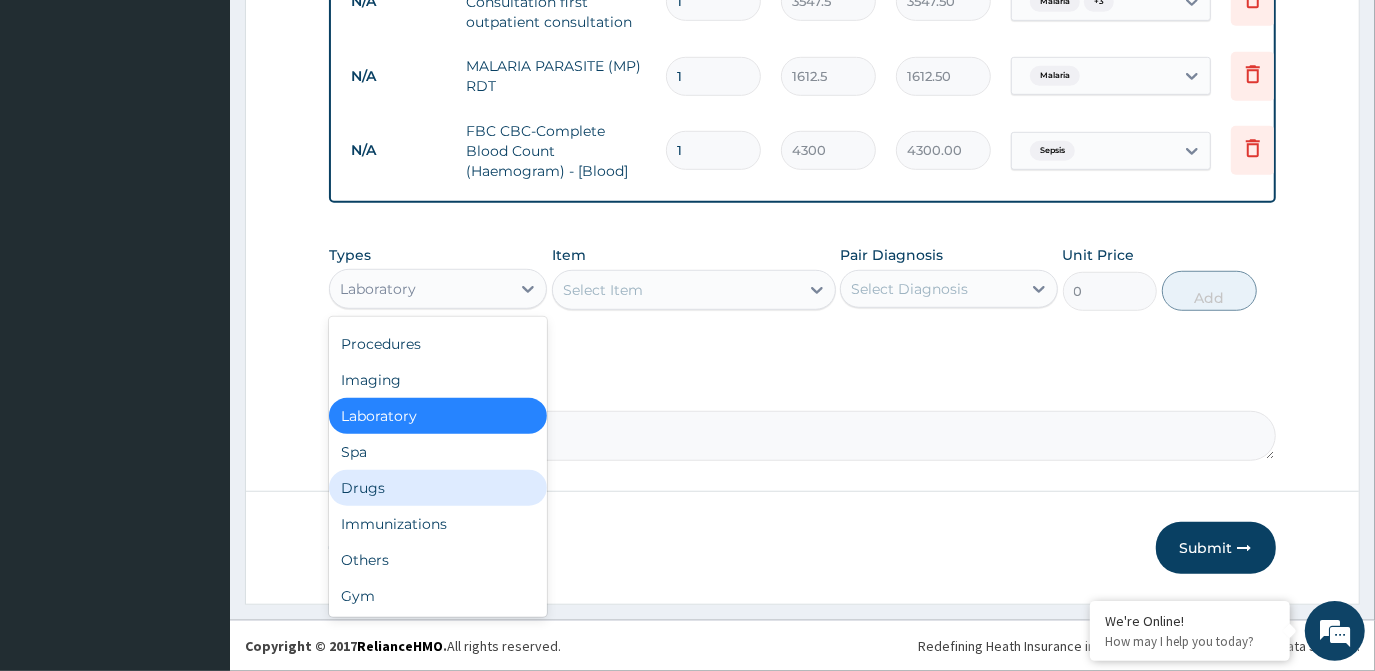click on "Drugs" at bounding box center [438, 488] 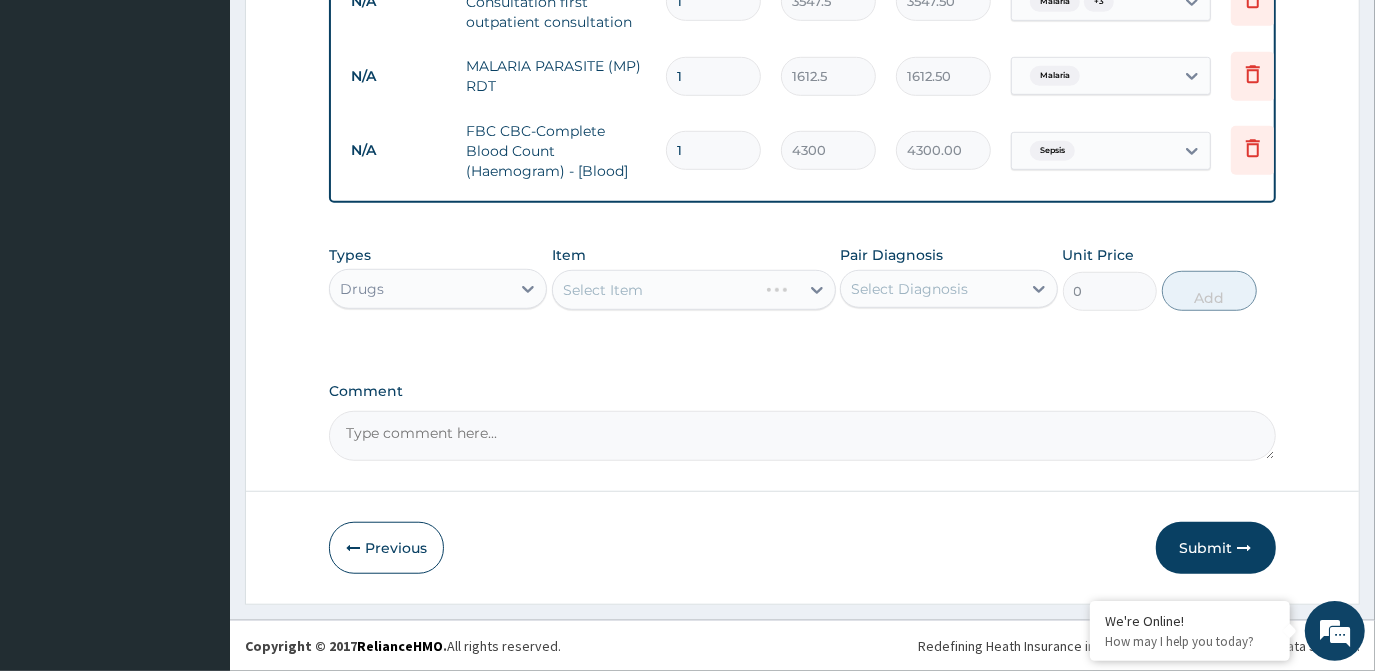 click on "Select Item" at bounding box center (694, 290) 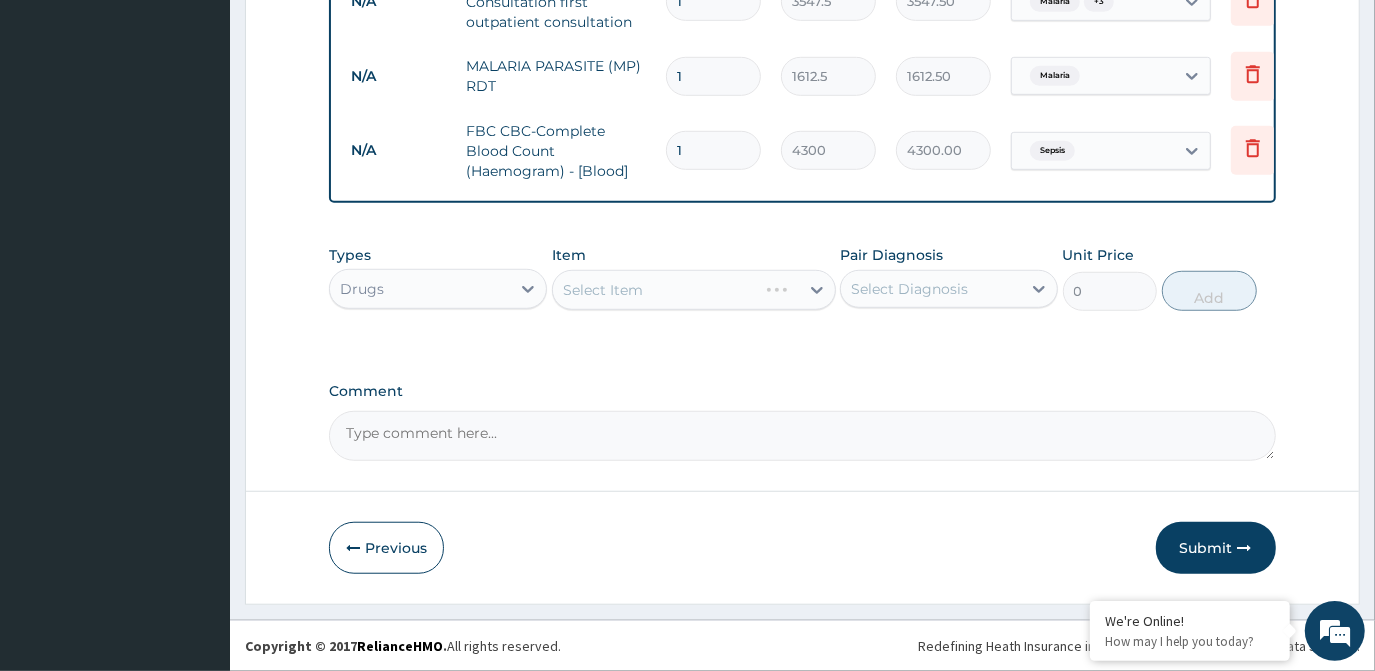click on "Select Item" at bounding box center [694, 290] 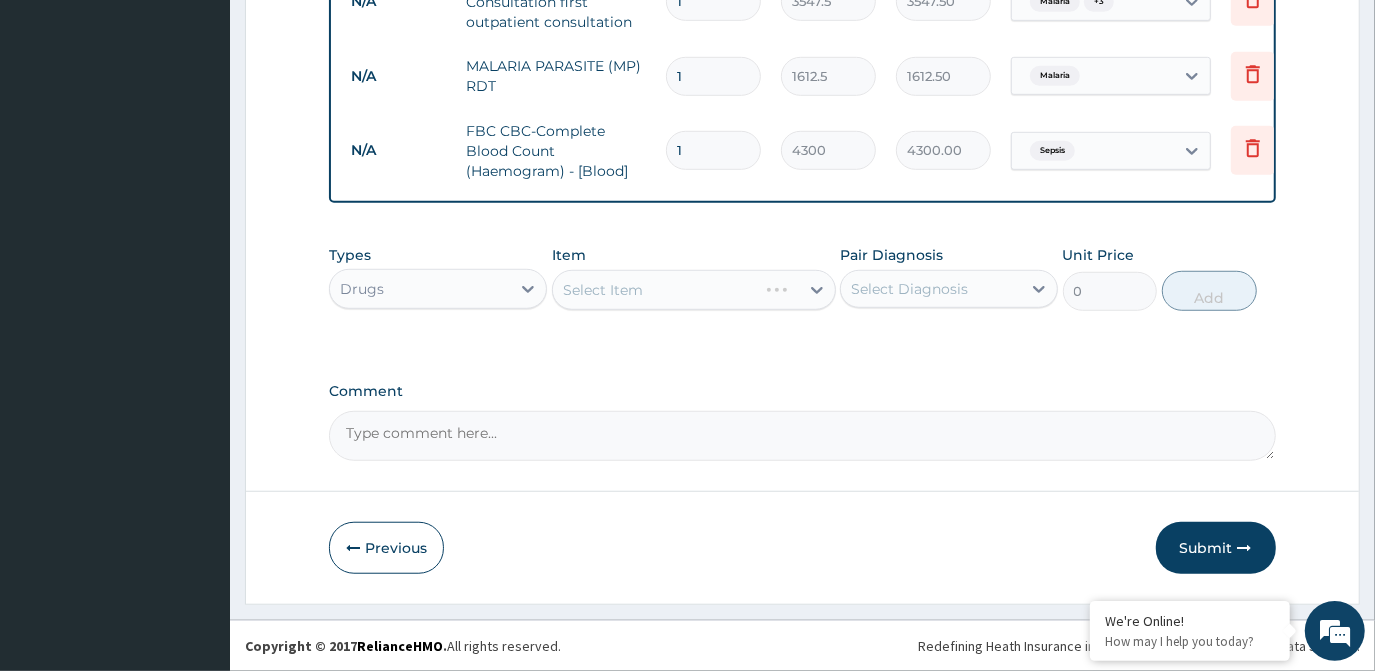 click on "Select Item" at bounding box center [603, 290] 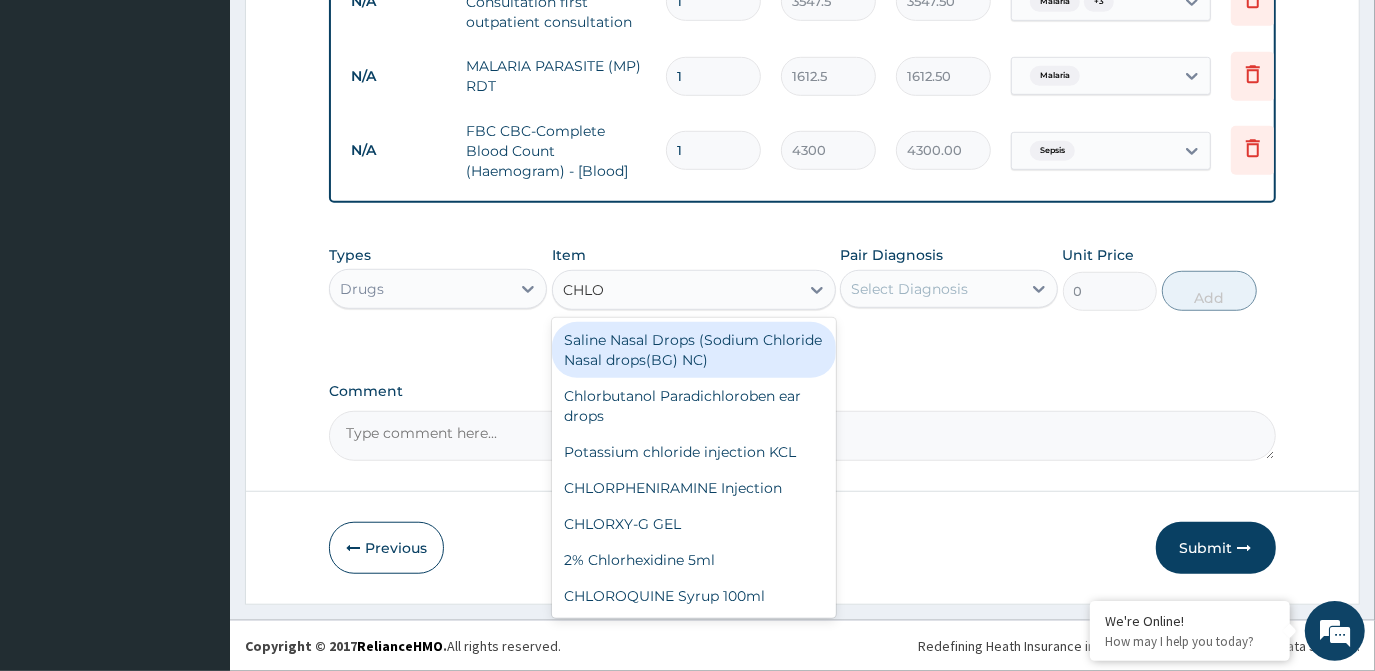 type on "CHLOR" 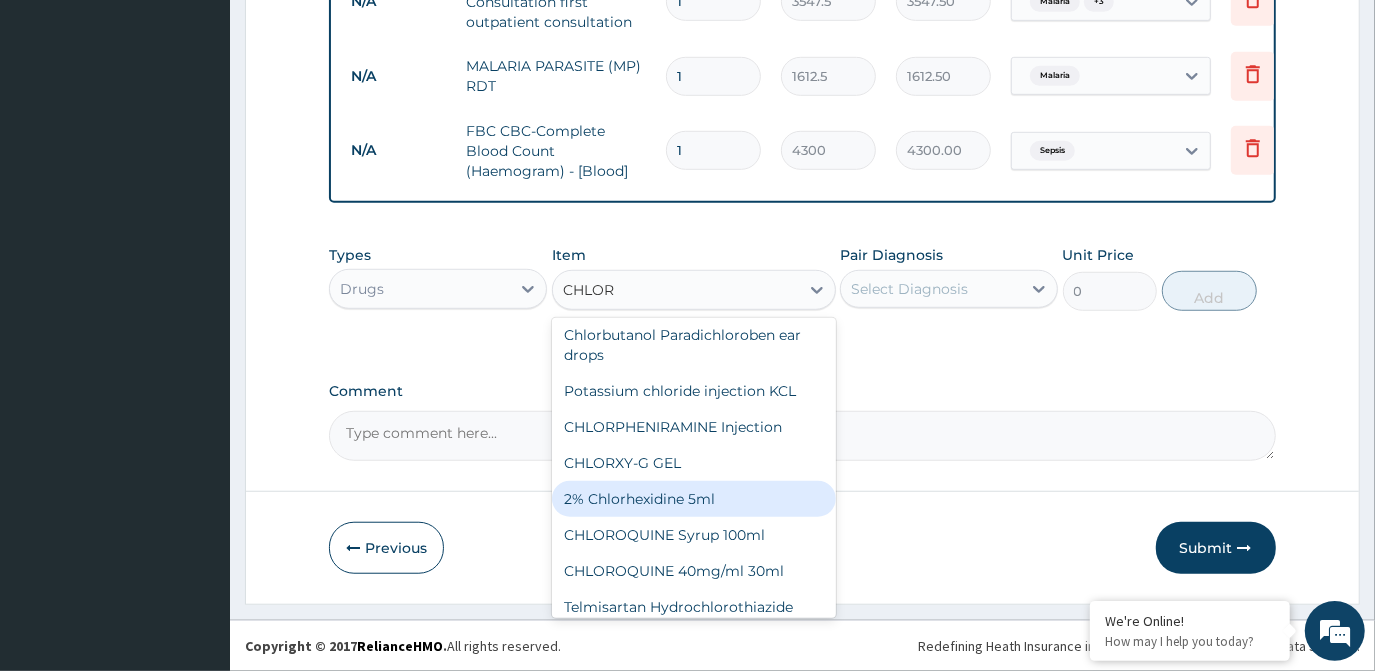 scroll, scrollTop: 90, scrollLeft: 0, axis: vertical 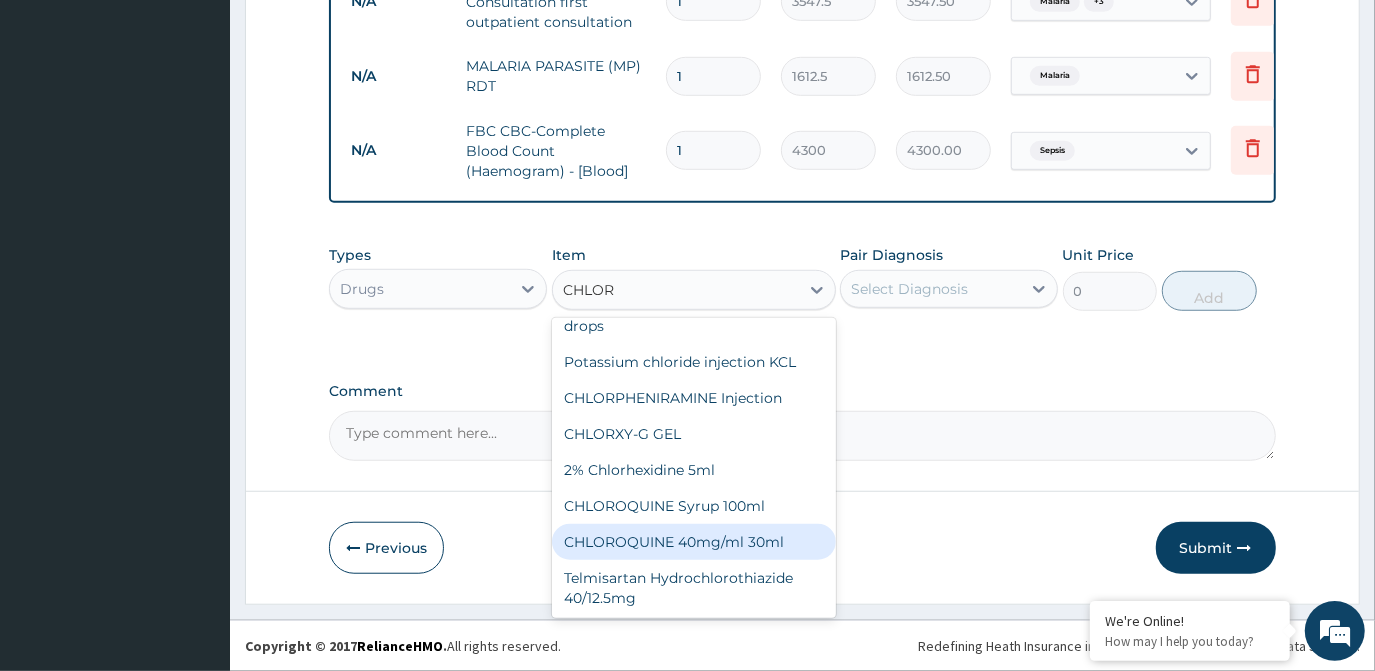 click on "CHLOROQUINE 40mg/ml 30ml" at bounding box center (694, 542) 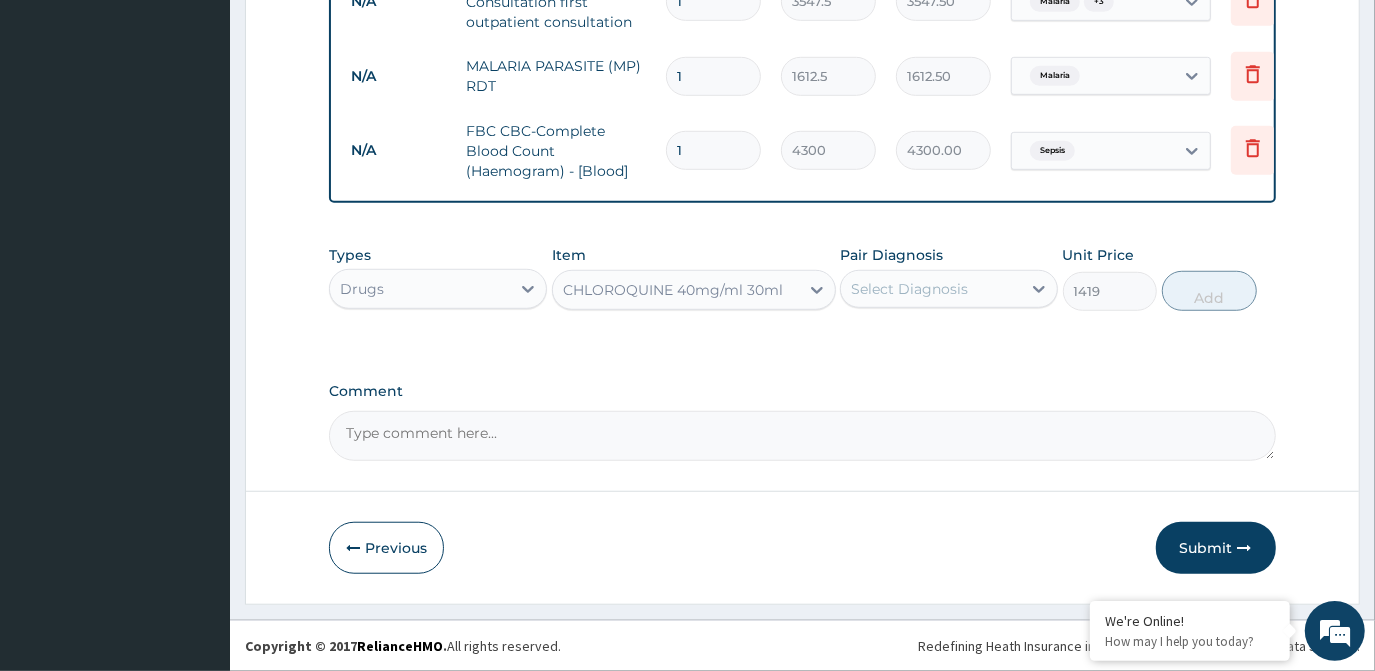 click on "Select Diagnosis" at bounding box center (909, 289) 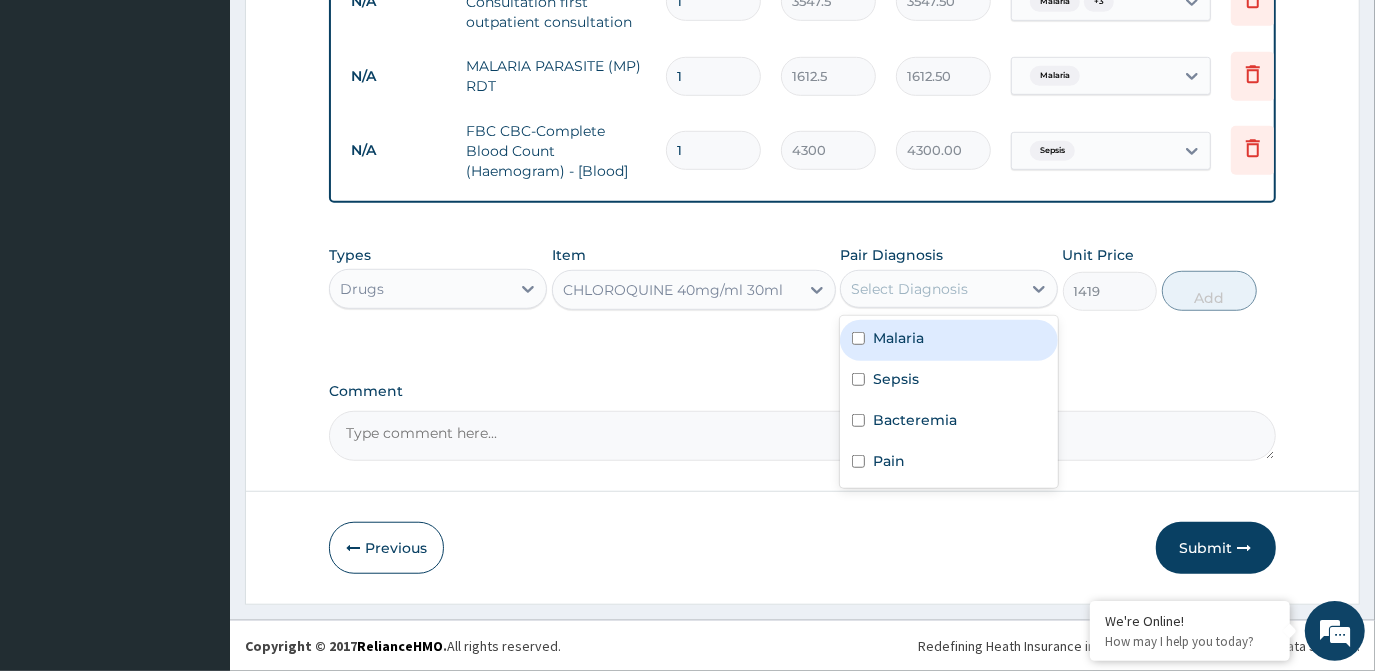 click on "Malaria" at bounding box center [898, 338] 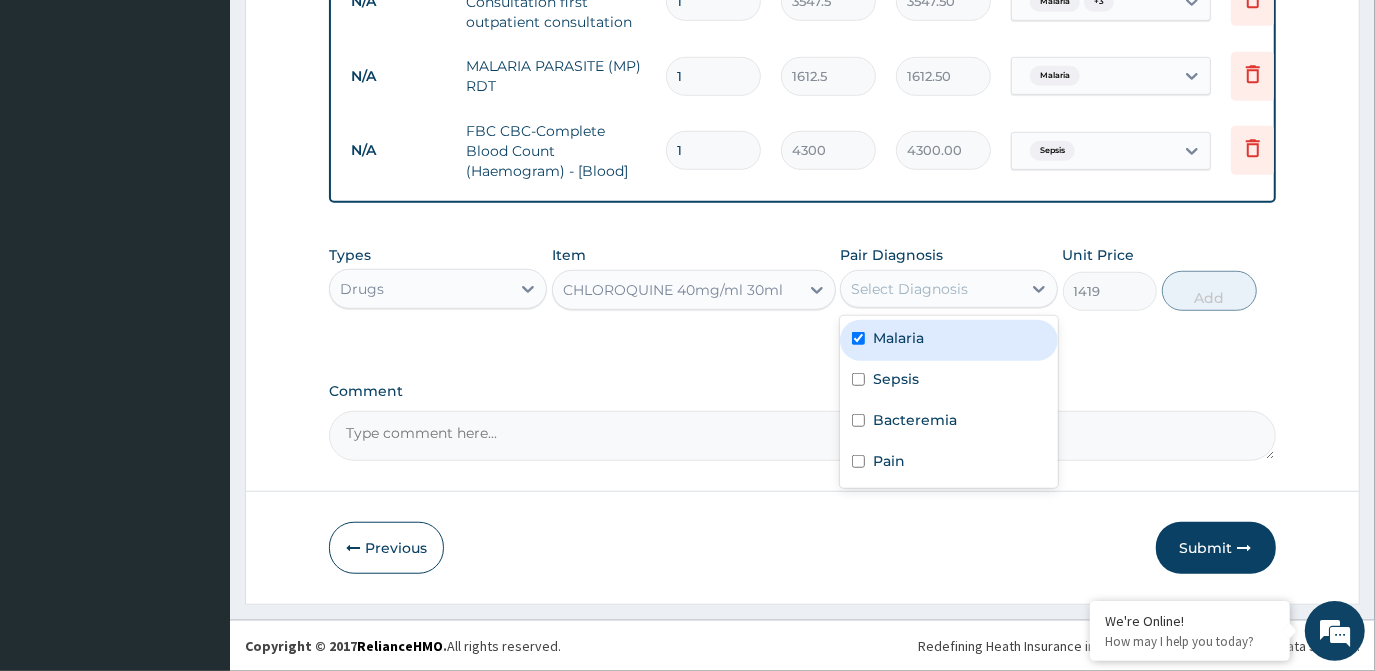 checkbox on "true" 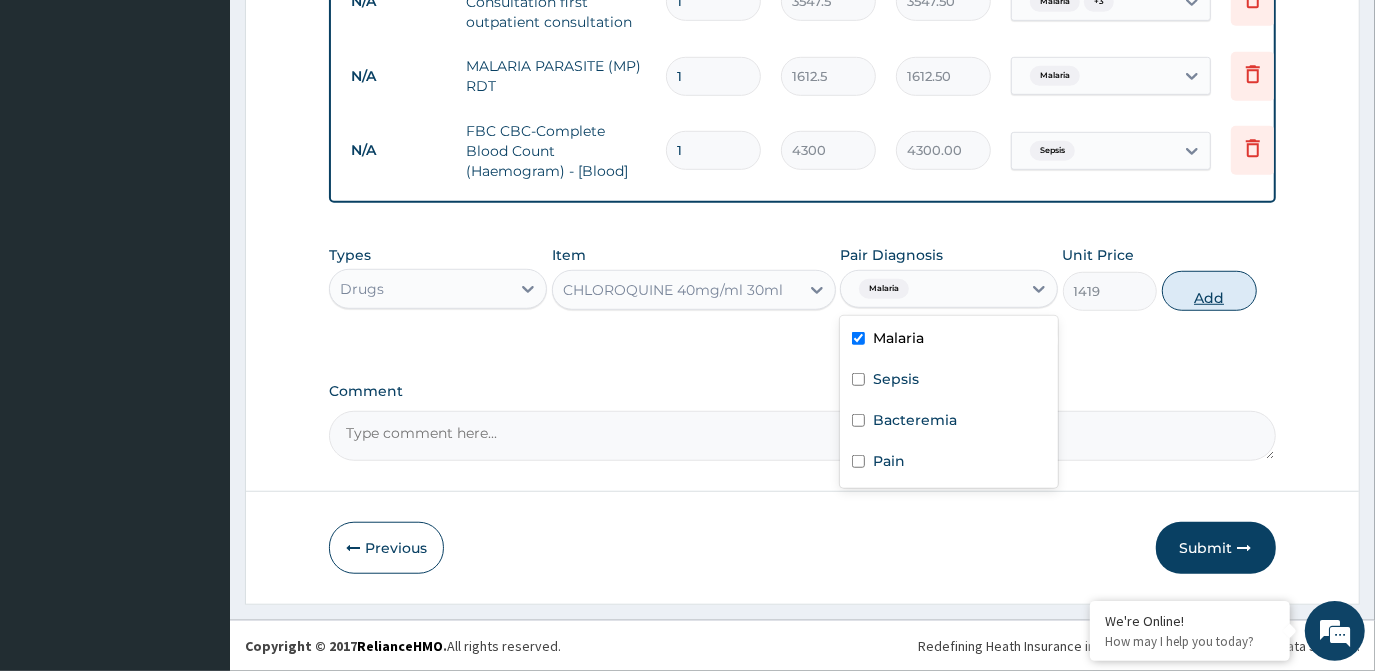 click on "Add" at bounding box center (1209, 291) 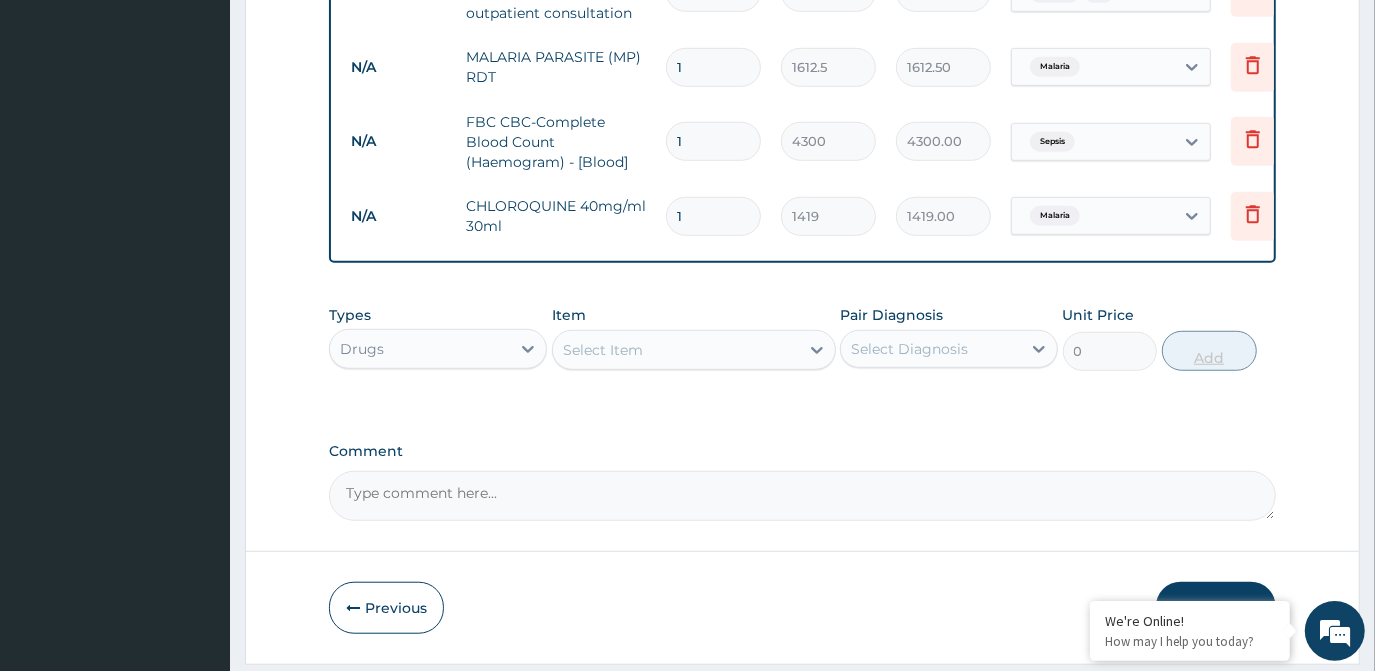 type 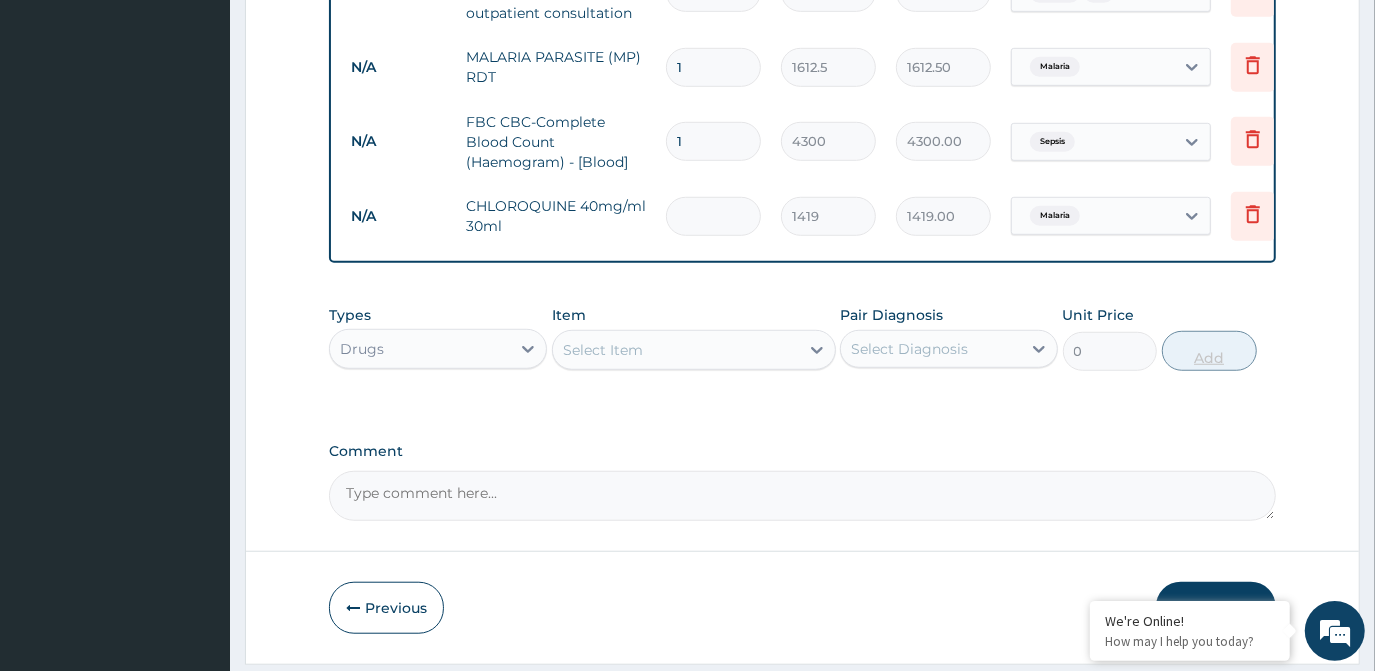 type on "0.00" 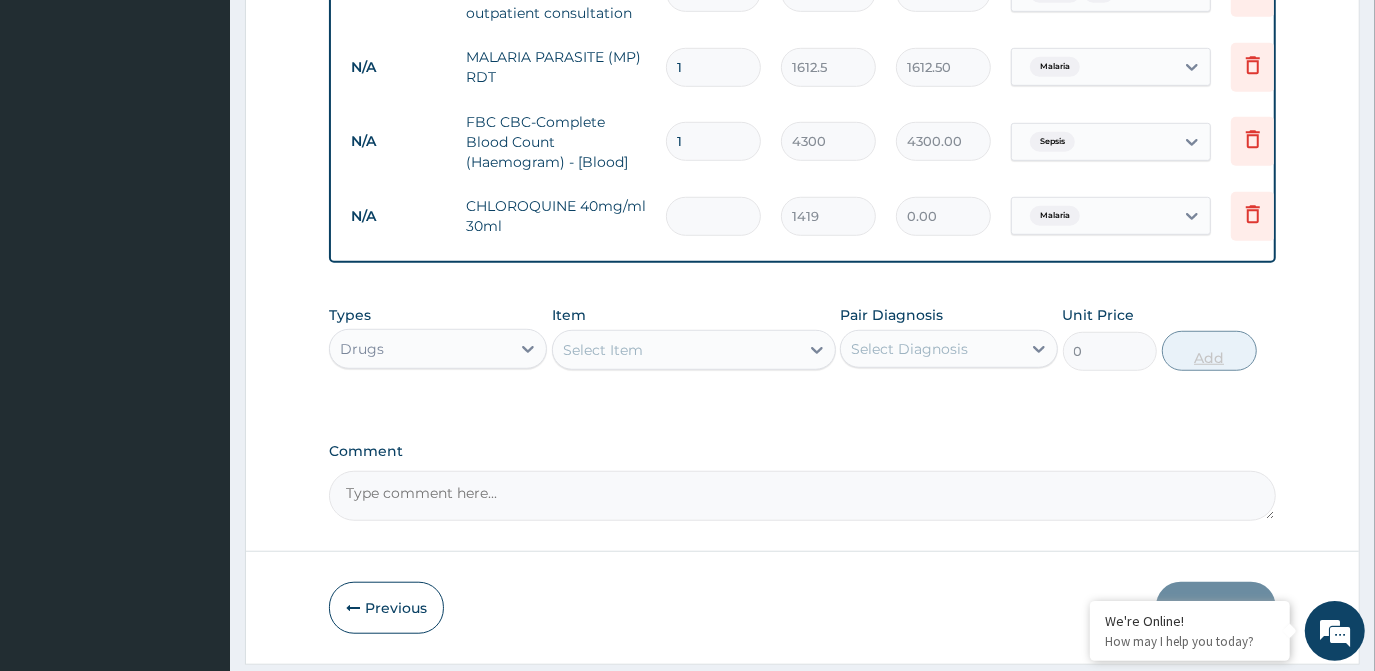 type on "4" 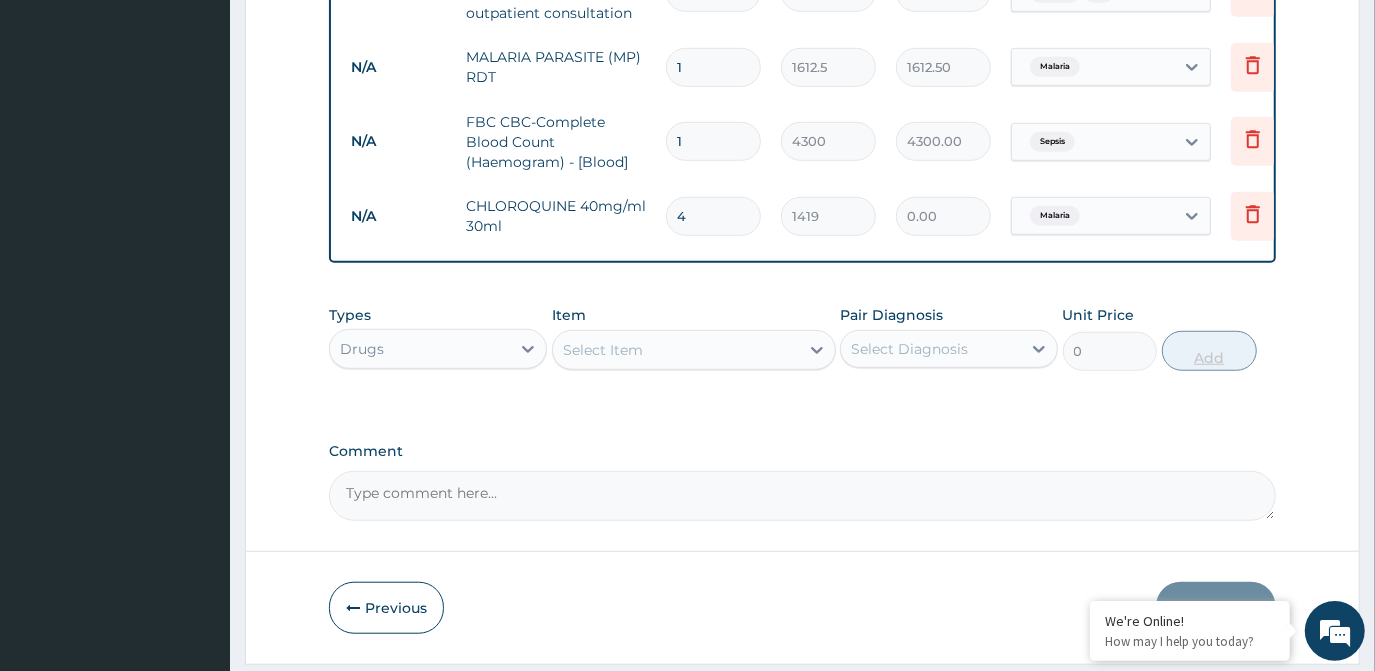 type on "5676.00" 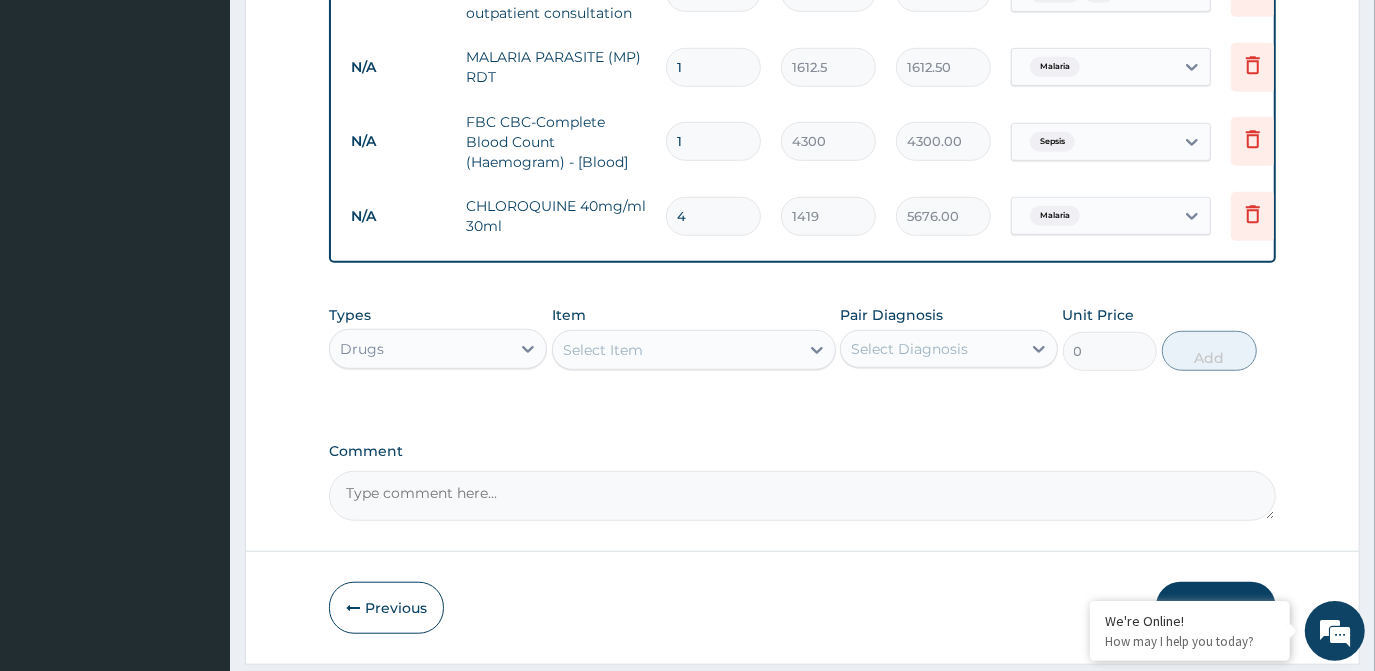 type on "4" 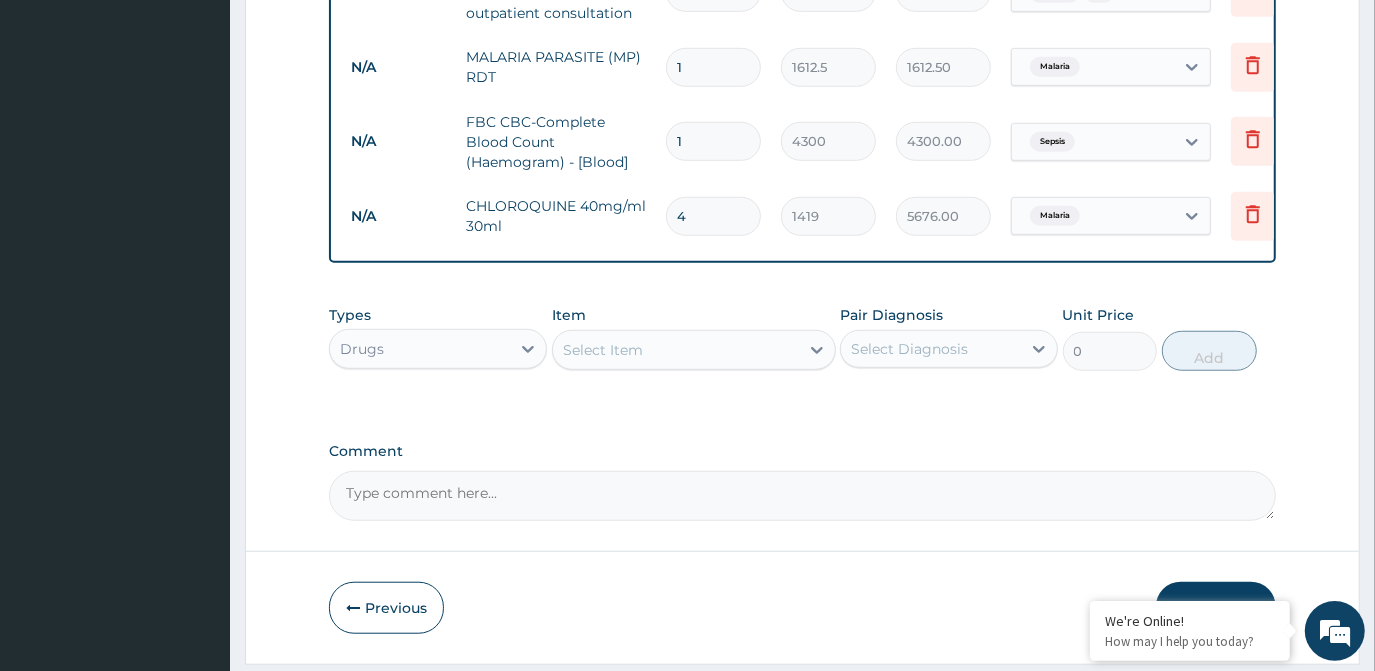 click on "Select Item" at bounding box center (676, 350) 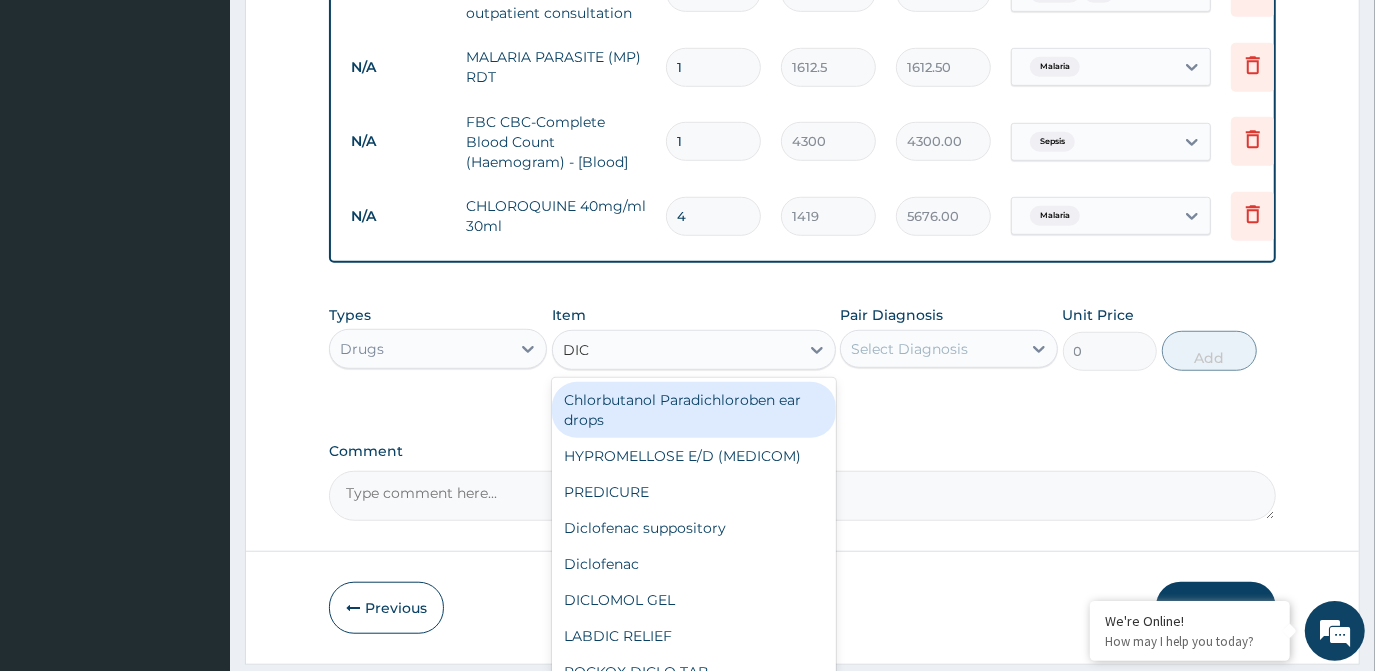 type on "DICL" 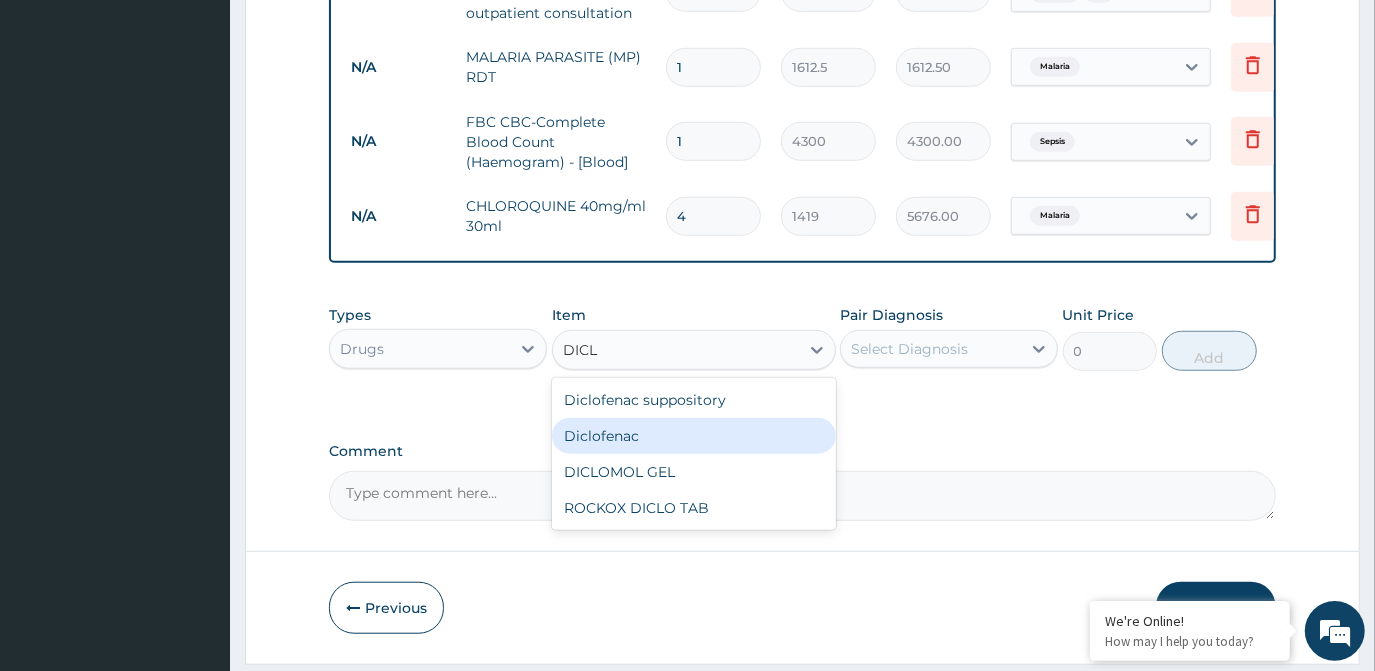 click on "Diclofenac suppository" at bounding box center [694, 400] 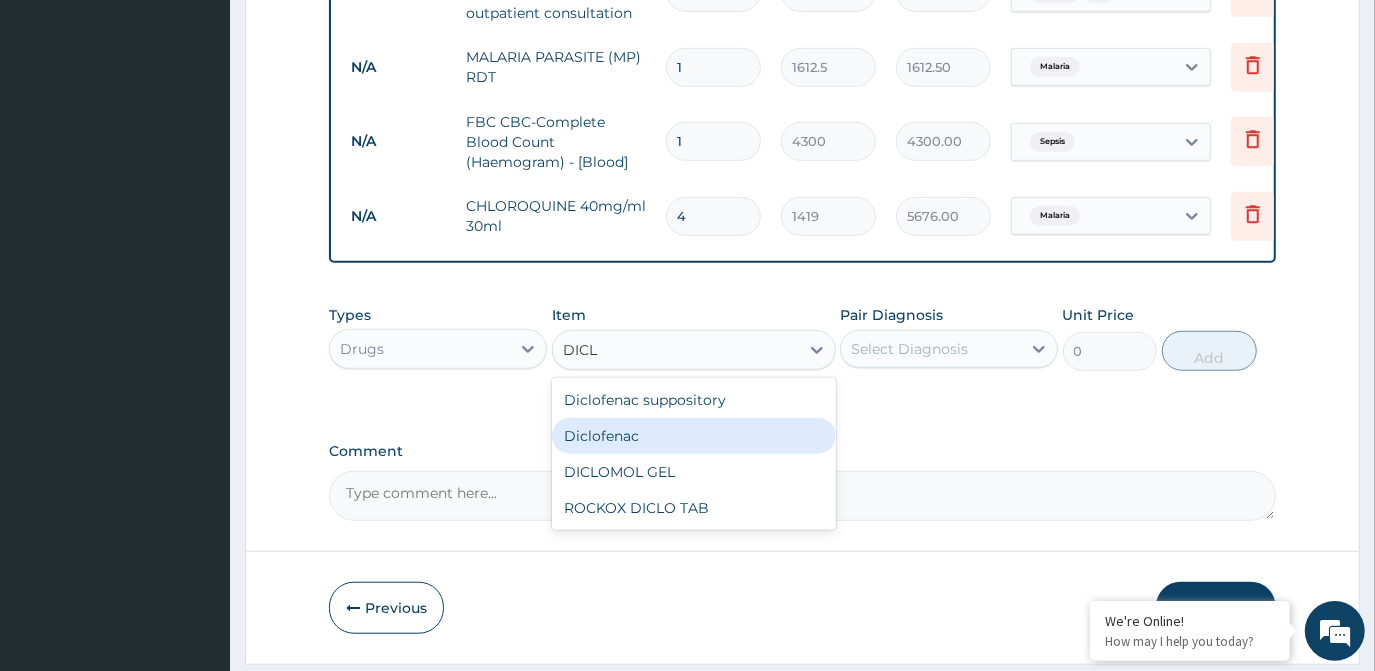 type 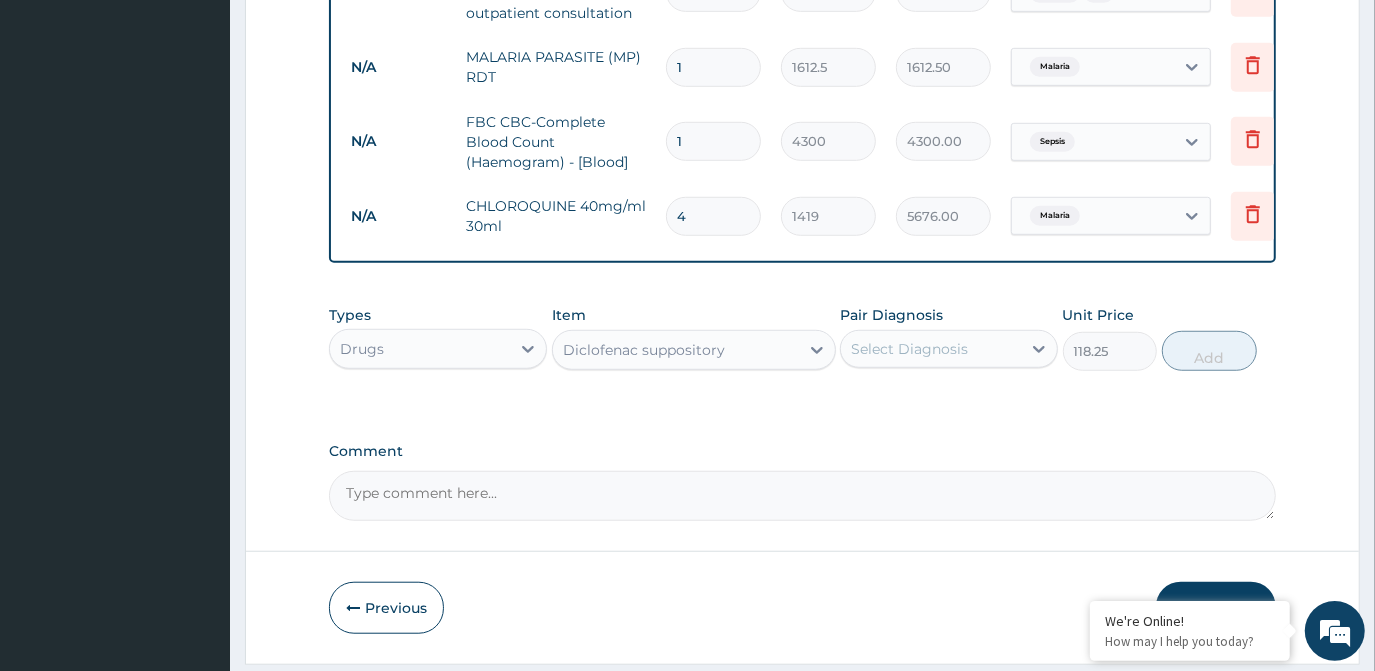 click on "Diclofenac suppository" at bounding box center (676, 350) 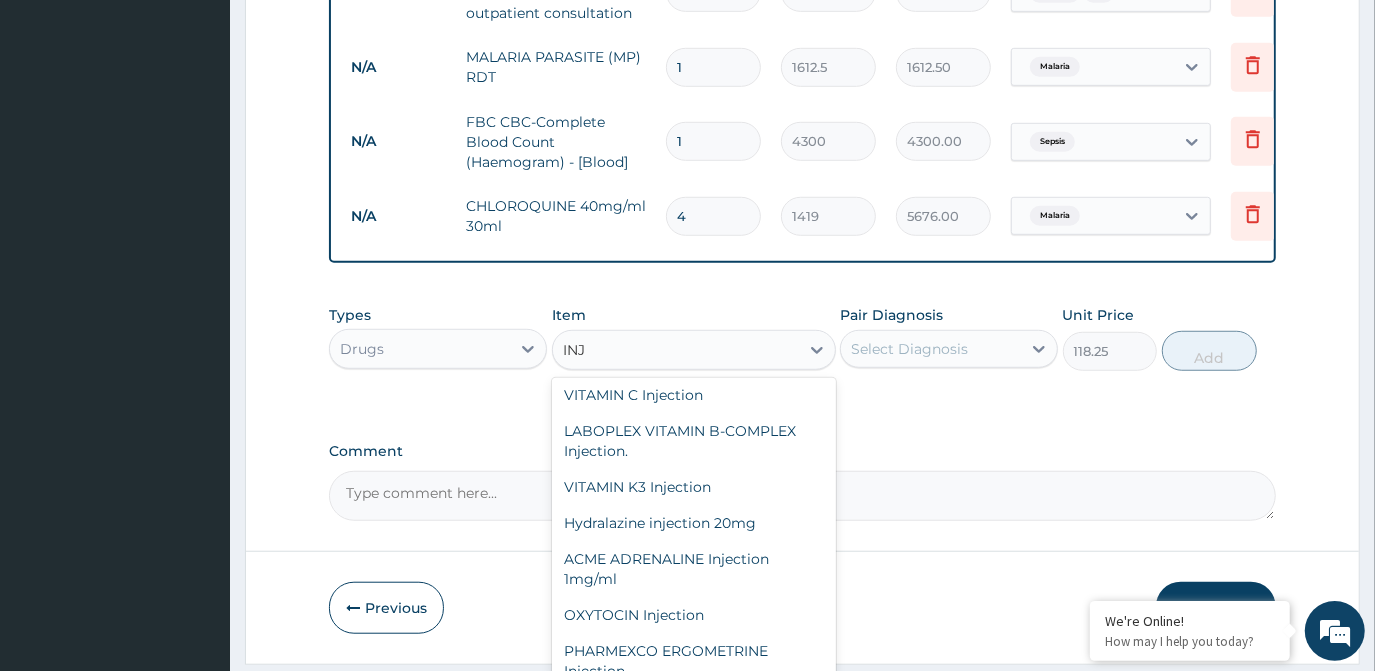 scroll, scrollTop: 0, scrollLeft: 0, axis: both 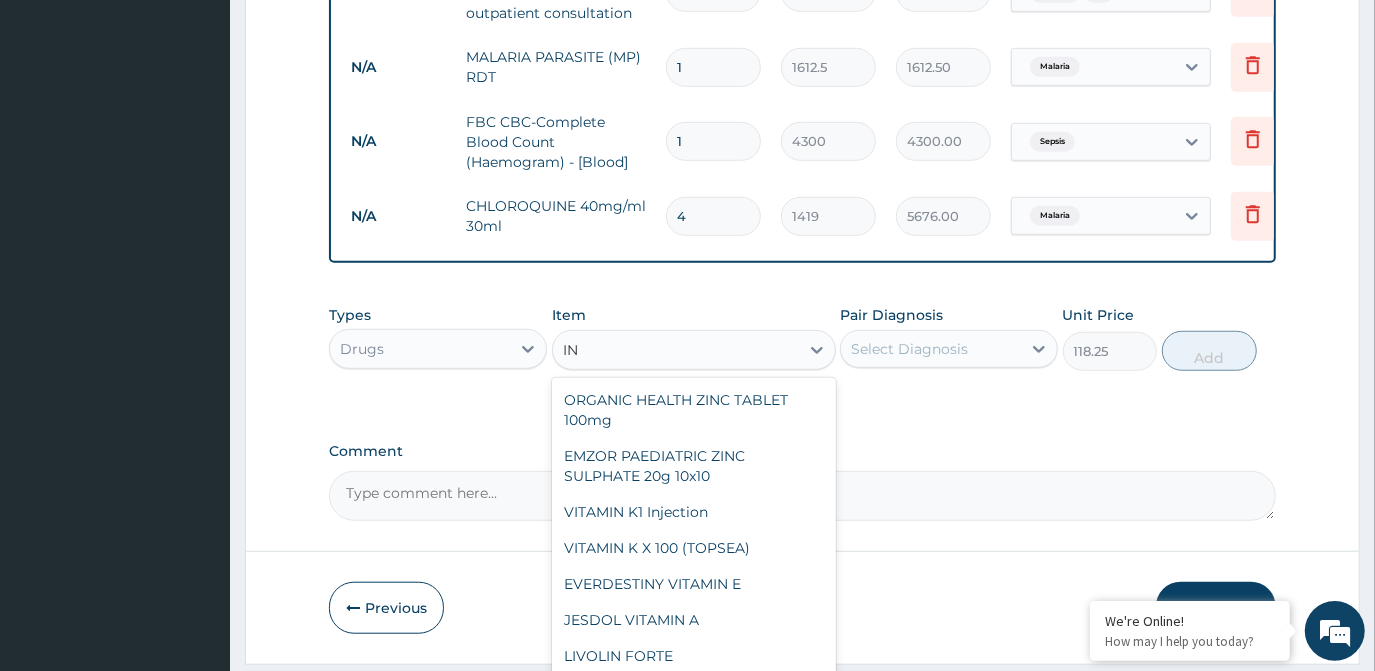 type on "I" 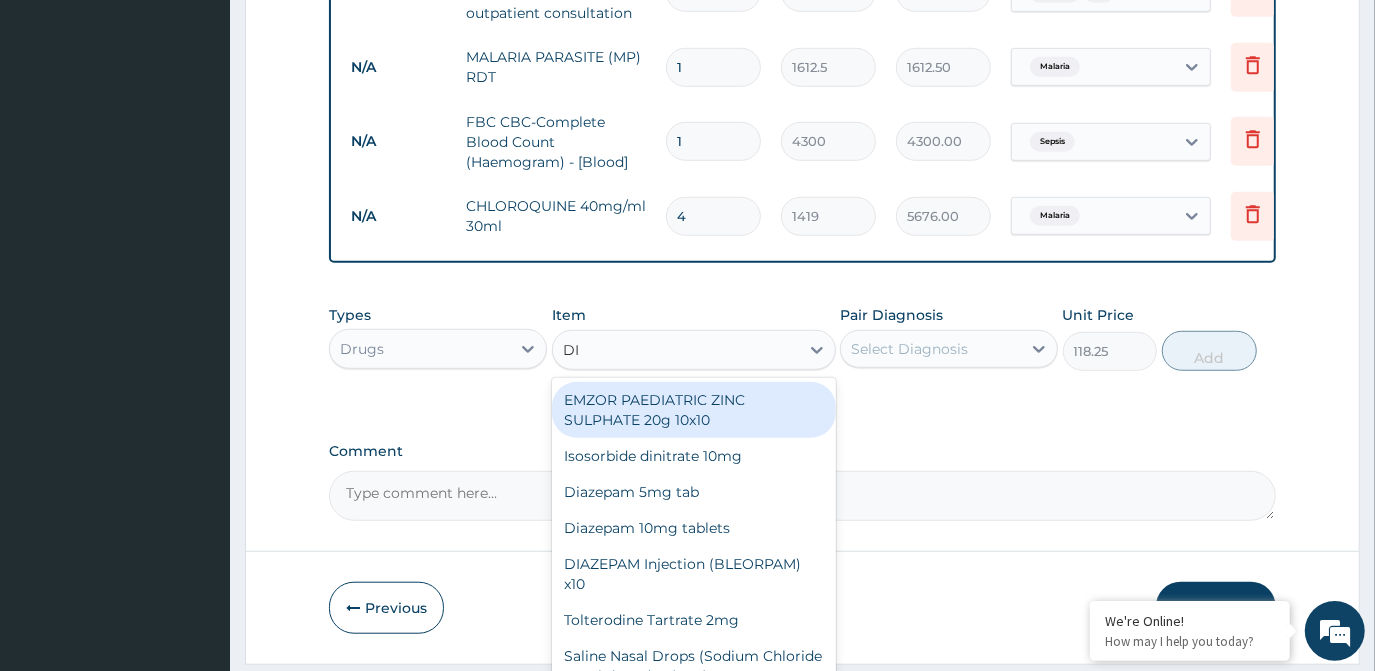 type on "DIC" 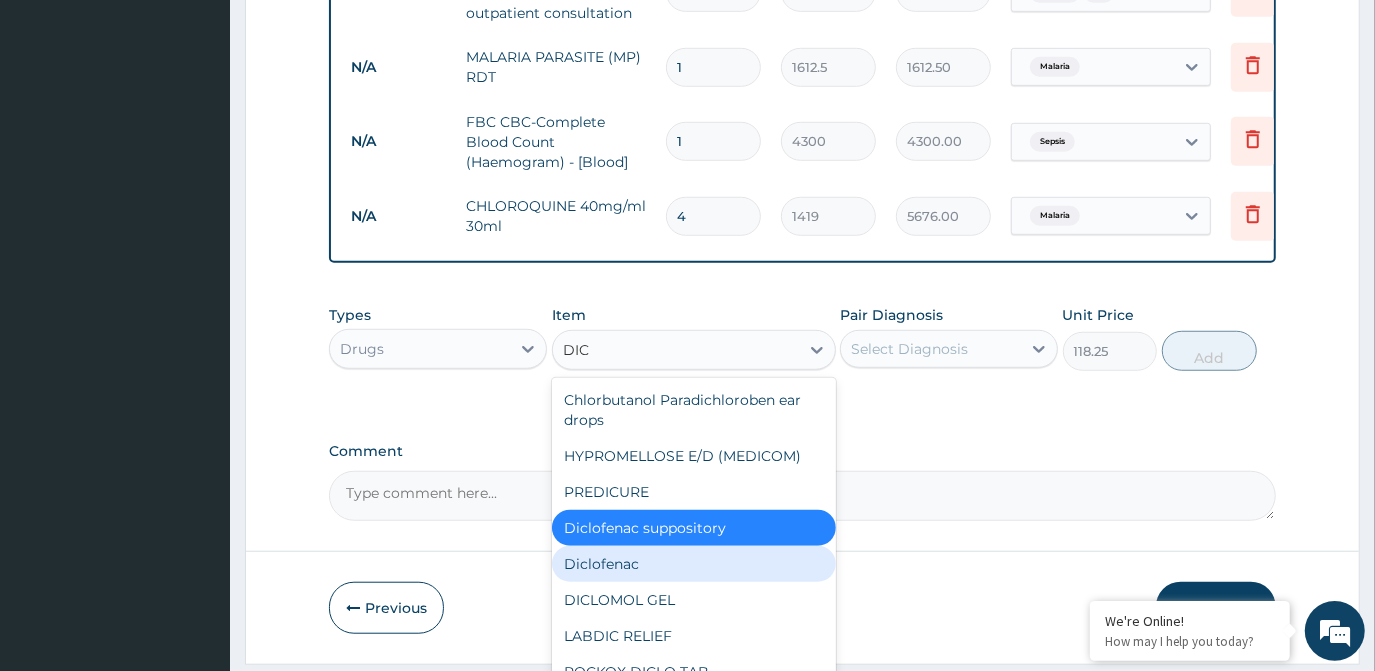 click on "Diclofenac" at bounding box center [694, 564] 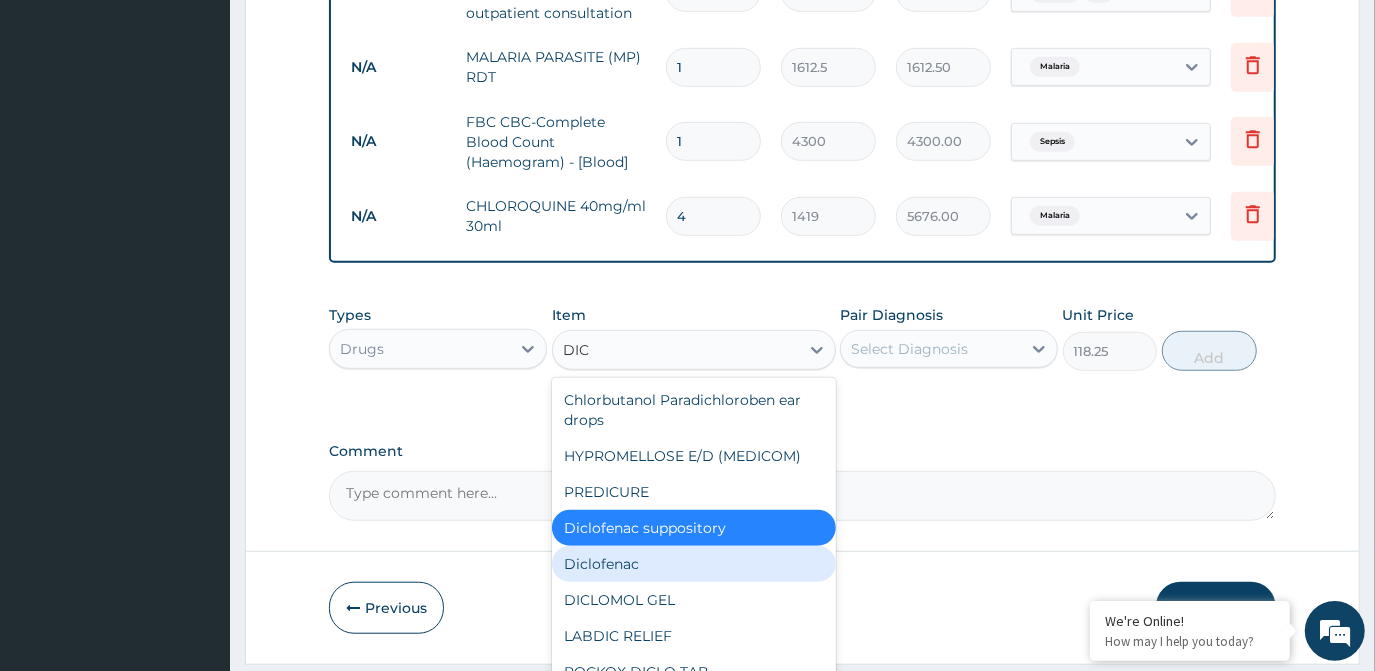 type 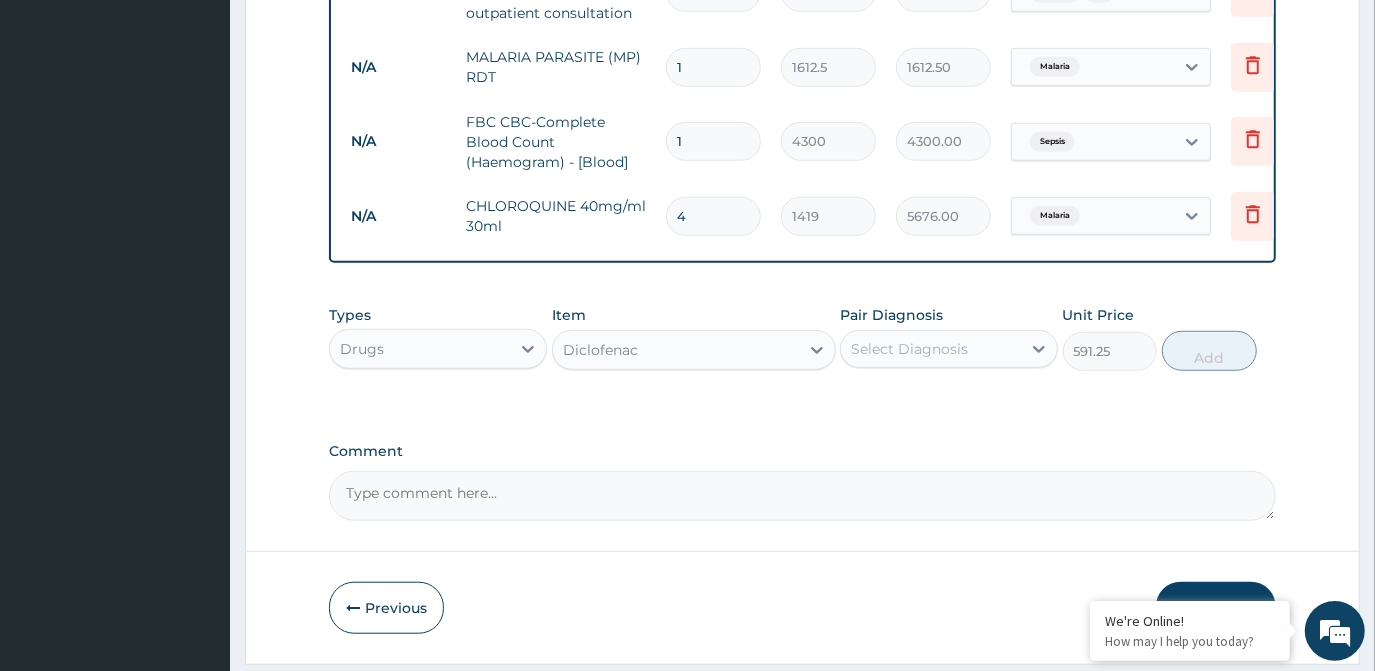 click on "Select Diagnosis" at bounding box center [909, 349] 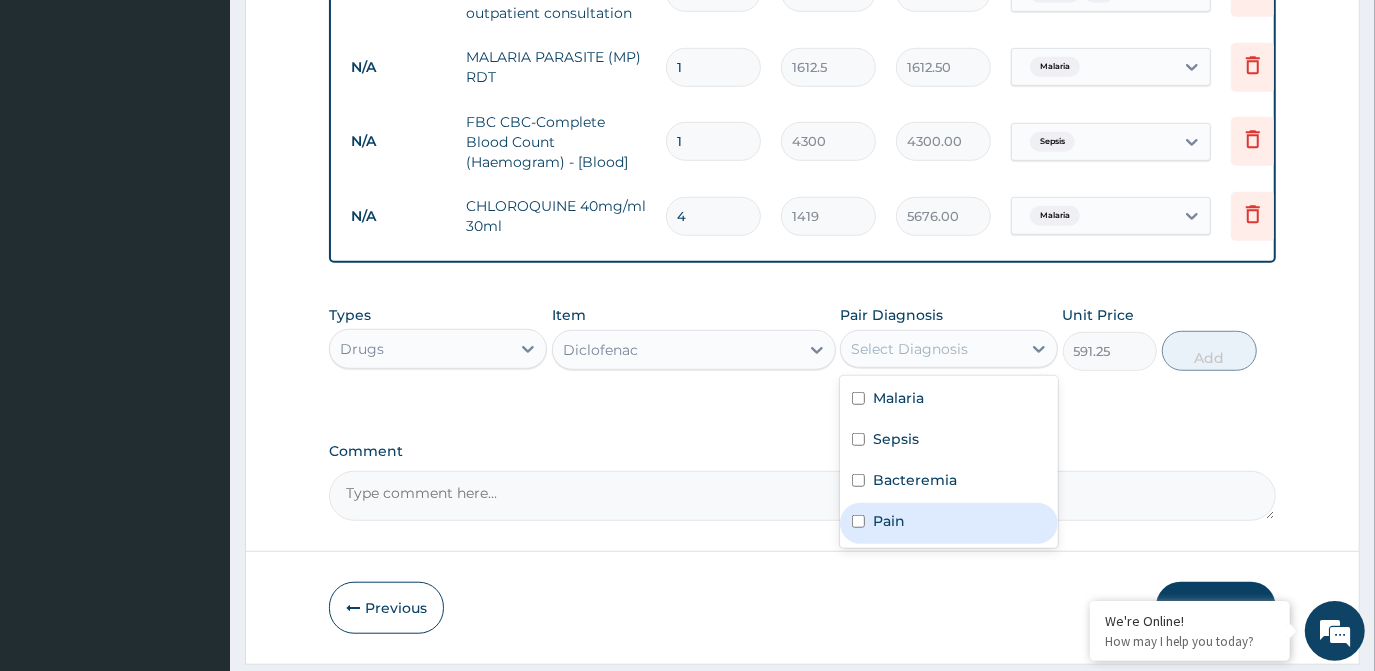 click on "Pain" at bounding box center [889, 521] 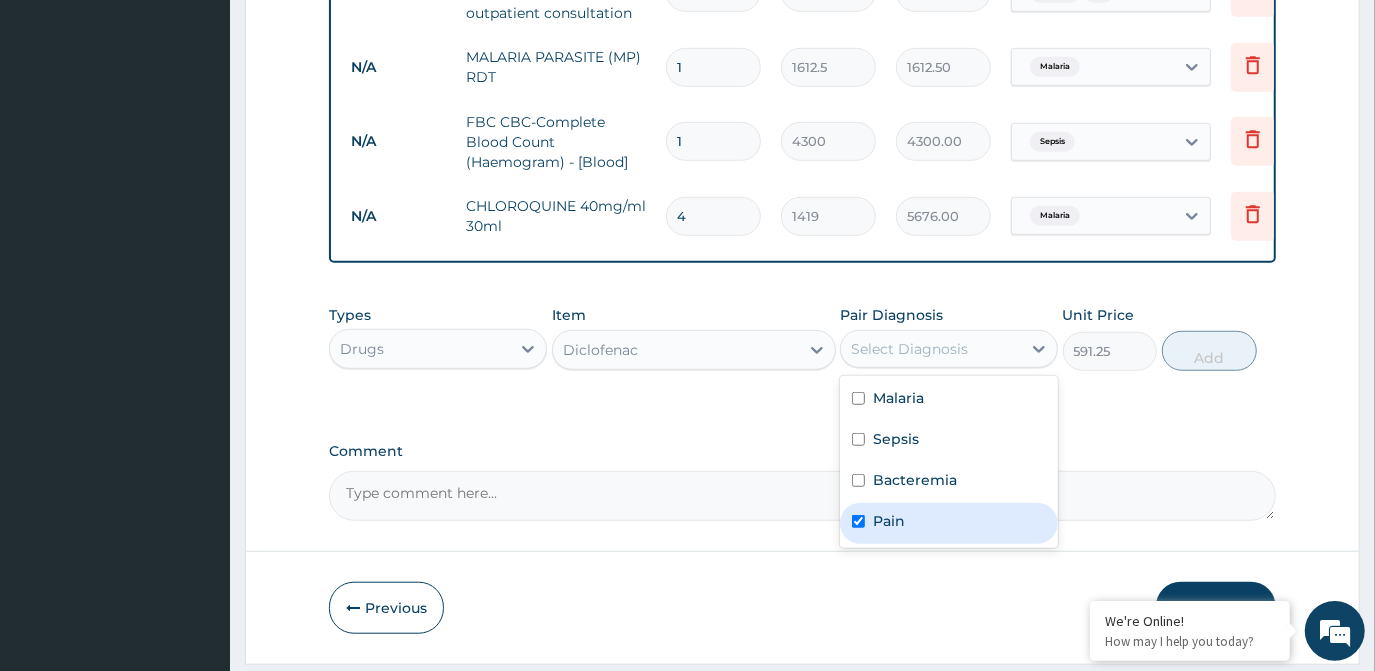 checkbox on "true" 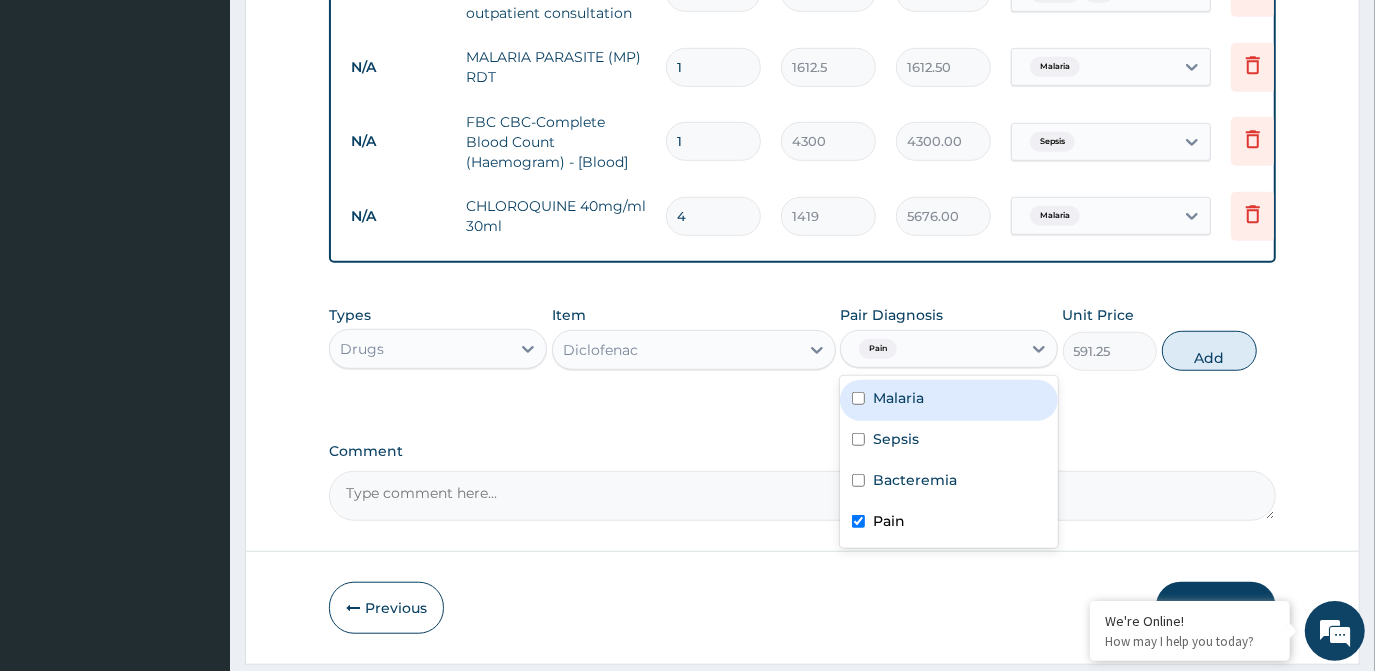 click on "Malaria" at bounding box center (949, 400) 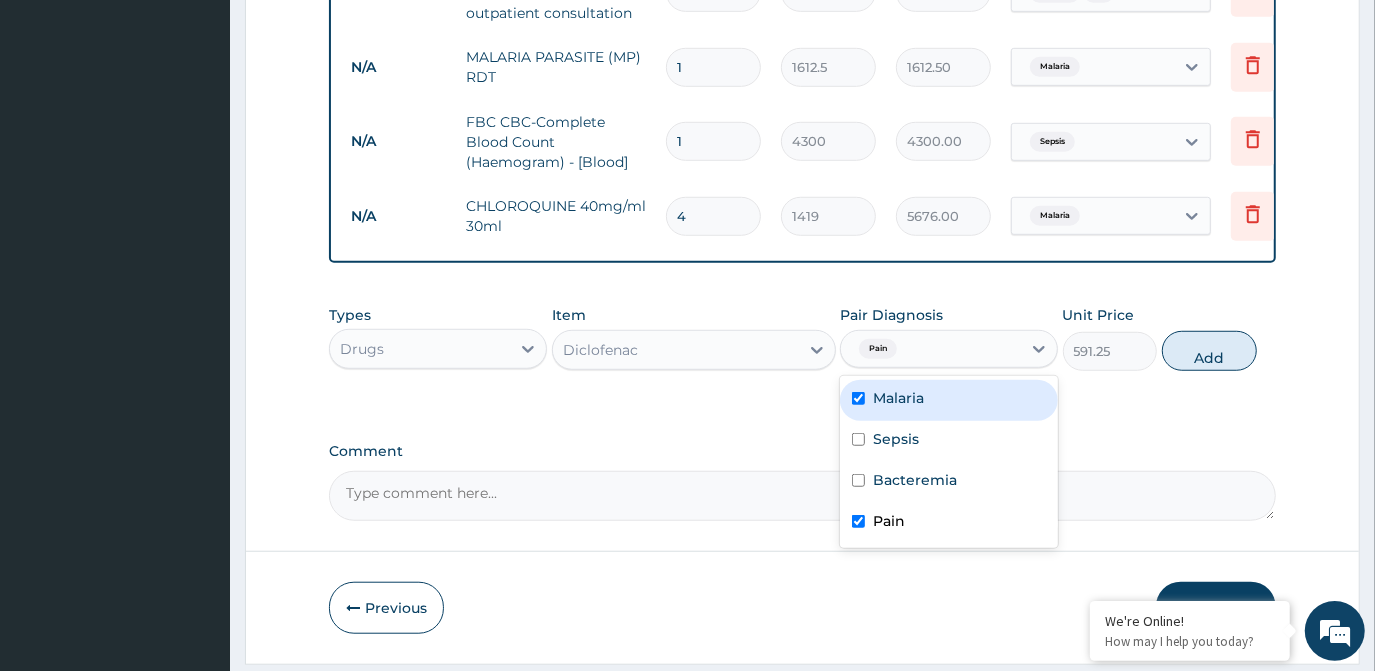 checkbox on "true" 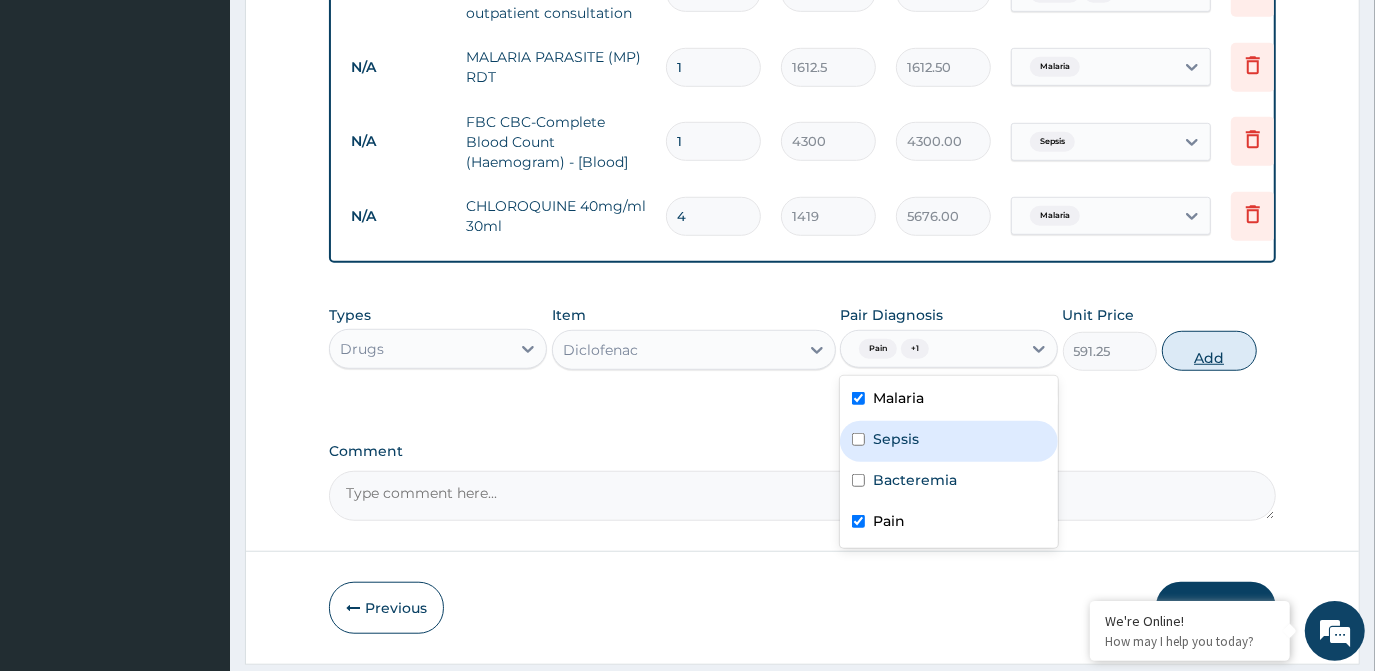 click on "Add" at bounding box center [1209, 351] 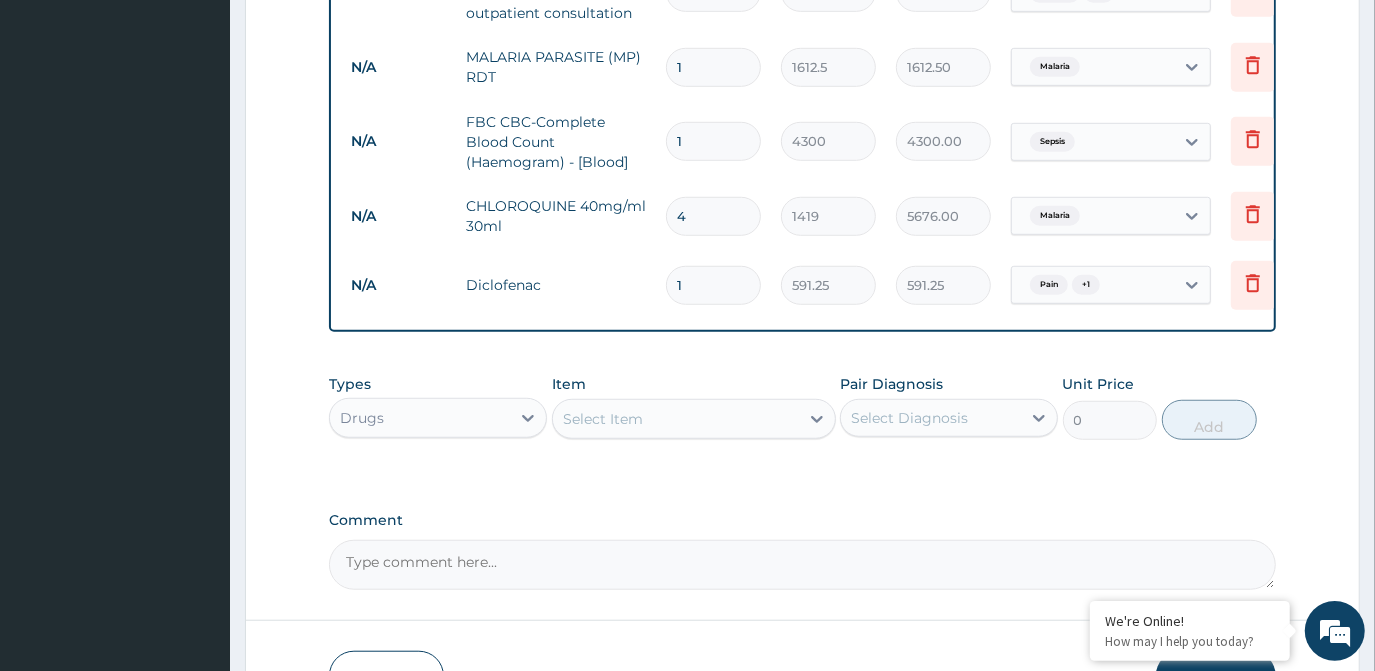 click on "Select Item" at bounding box center [676, 419] 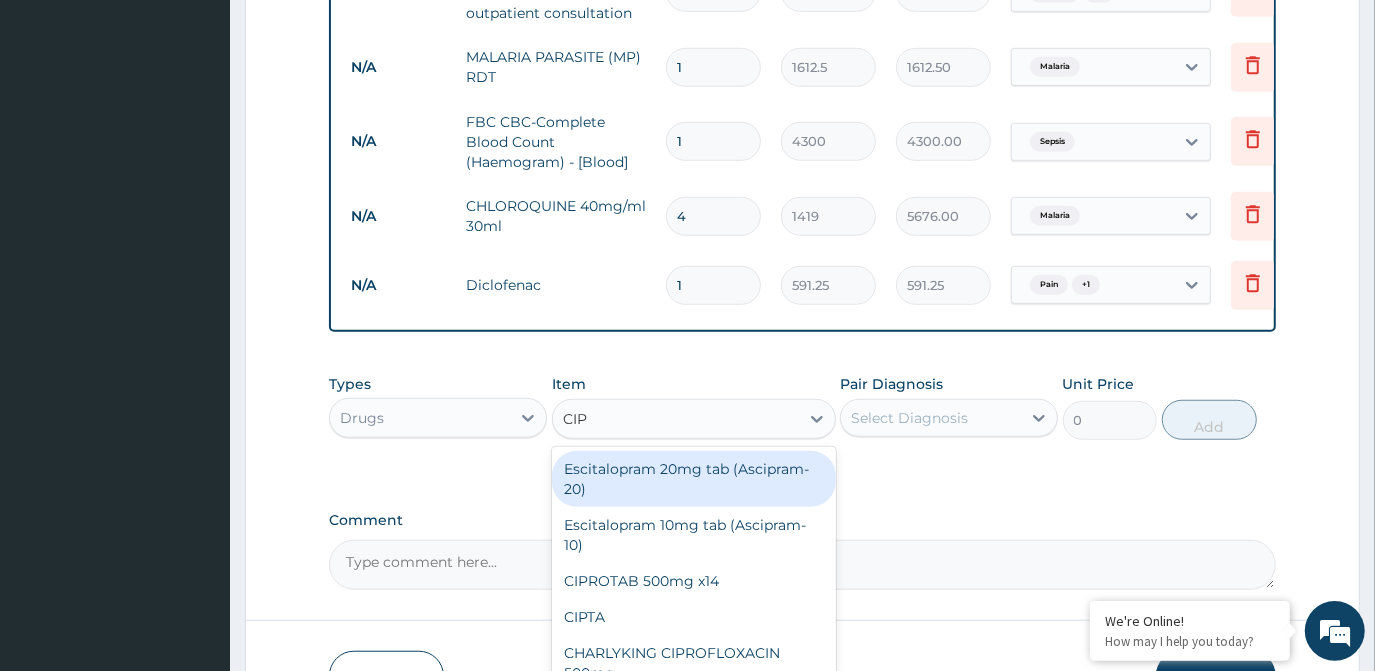 type on "CIPR" 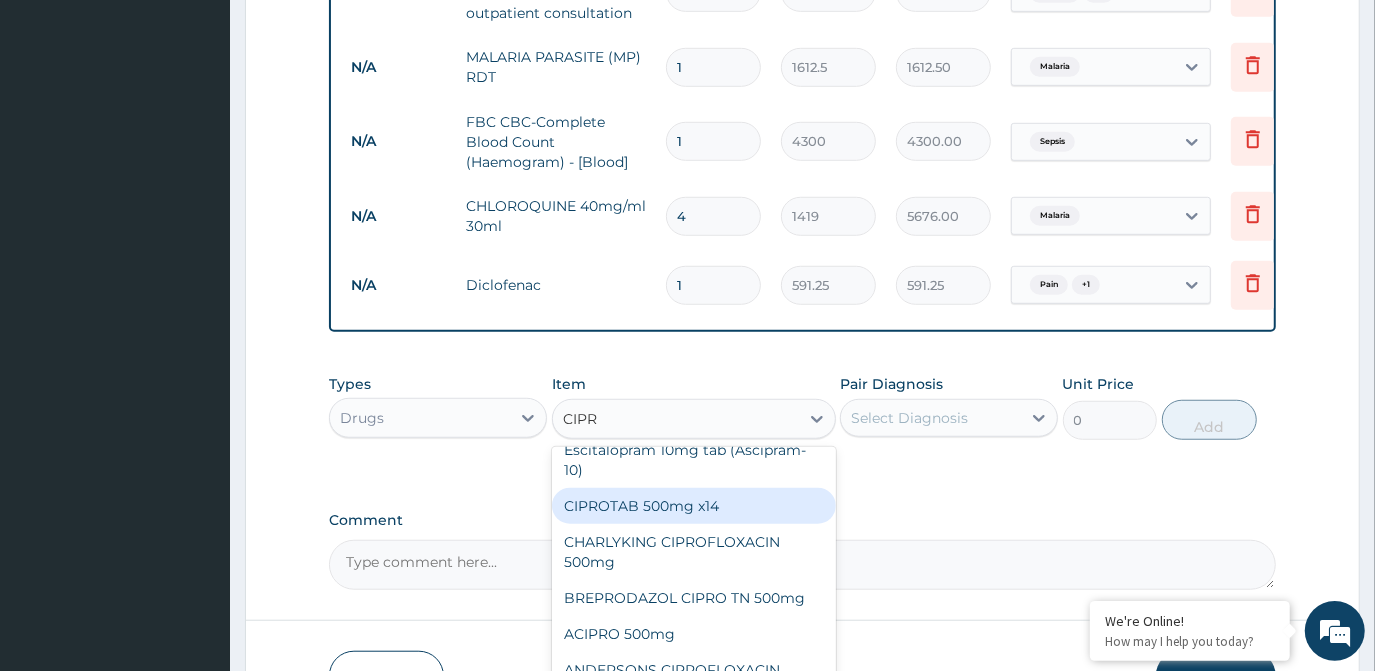 scroll, scrollTop: 0, scrollLeft: 0, axis: both 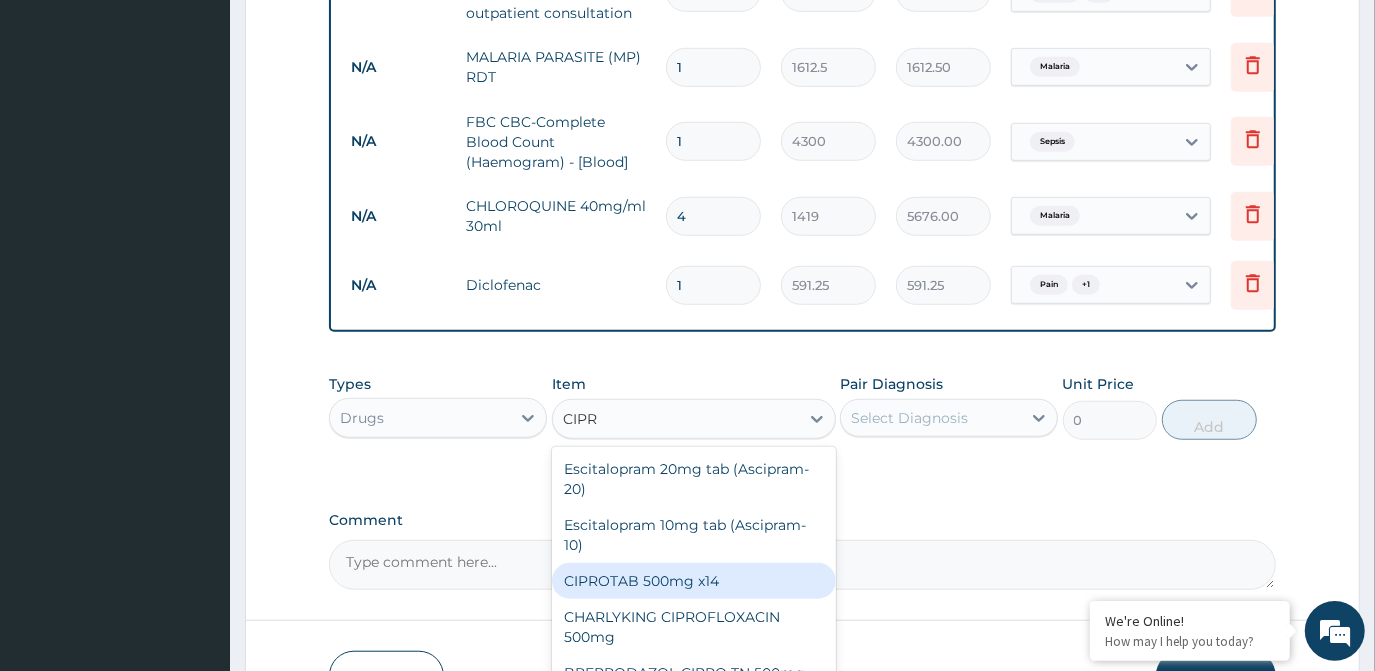 click on "CIPROTAB 500mg x14" at bounding box center [694, 581] 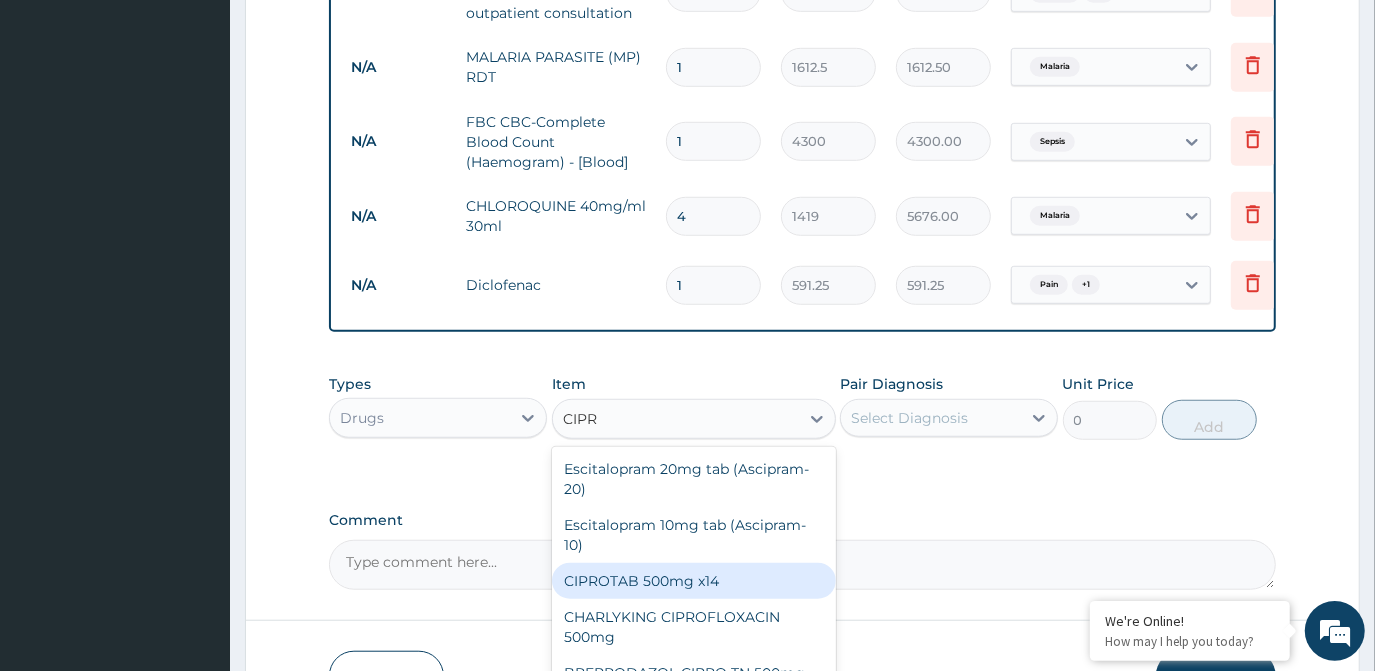 type 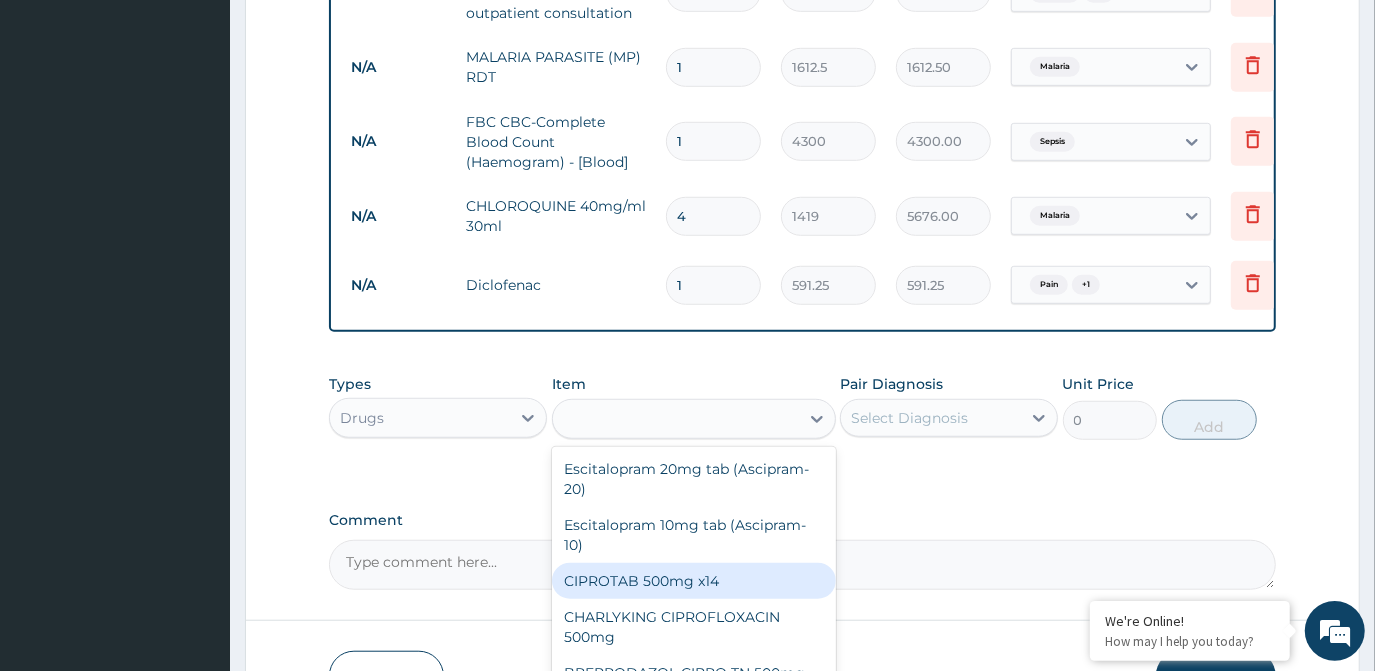 type on "319.275" 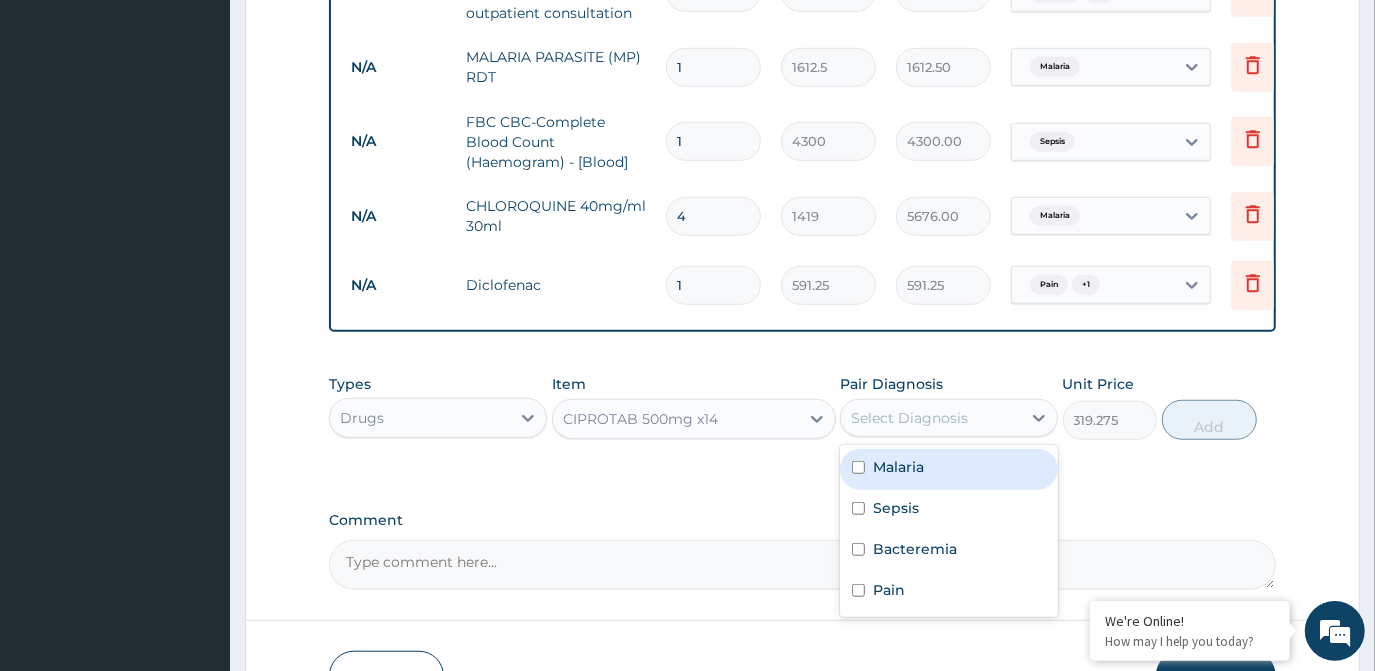 click on "Select Diagnosis" at bounding box center (909, 418) 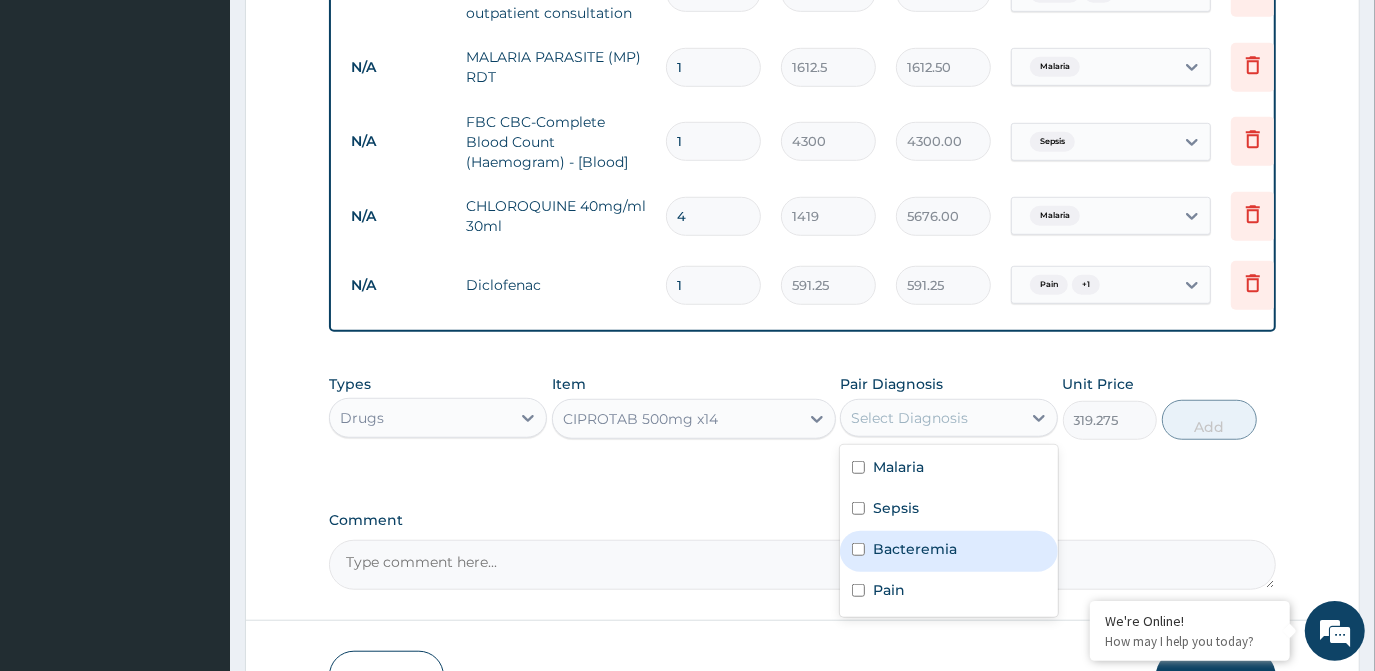 click on "Bacteremia" at bounding box center [949, 551] 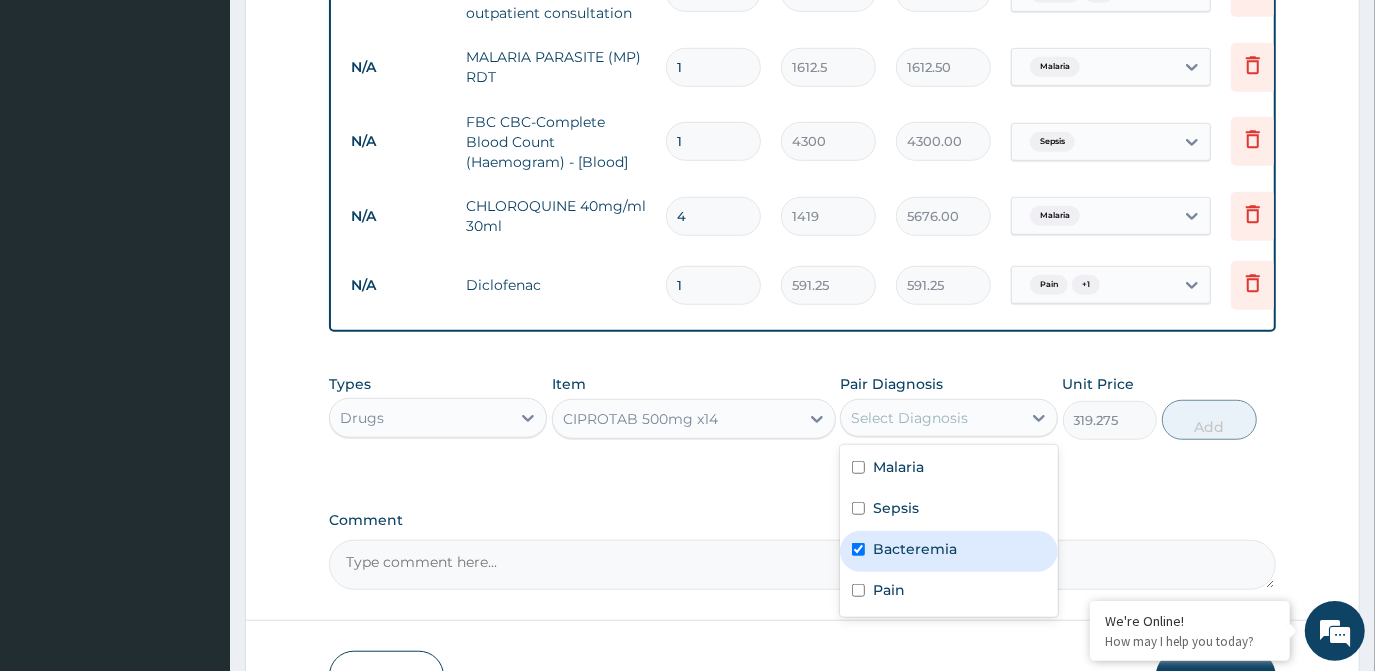 checkbox on "true" 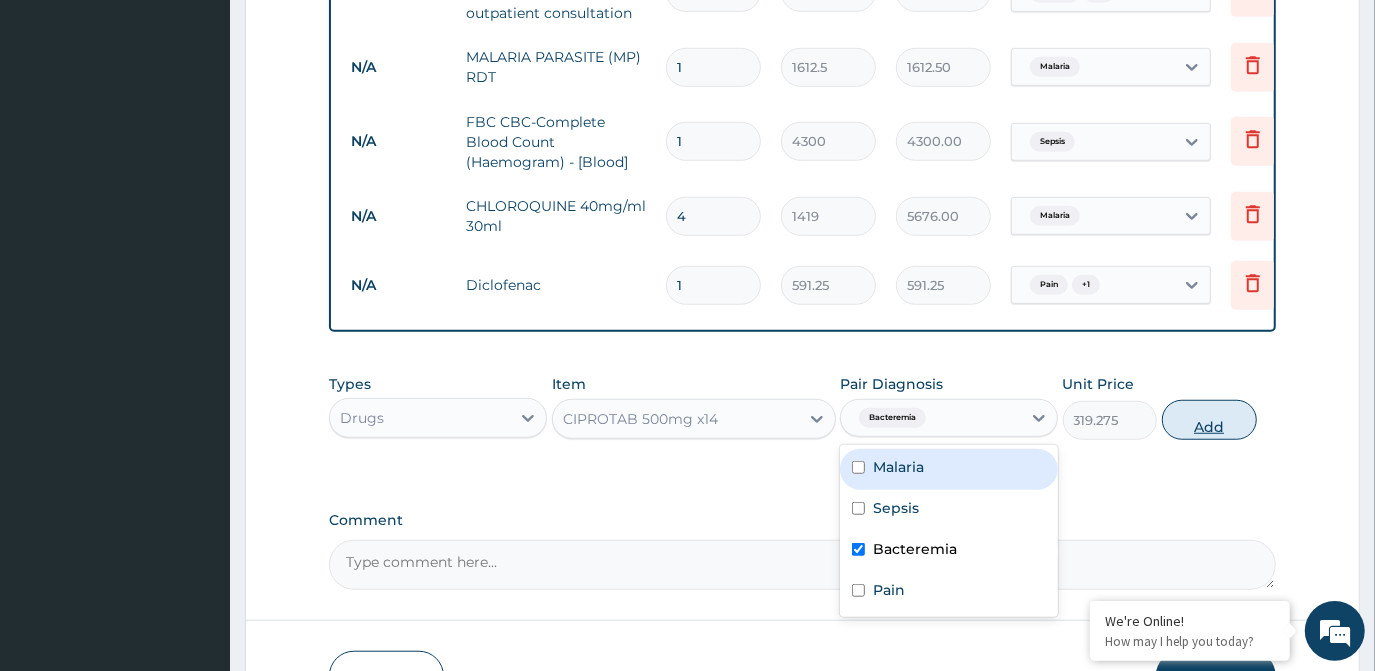 click on "Add" at bounding box center (1209, 420) 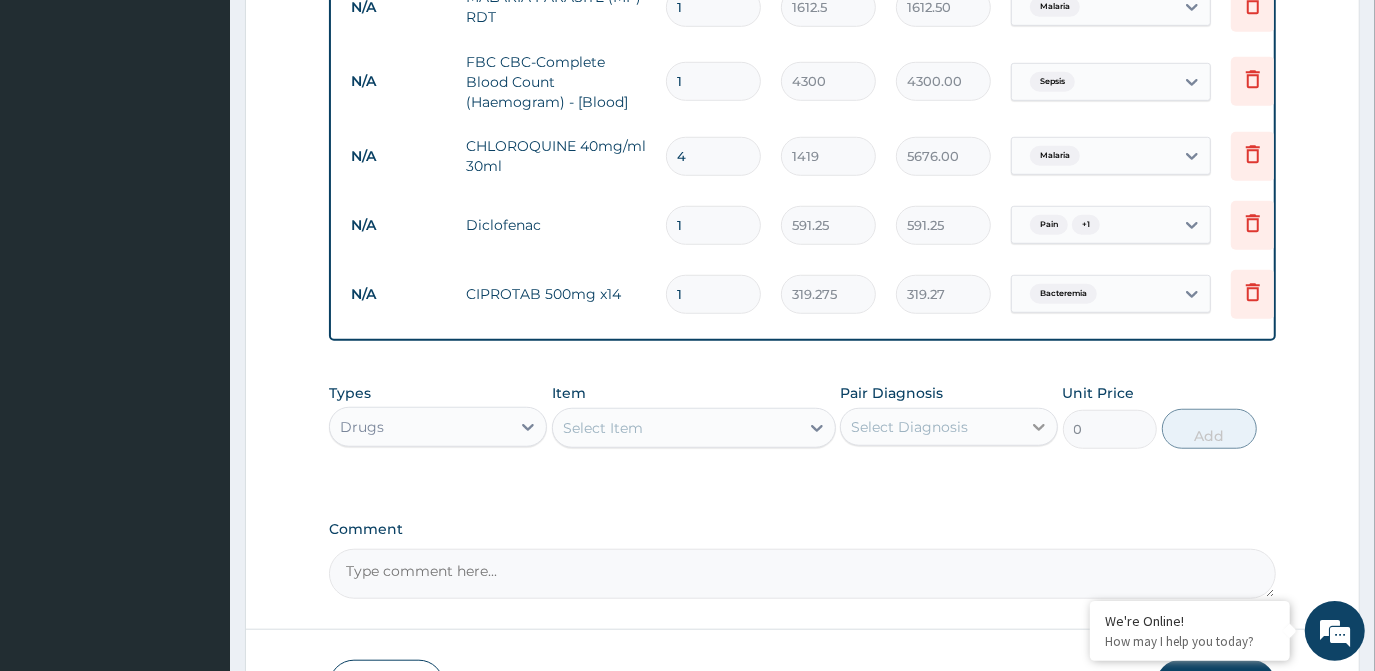 scroll, scrollTop: 936, scrollLeft: 0, axis: vertical 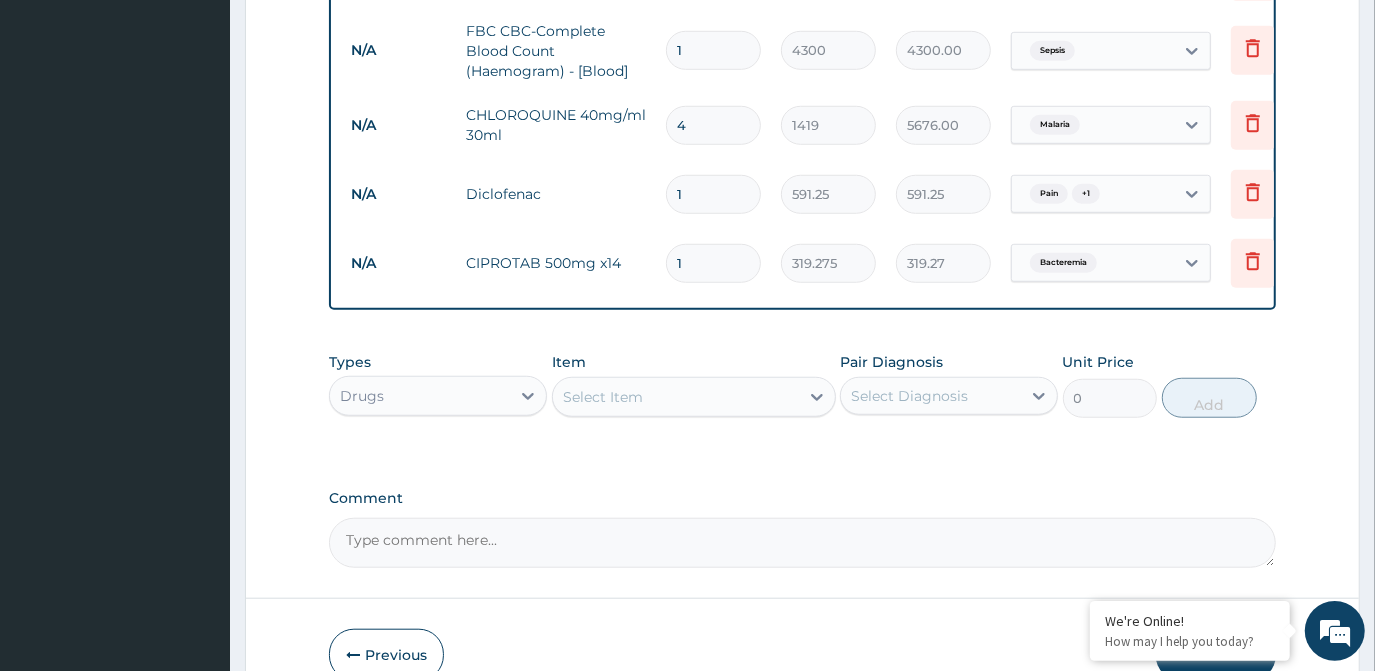 click on "Select Item" at bounding box center [676, 397] 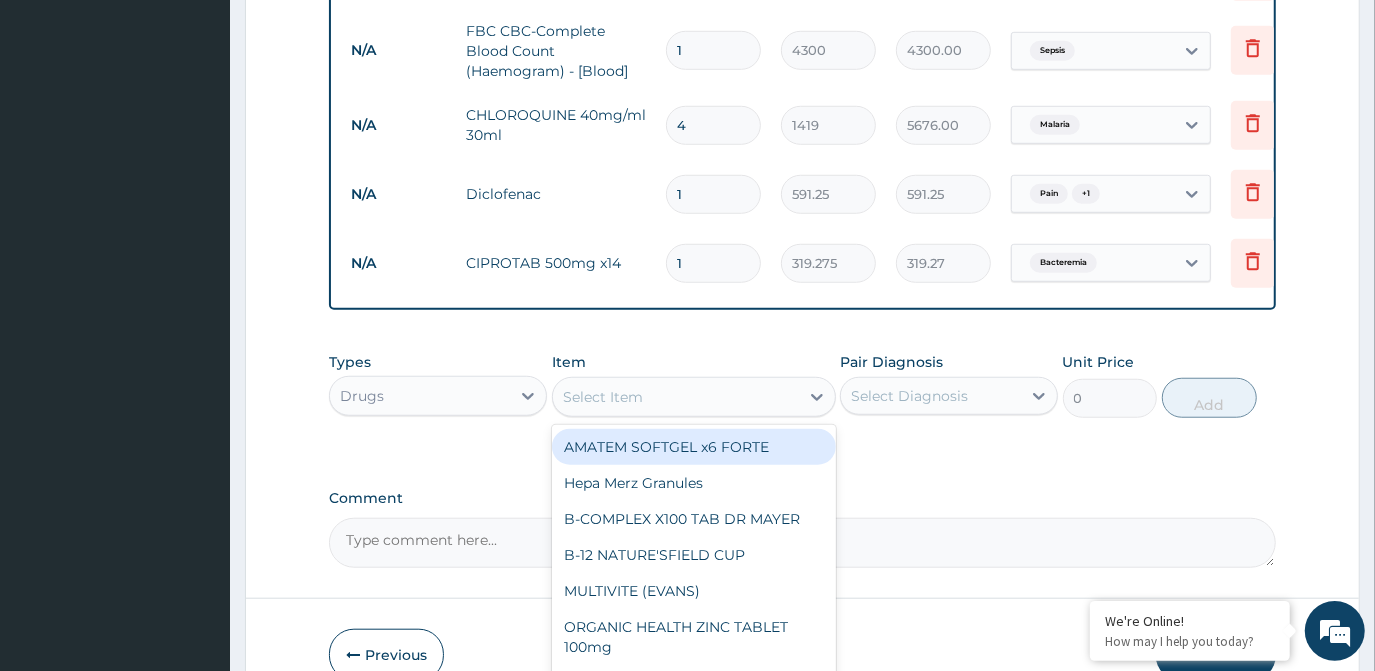 click on "AMATEM SOFTGEL x6 FORTE" at bounding box center [694, 447] 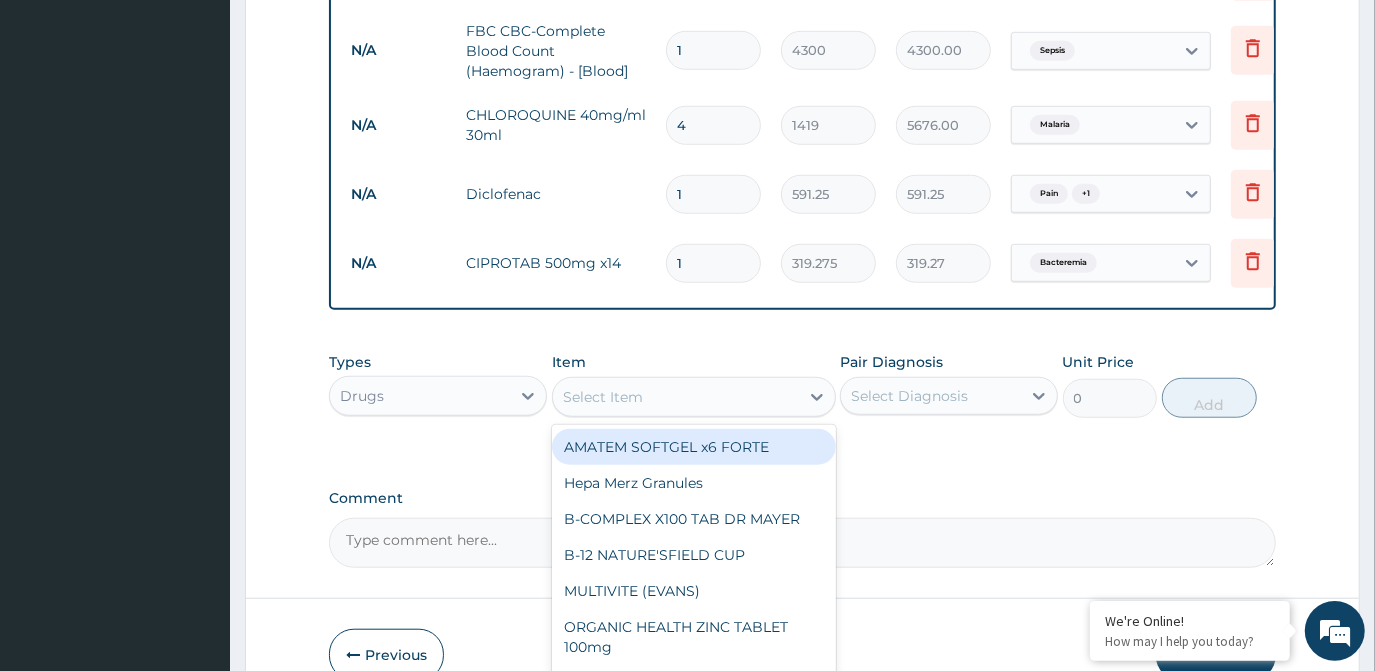 type on "473" 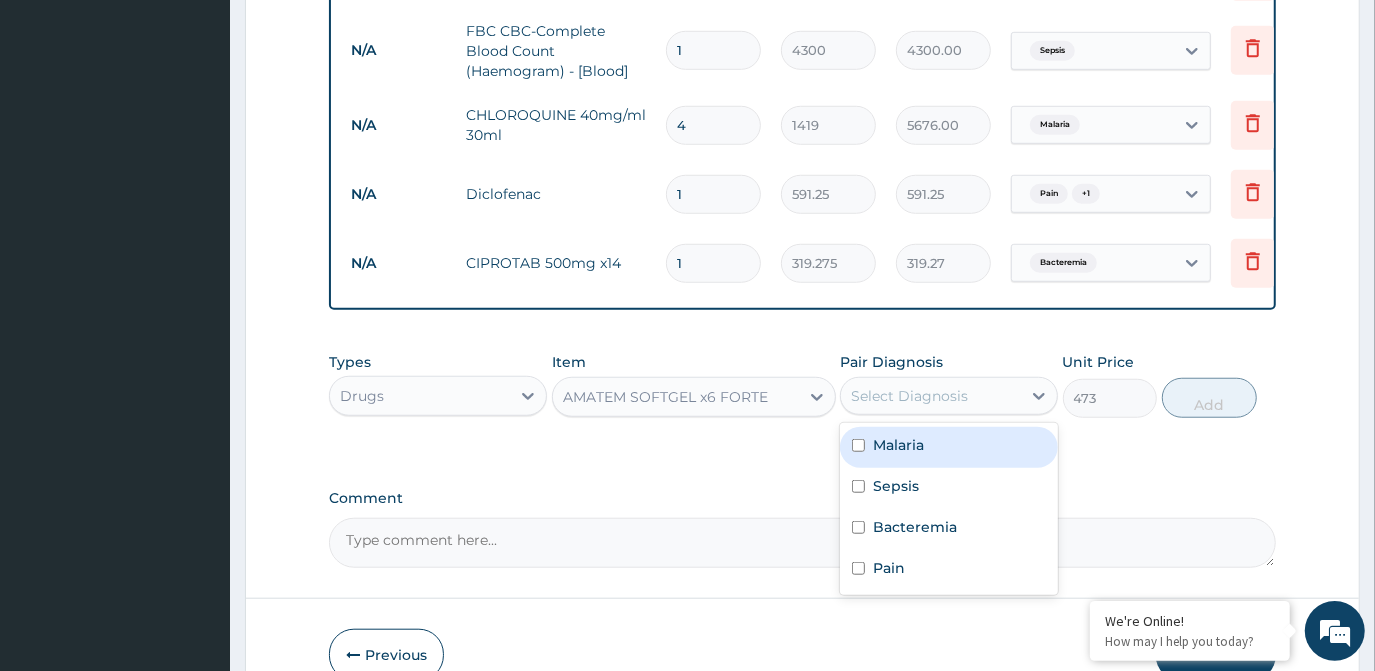 click on "Select Diagnosis" at bounding box center [909, 396] 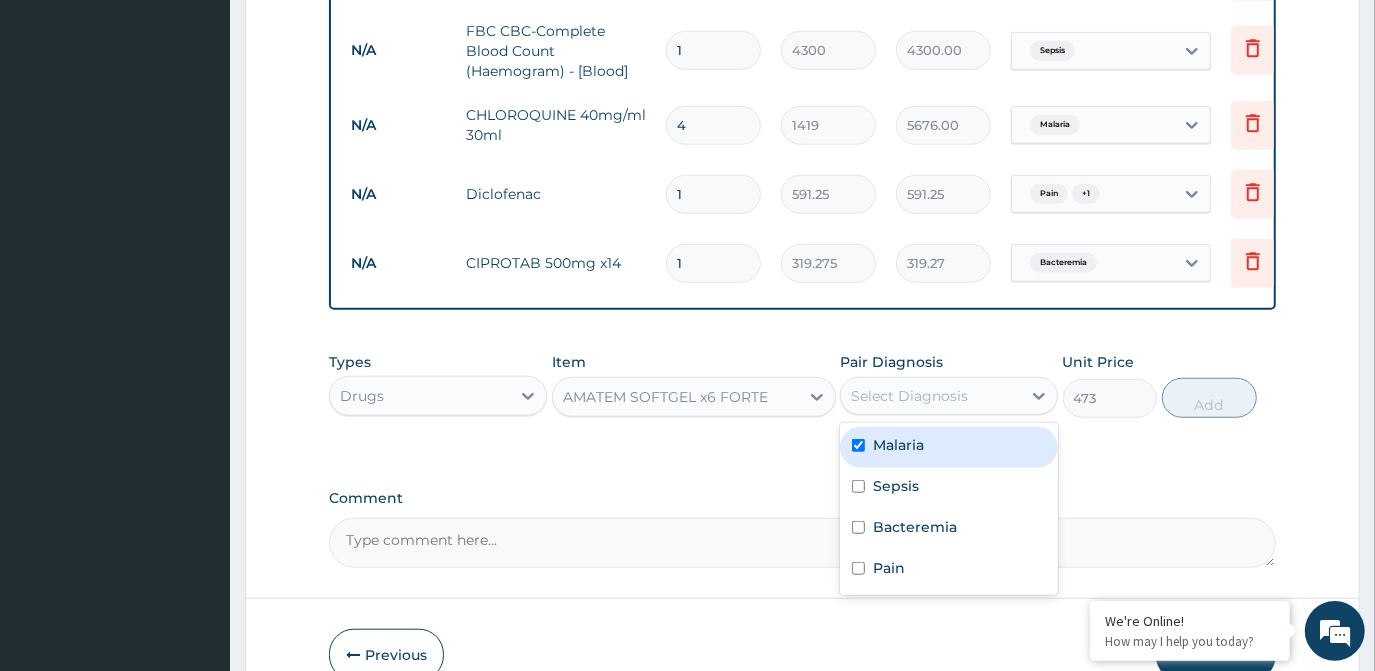checkbox on "true" 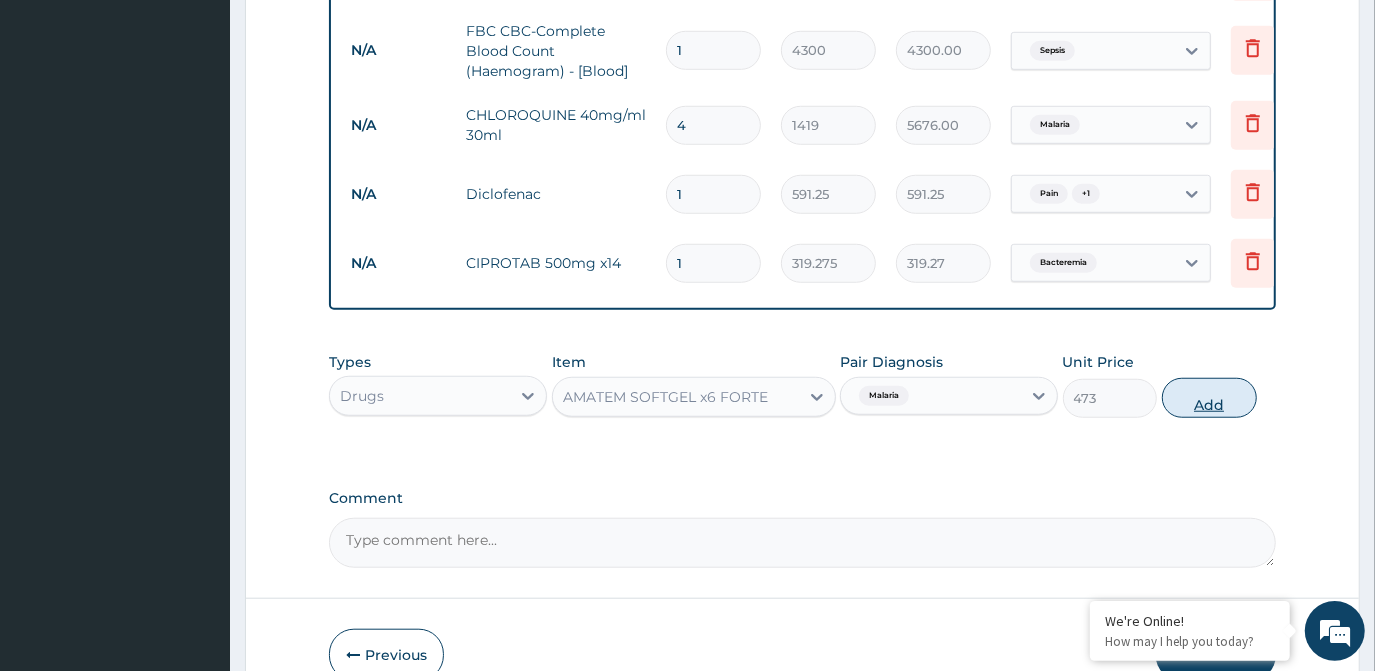 click on "Add" at bounding box center [1209, 398] 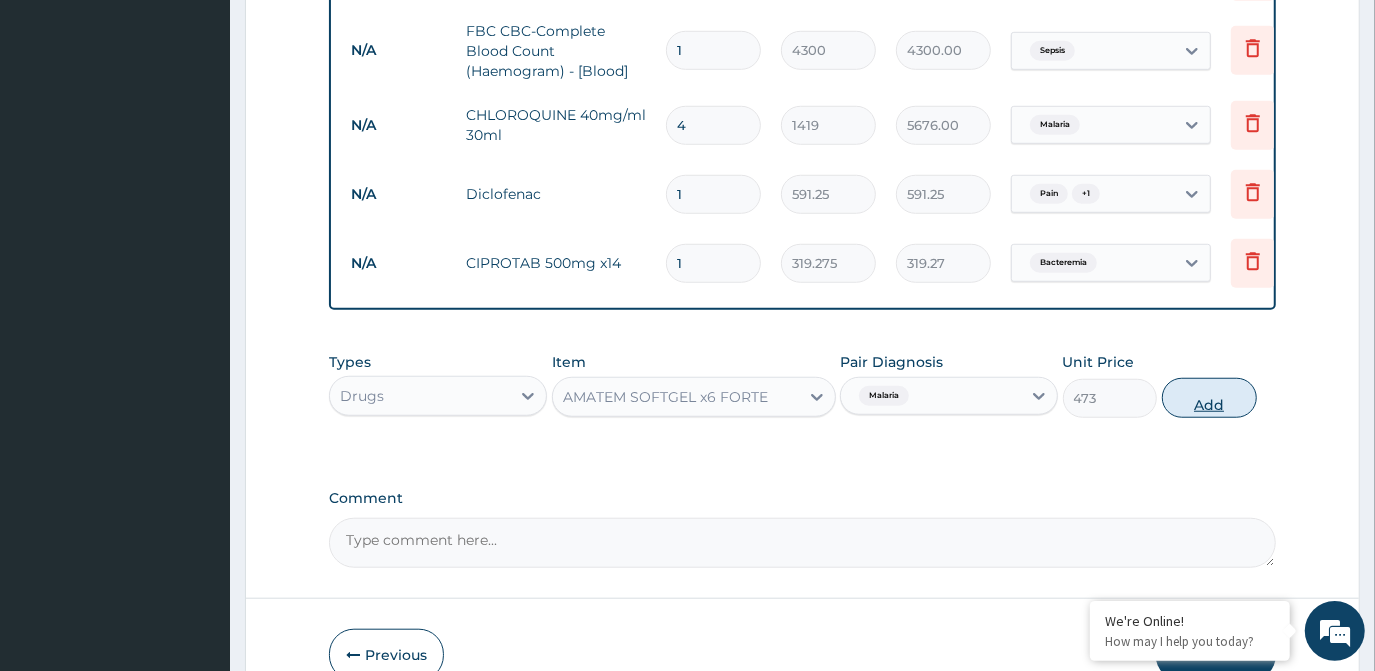 type on "0" 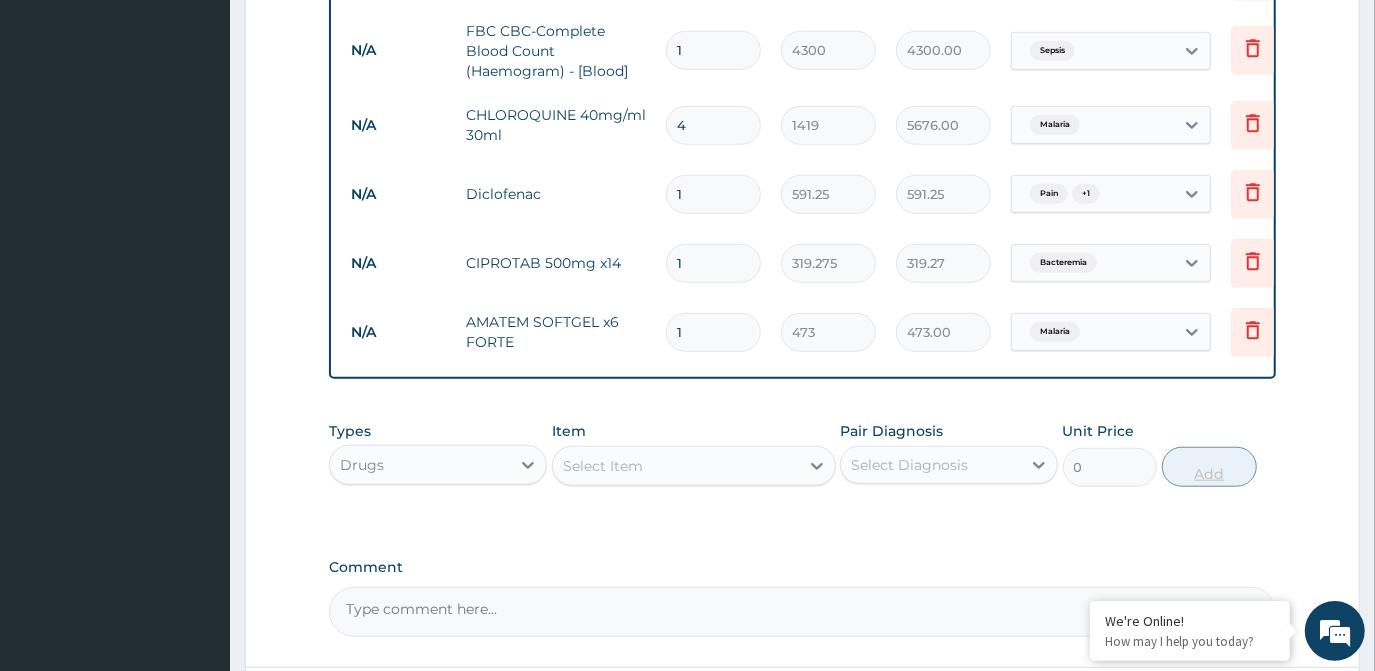 type 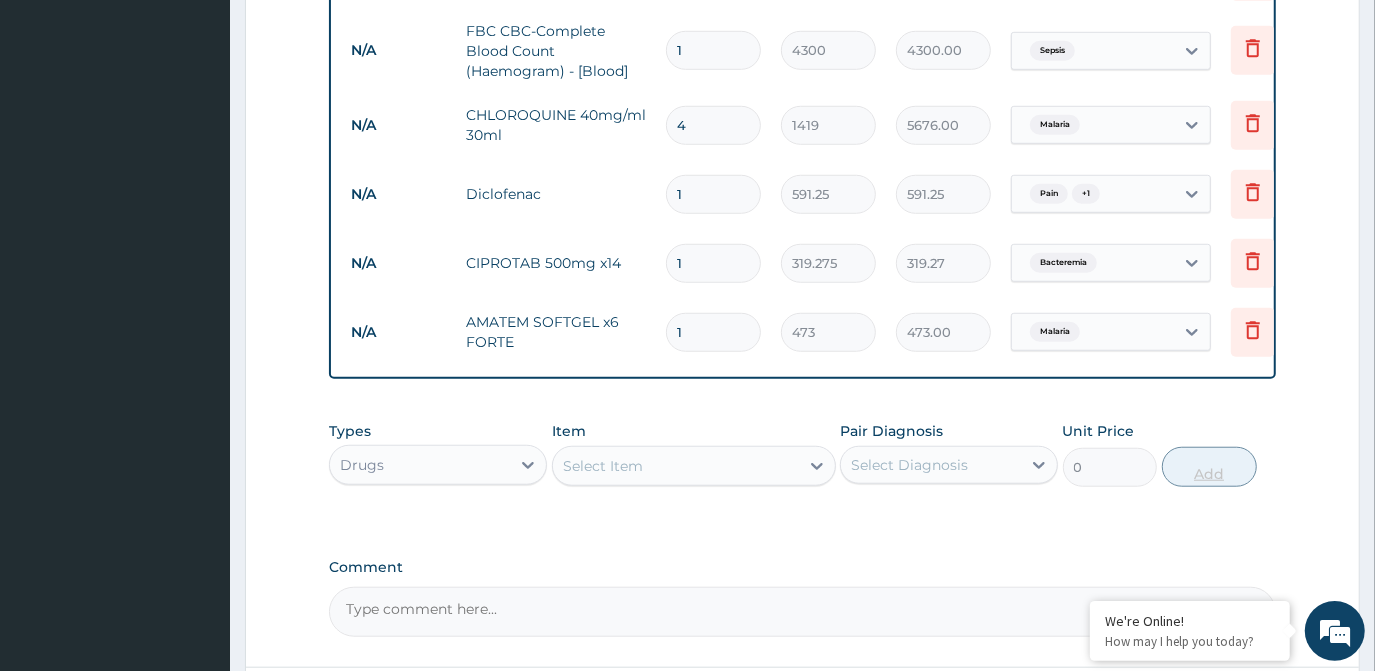 type on "0.00" 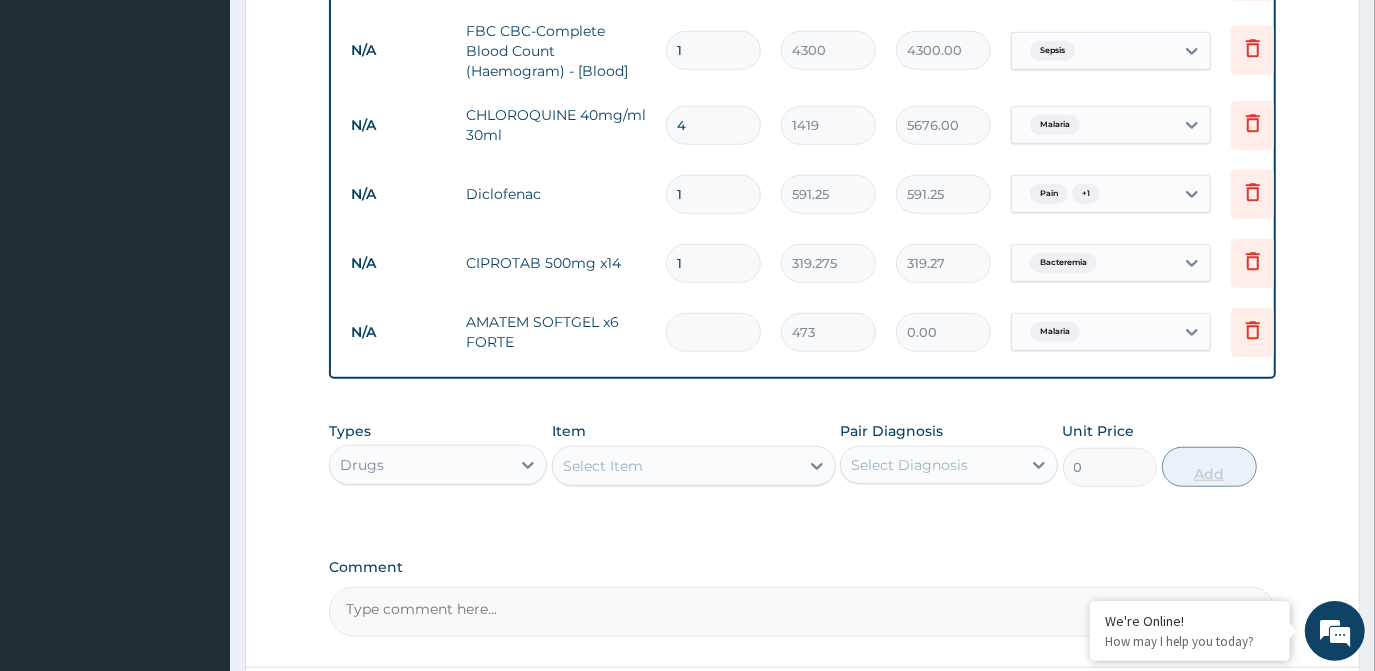 type on "6" 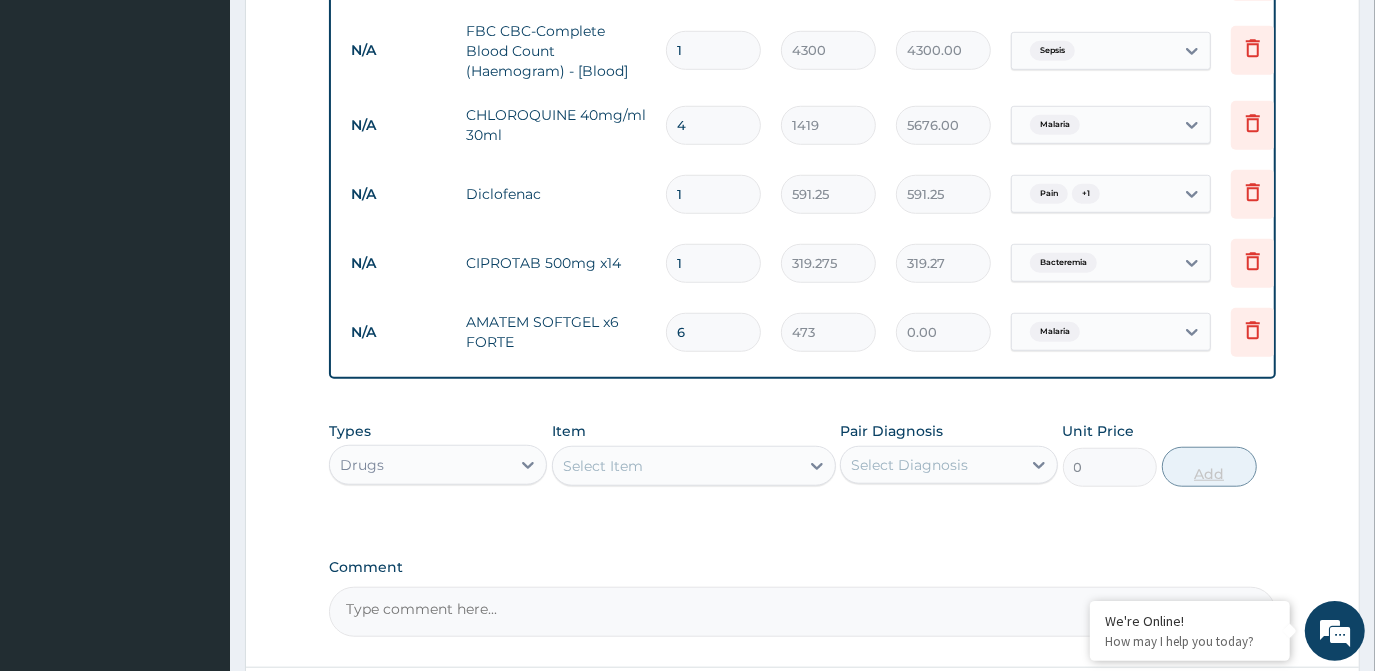 type on "2838.00" 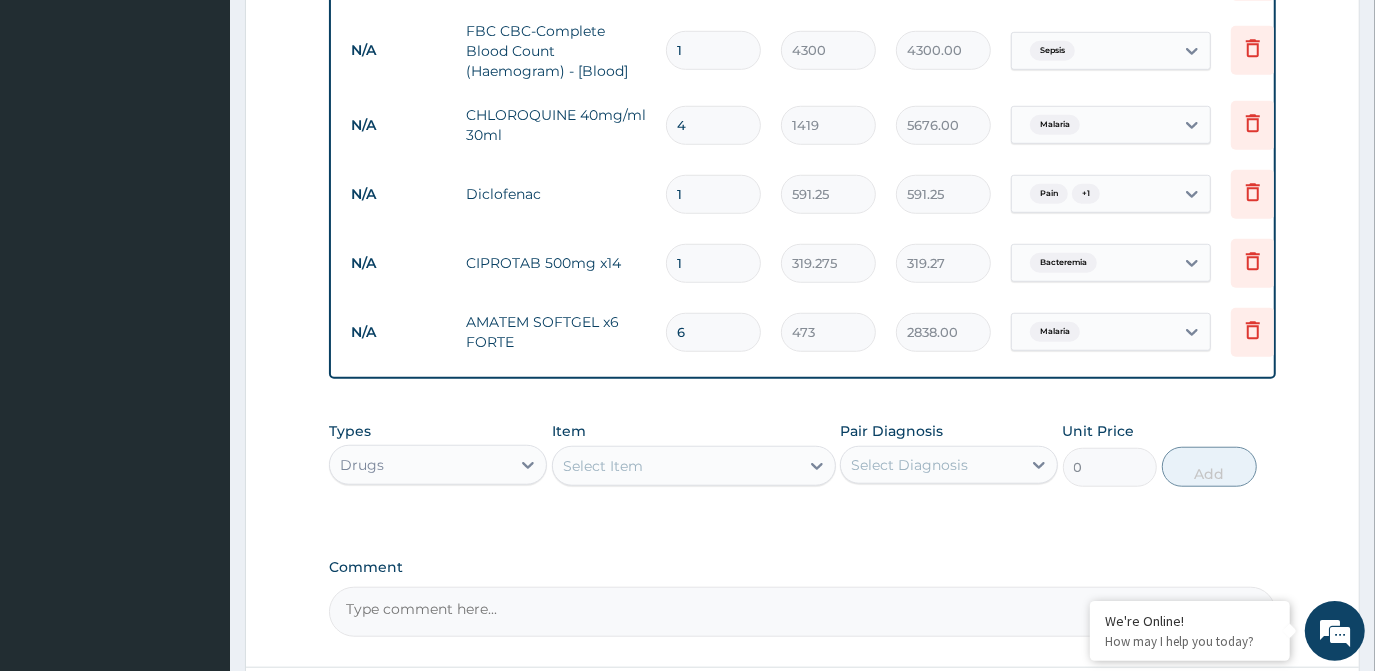 type on "6" 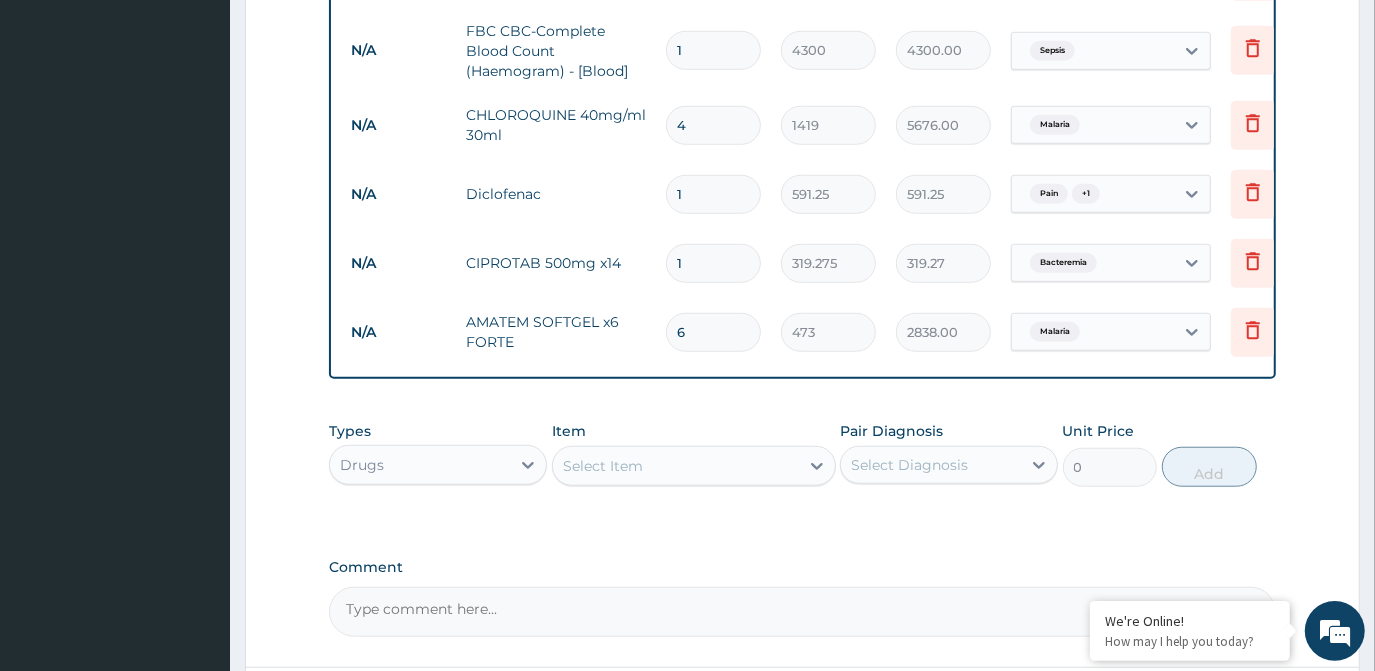 click on "Select Item" at bounding box center (676, 466) 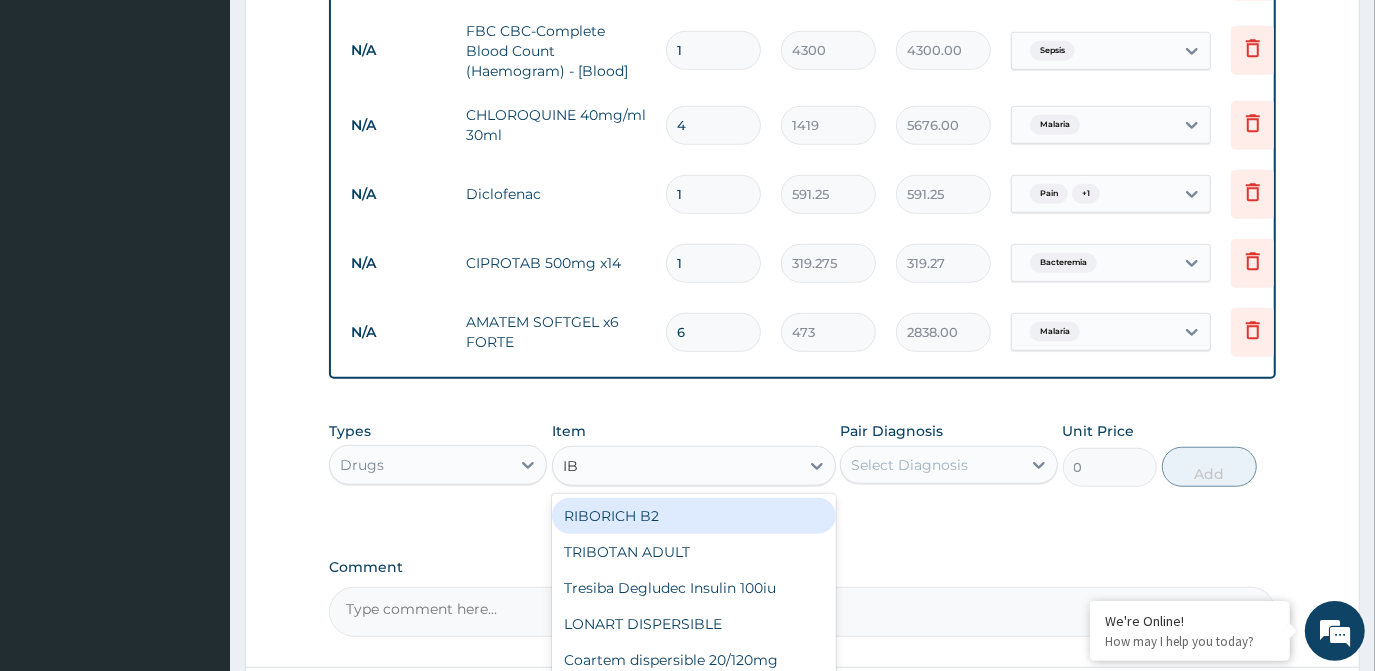 type on "IBU" 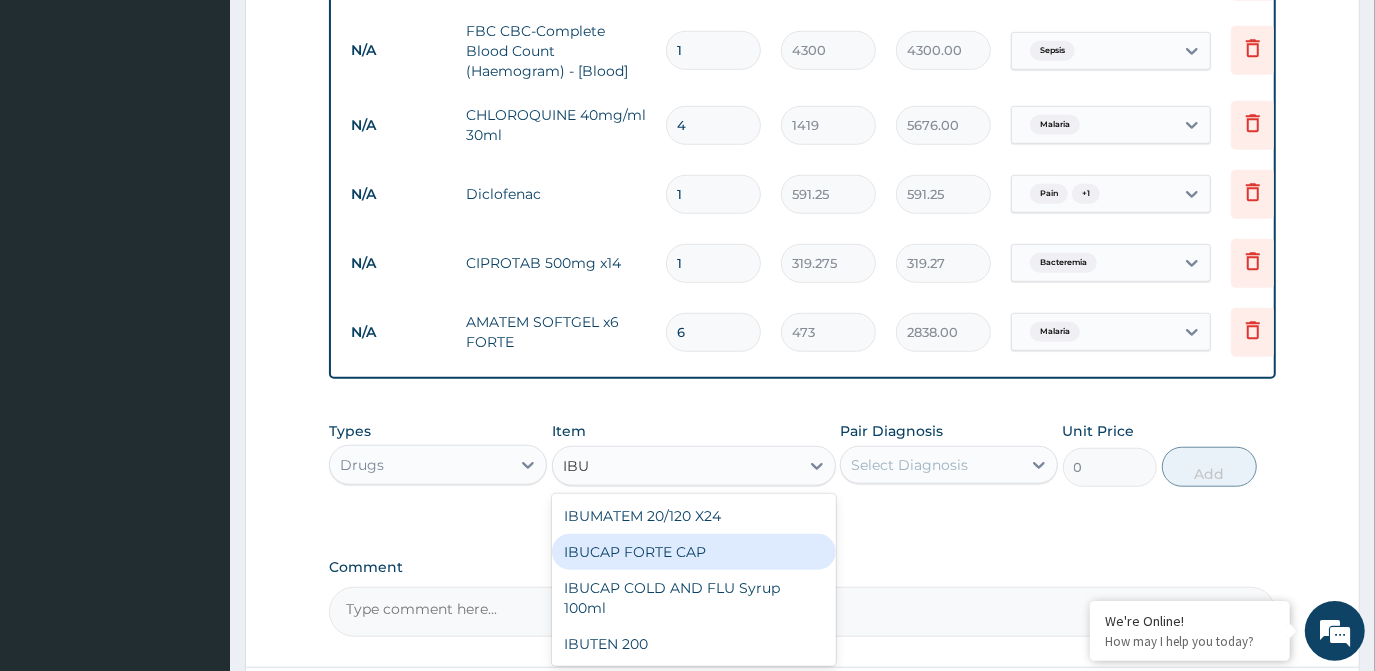 click on "IBUCAP FORTE CAP" at bounding box center [694, 552] 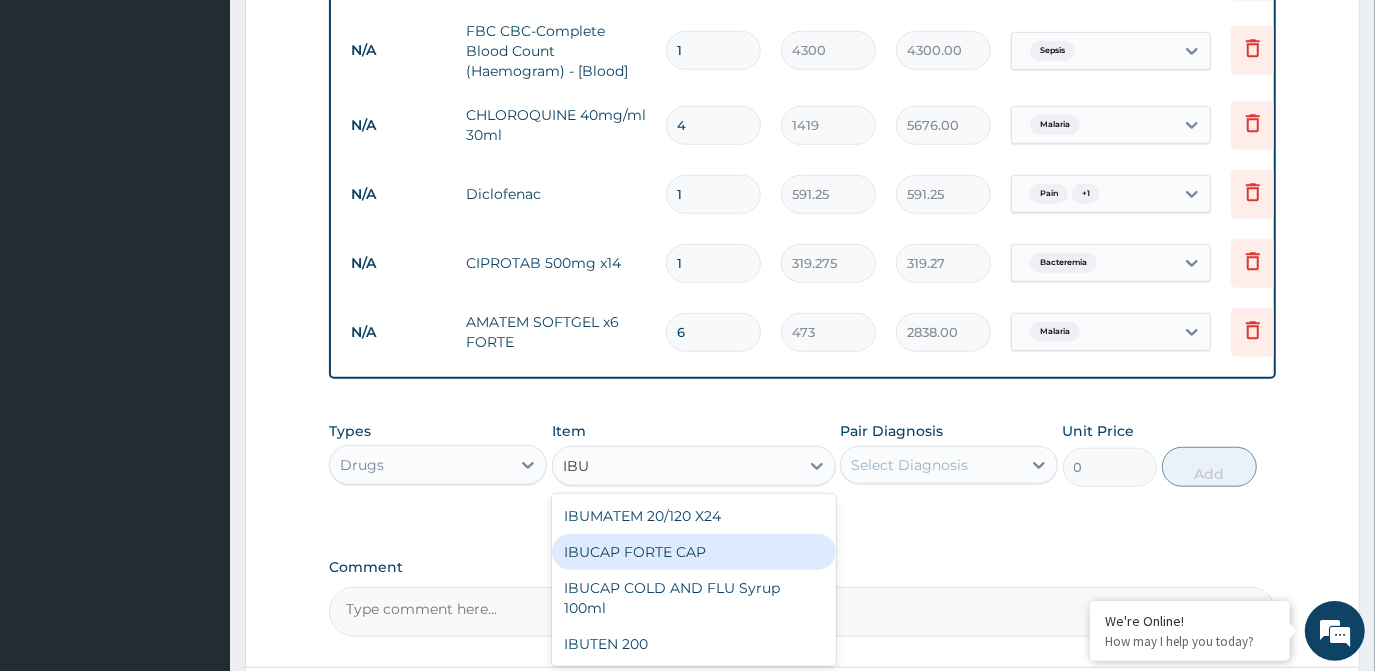 type 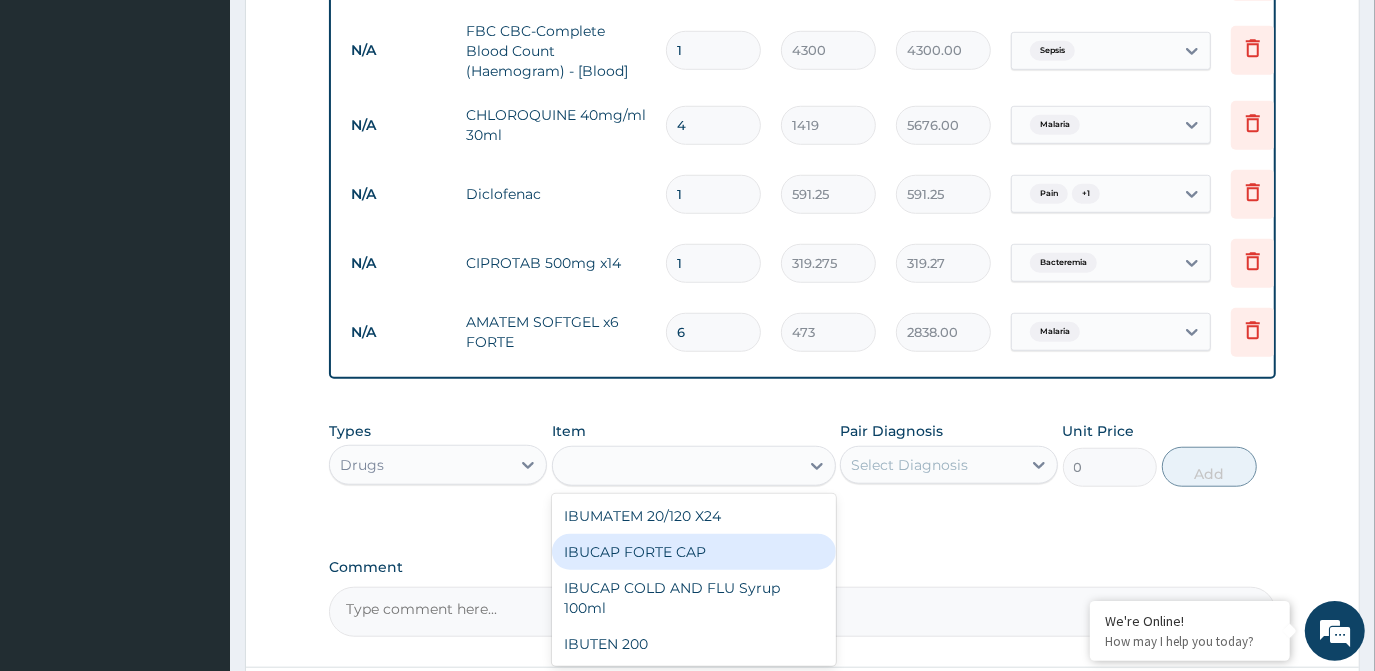 type on "59.125" 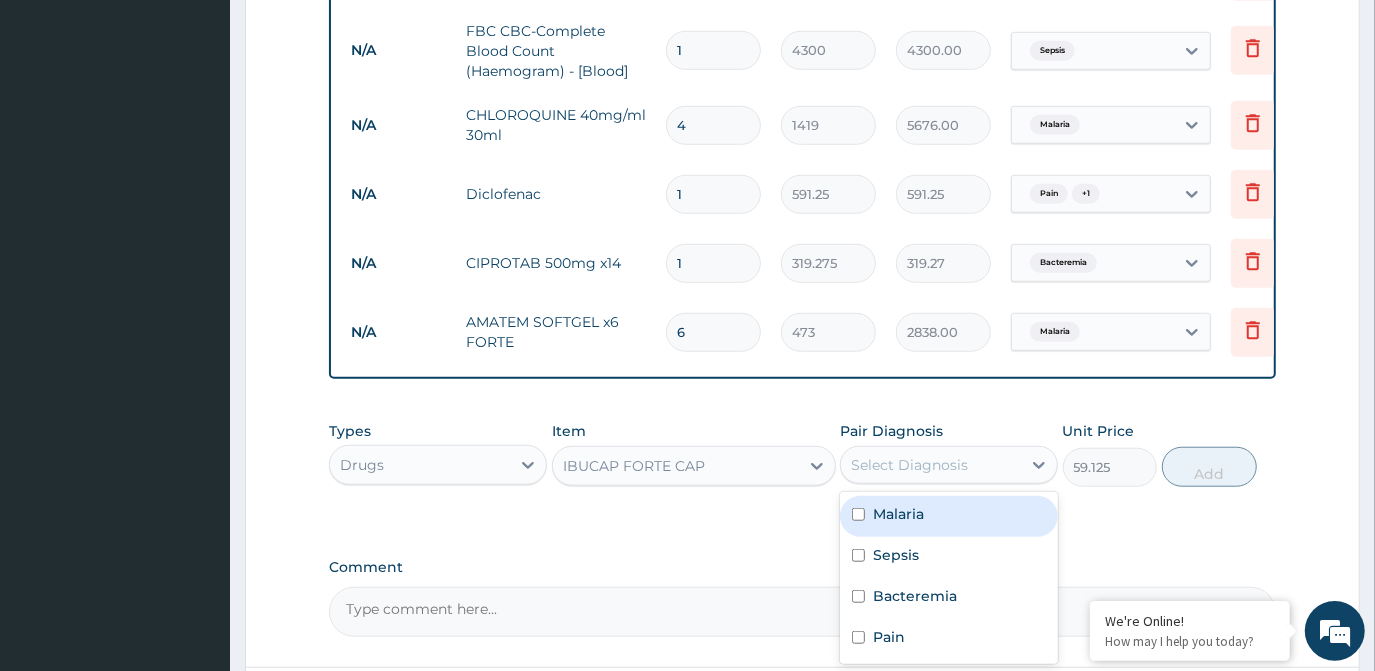 click on "Select Diagnosis" at bounding box center (909, 465) 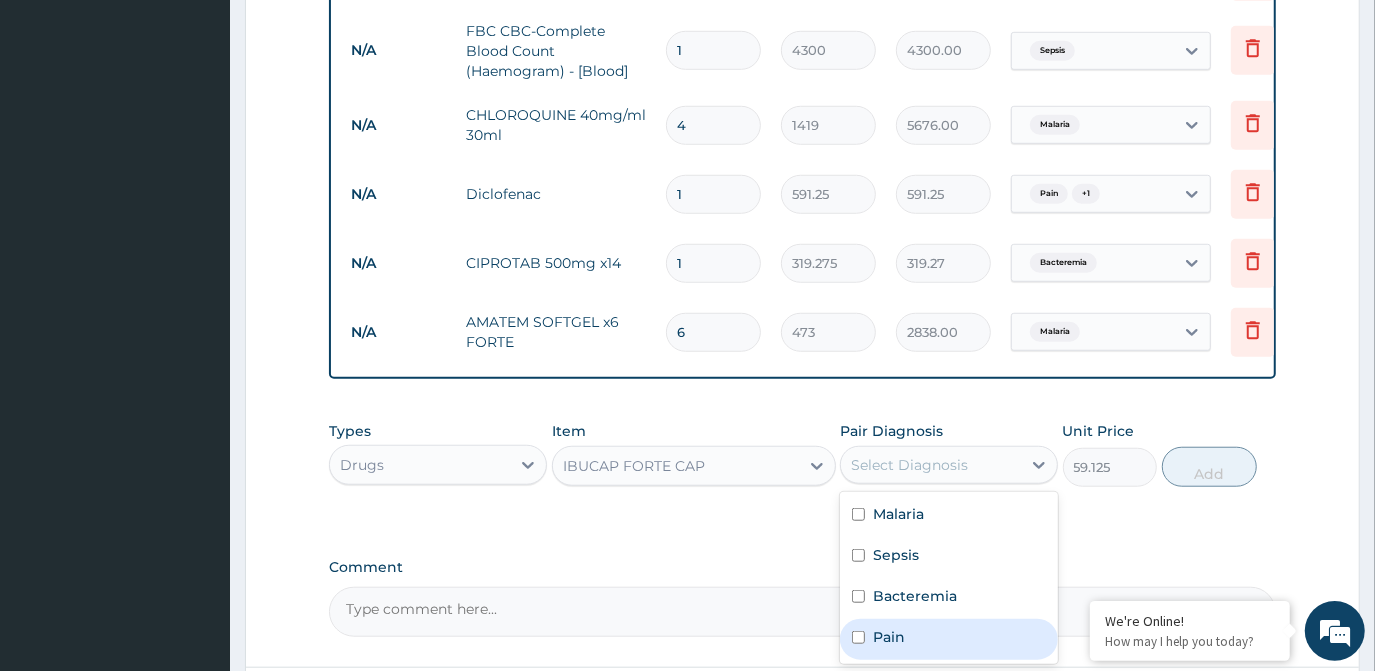 click on "Pain" at bounding box center (949, 639) 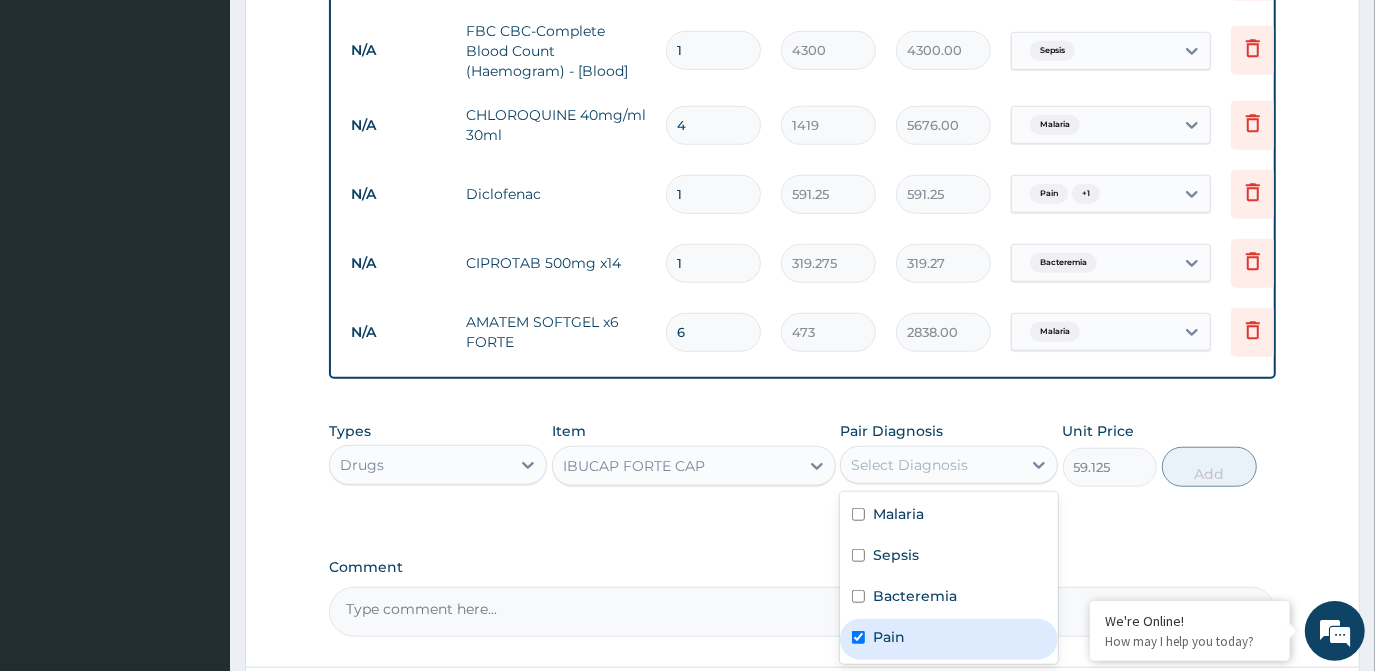 checkbox on "true" 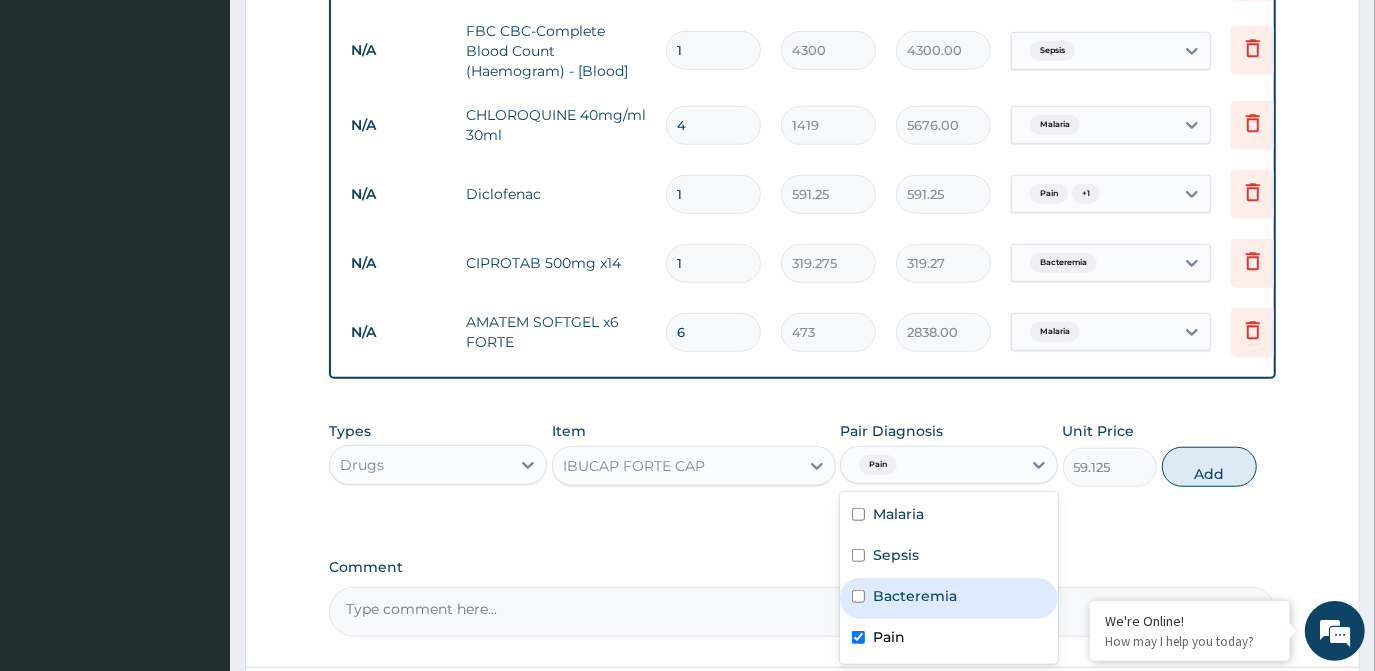 click at bounding box center [858, 596] 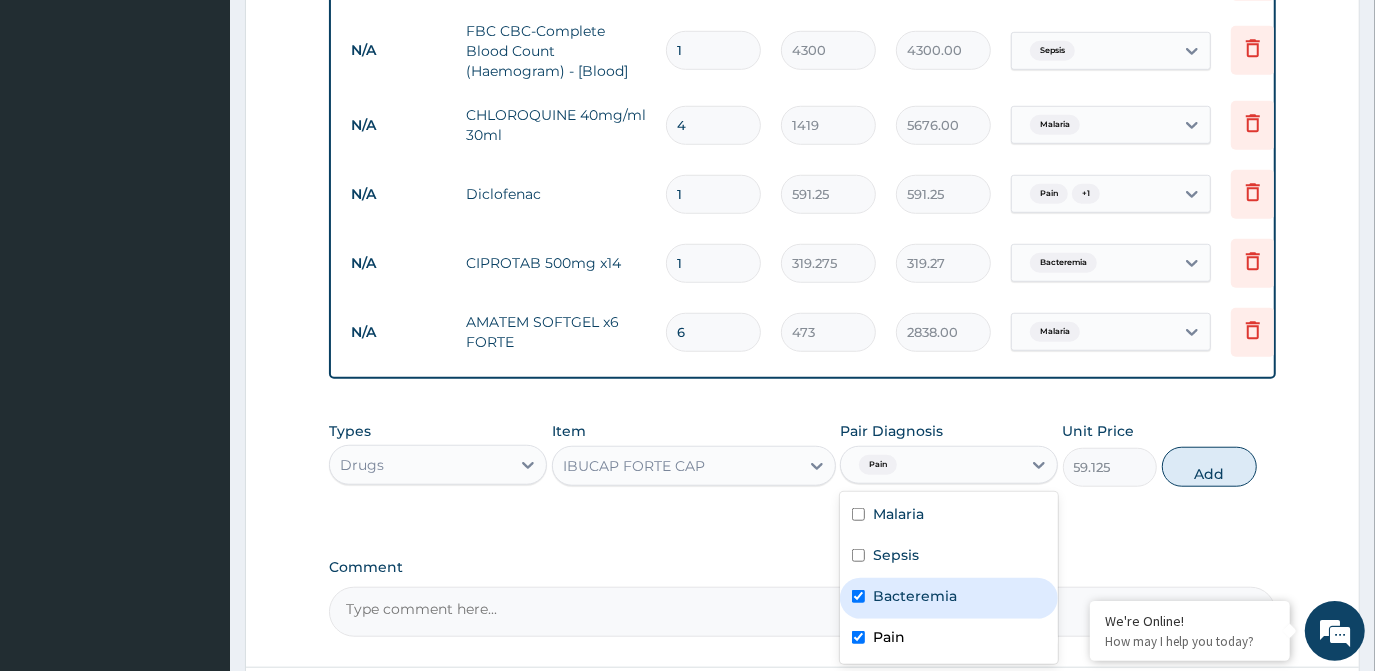 checkbox on "true" 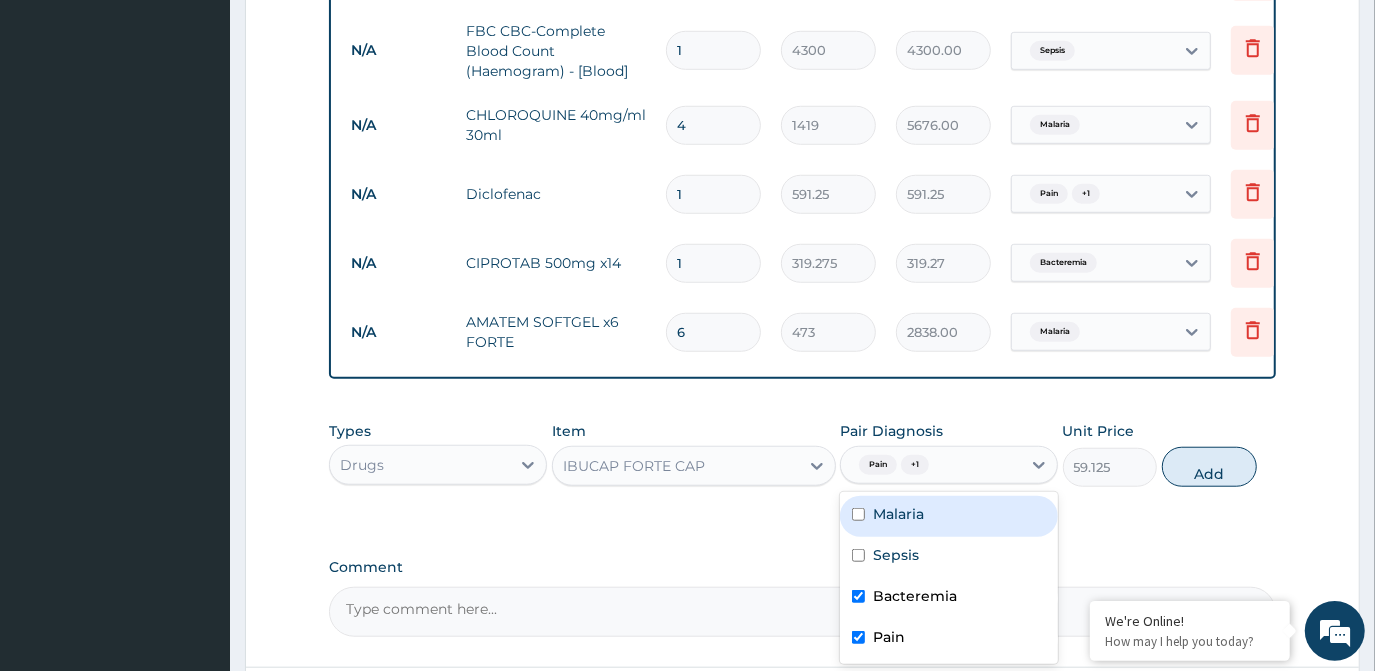 click on "Malaria" at bounding box center (949, 516) 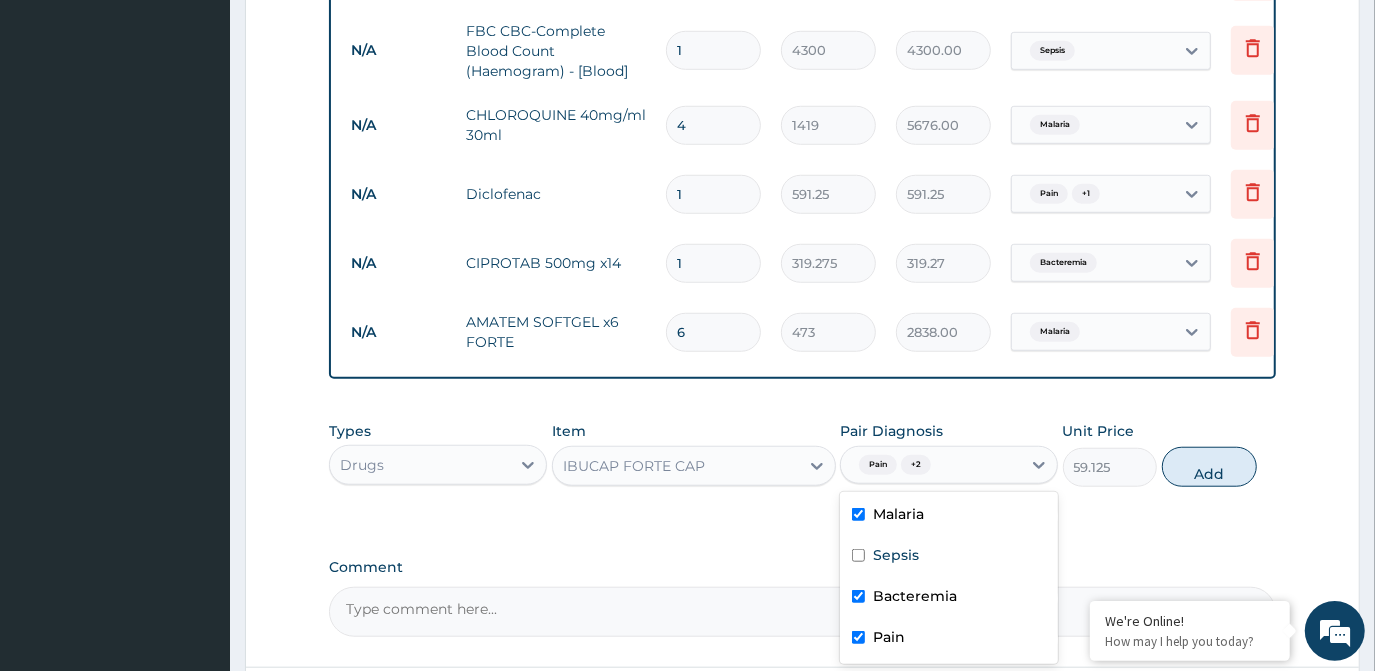 click on "Malaria" at bounding box center [949, 516] 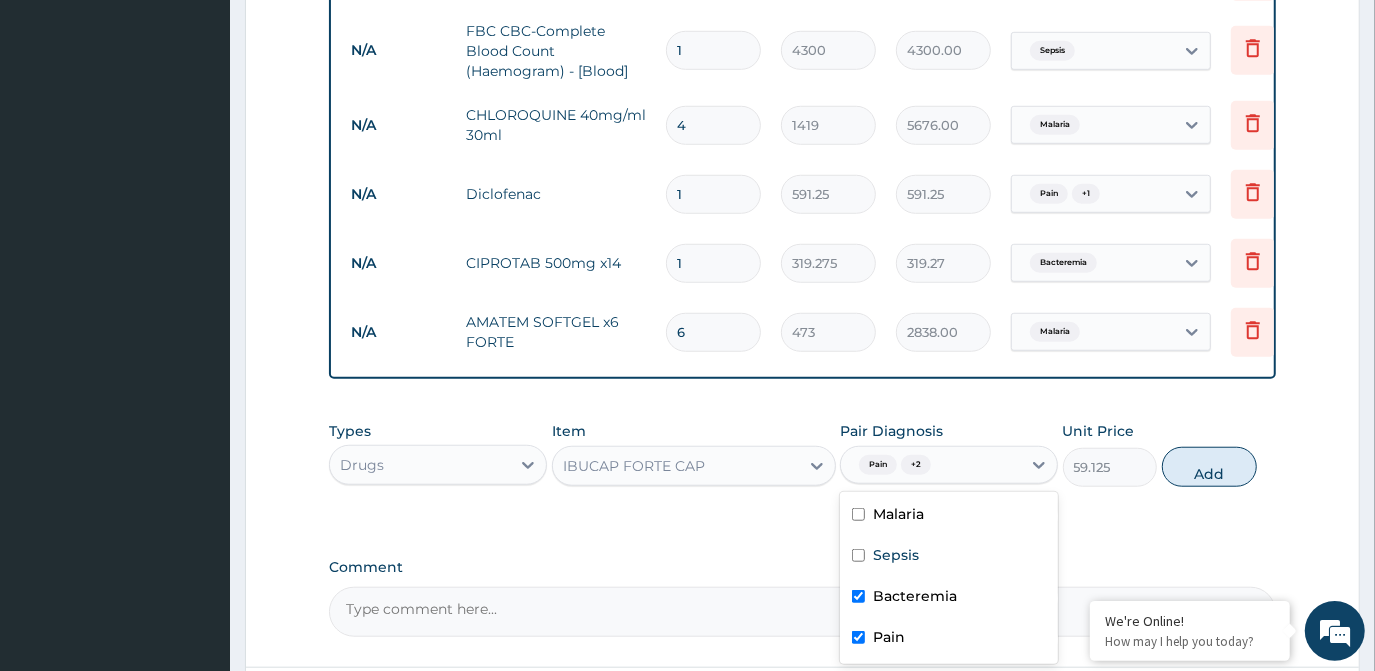 checkbox on "false" 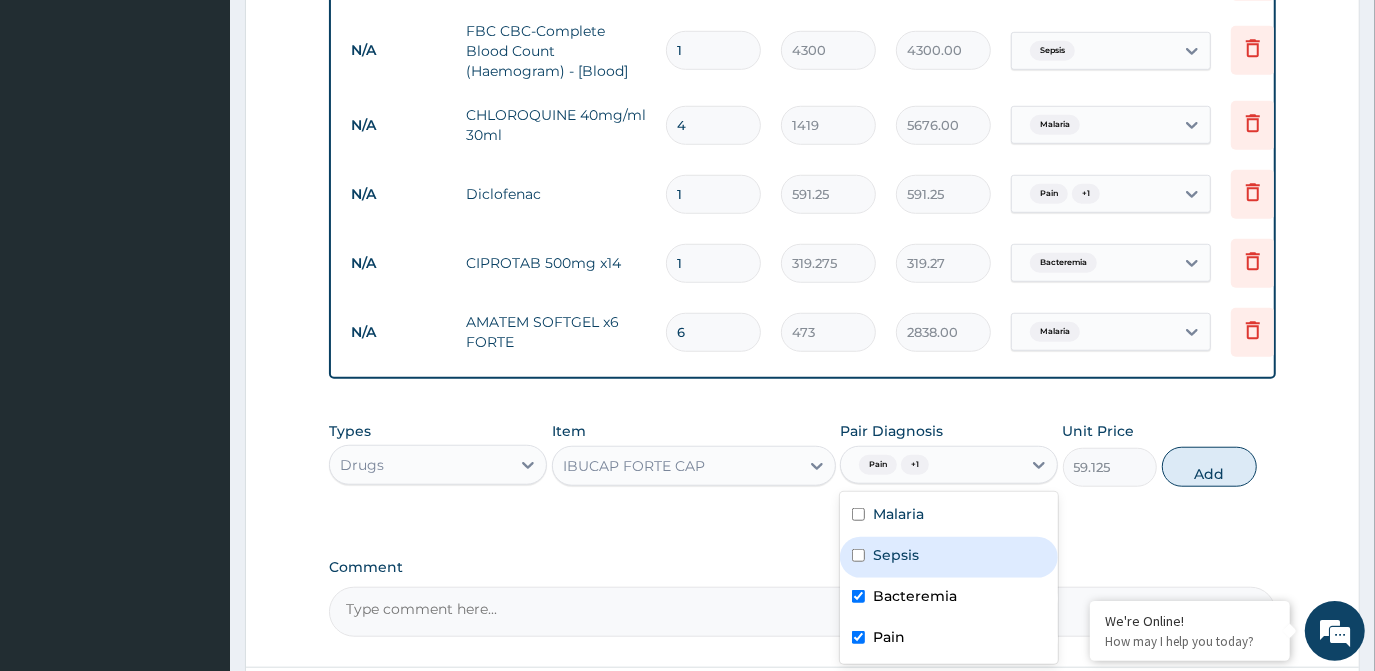 click on "Sepsis" at bounding box center (949, 557) 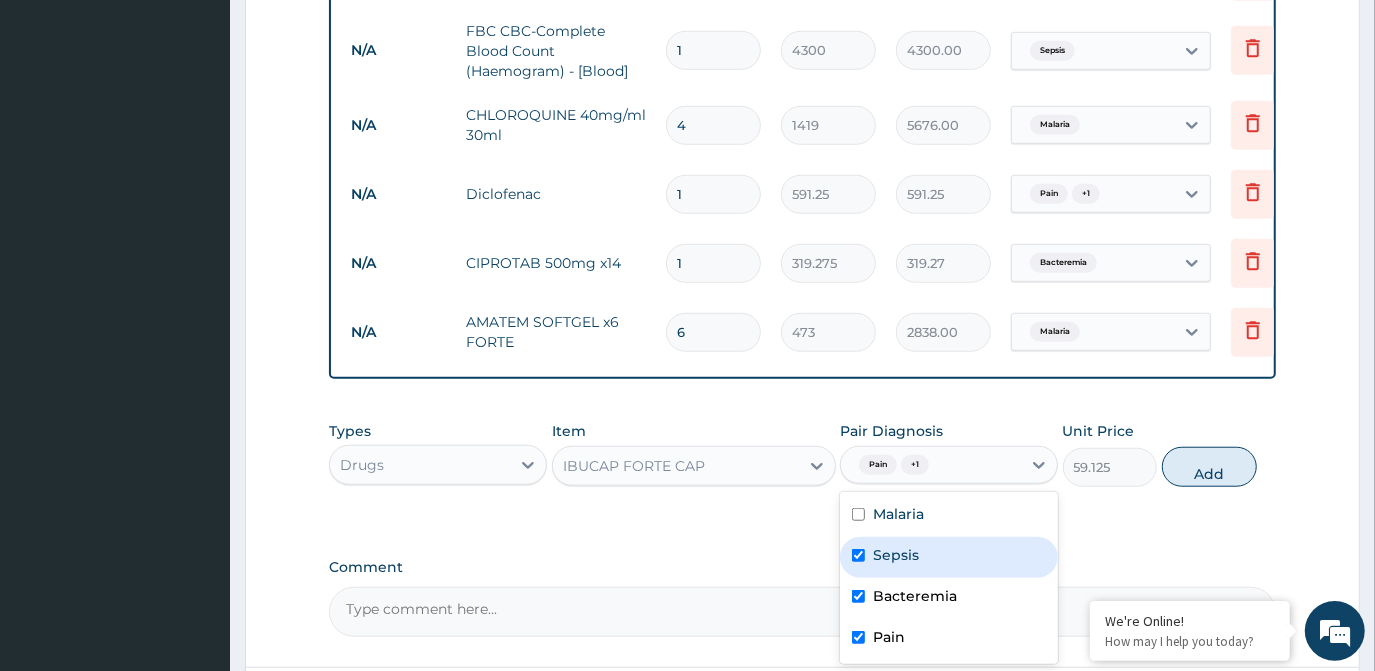 checkbox on "true" 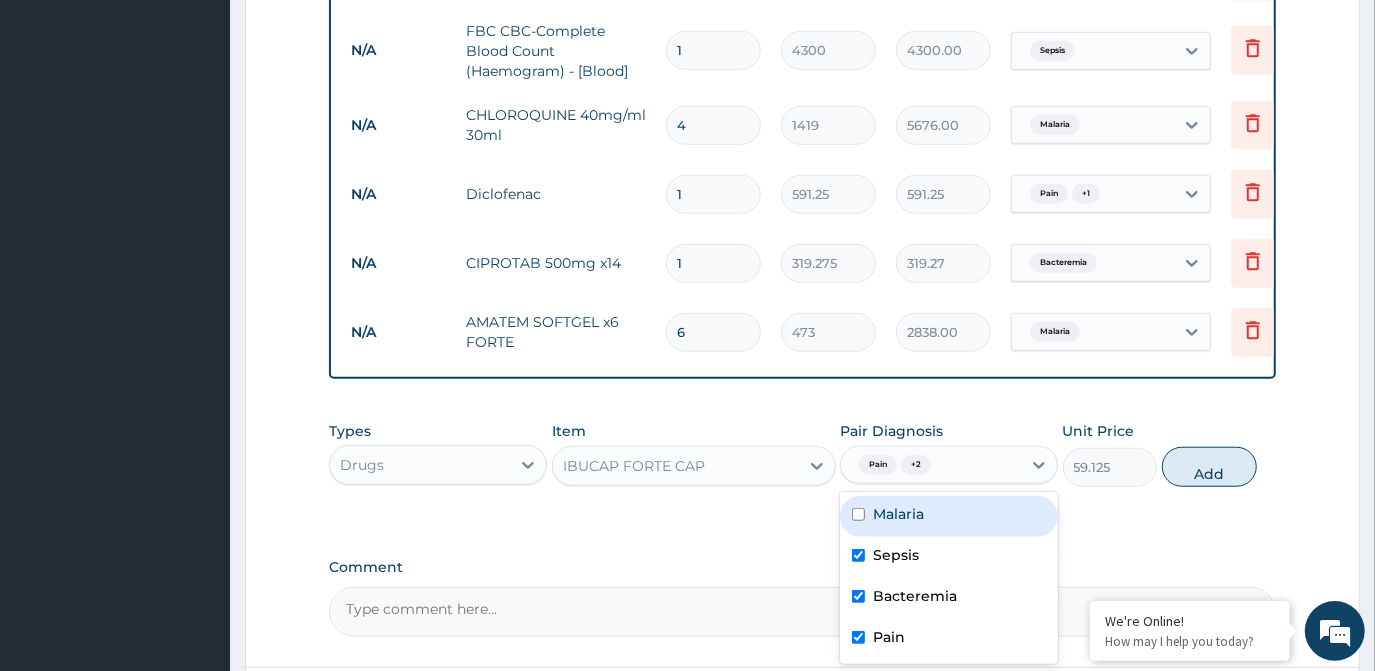 click on "Malaria" at bounding box center (949, 516) 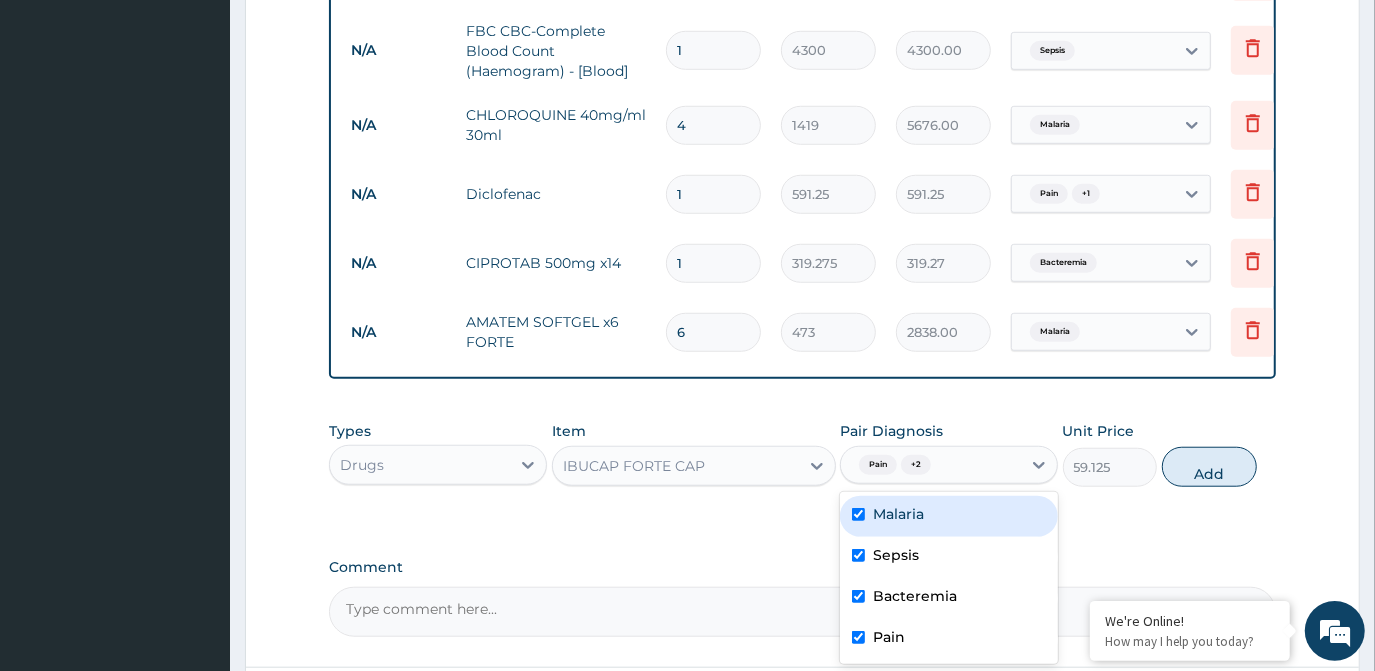 checkbox on "true" 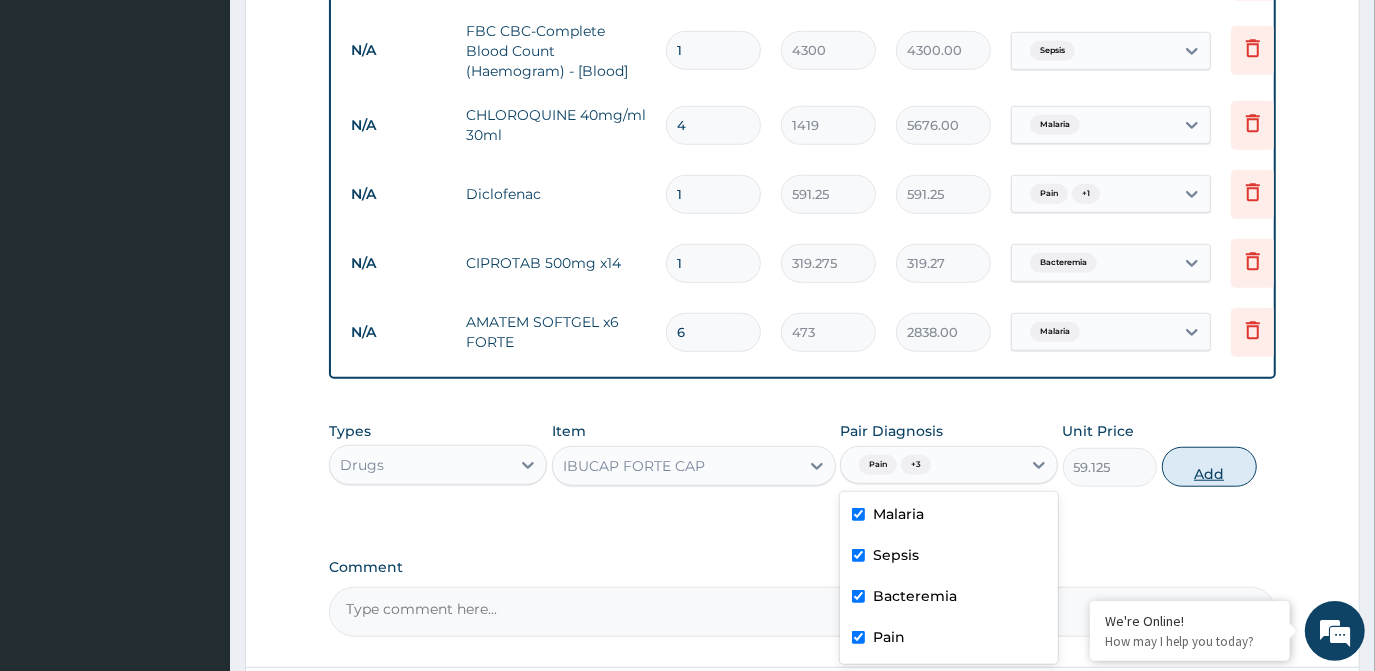 click on "Add" at bounding box center (1209, 467) 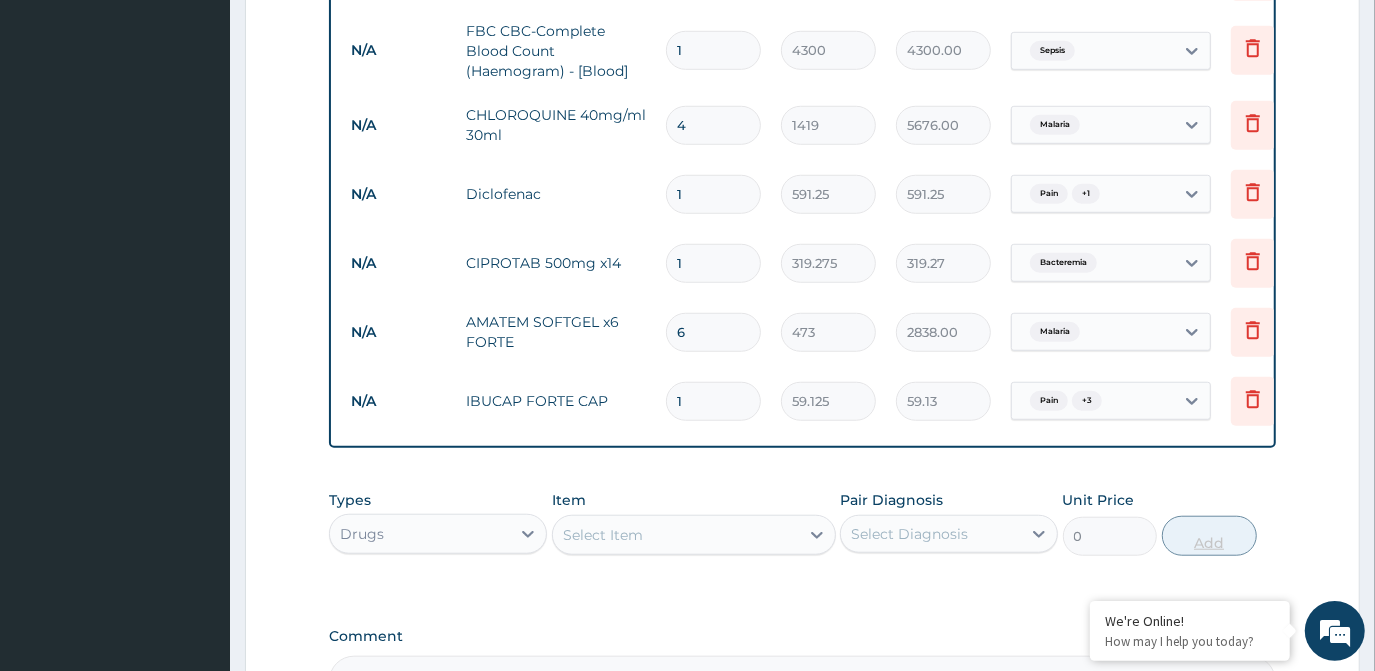 type on "10" 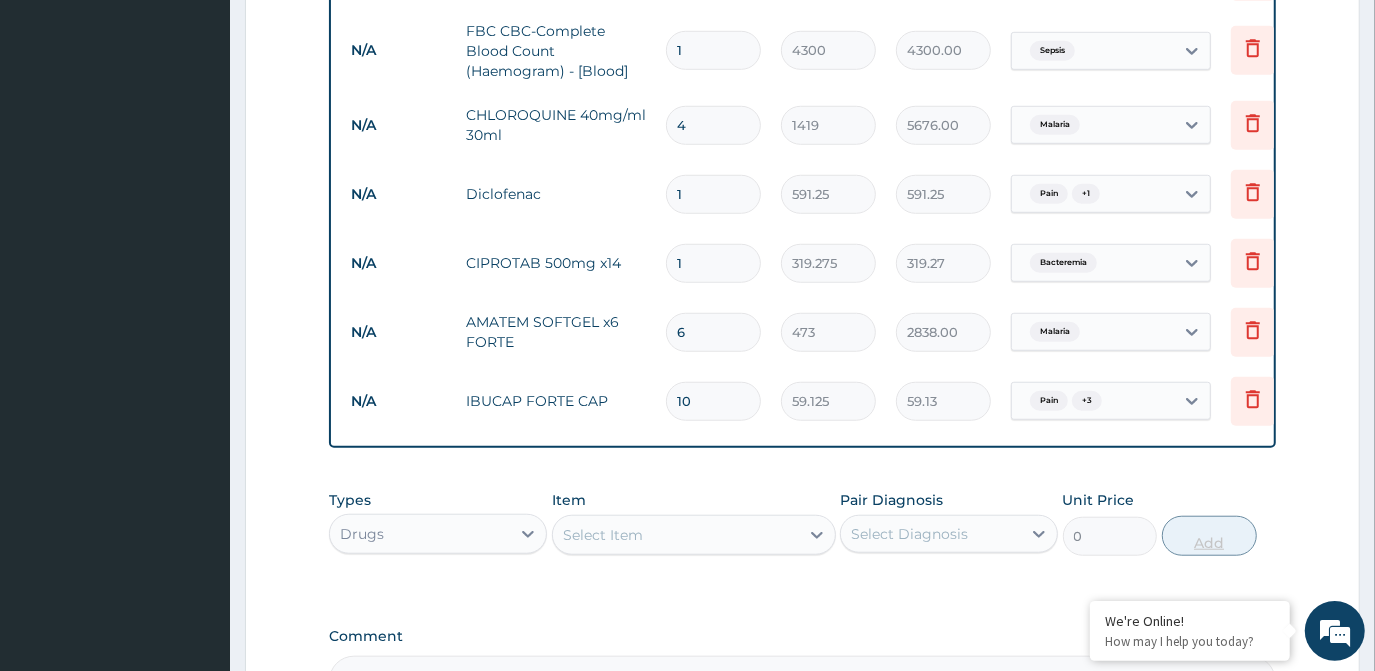 type on "591.25" 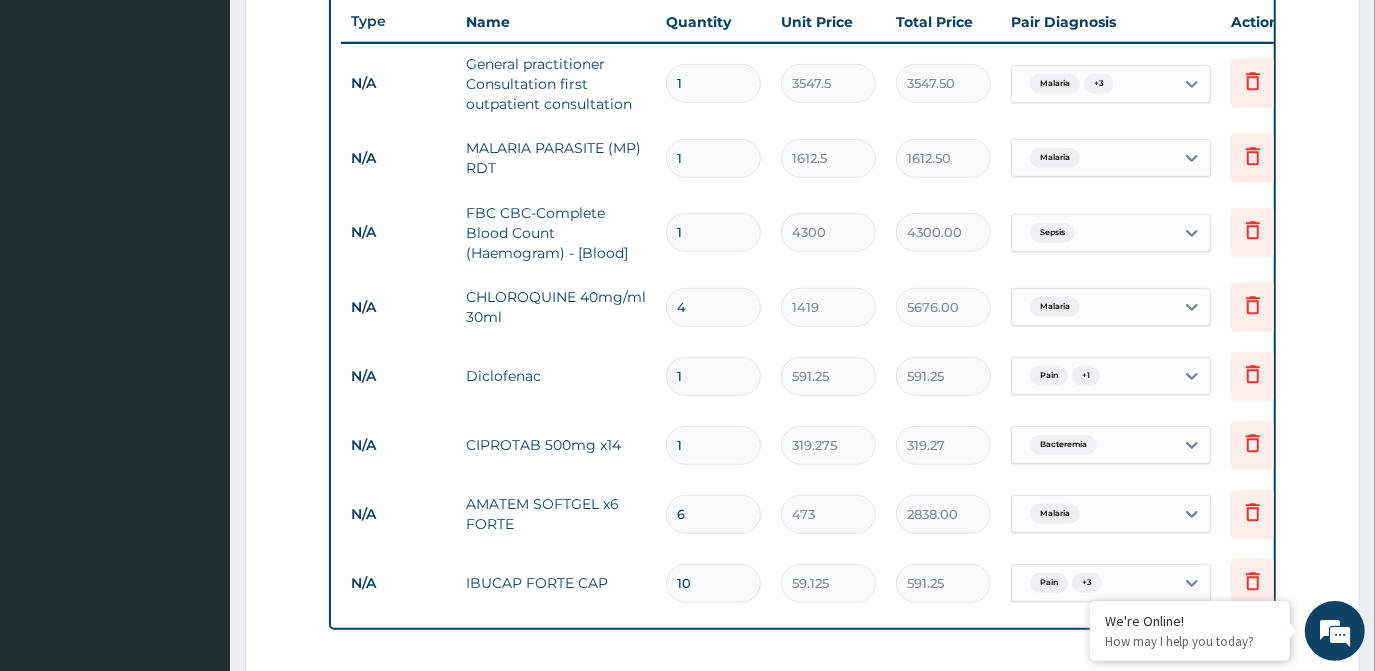 scroll, scrollTop: 1192, scrollLeft: 0, axis: vertical 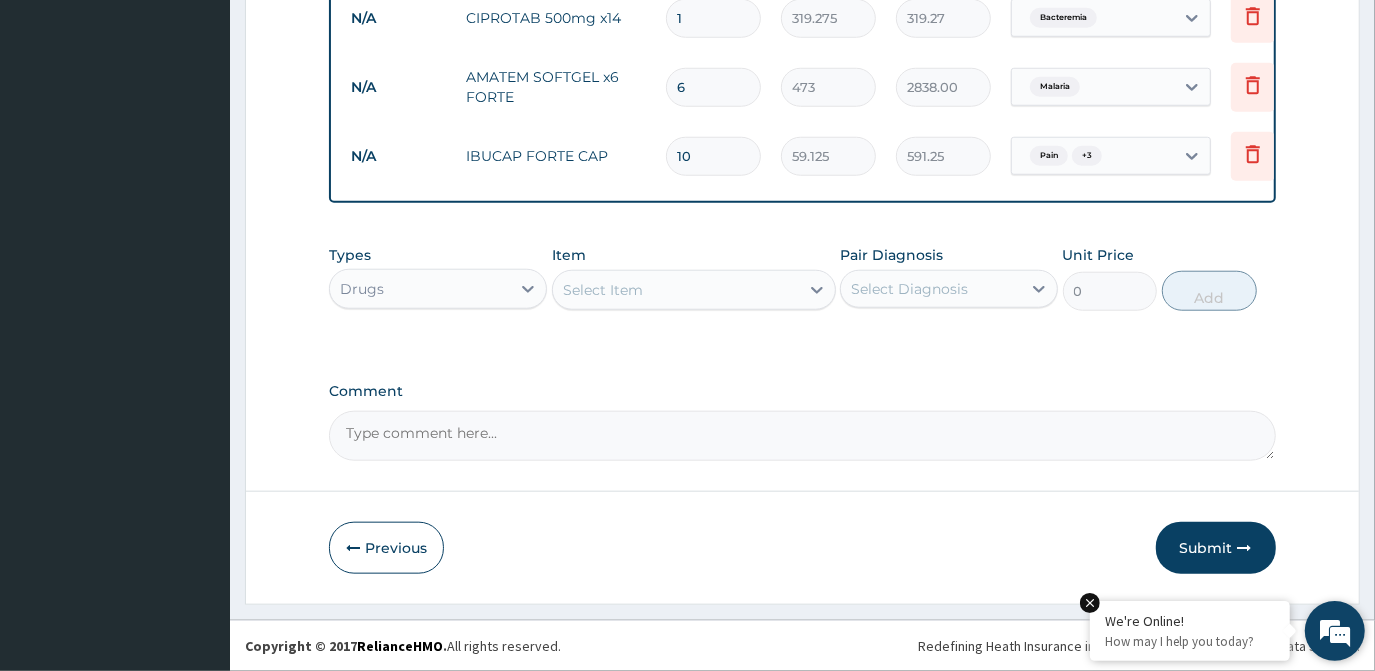 type on "10" 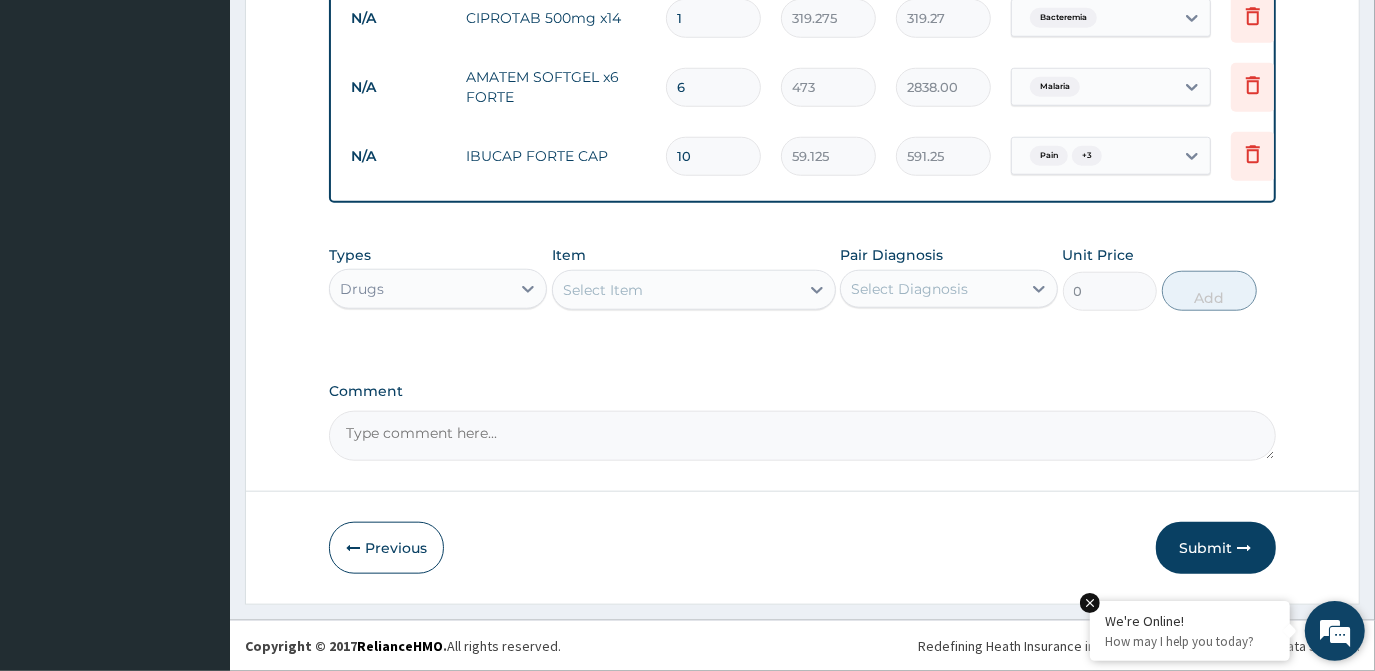 click at bounding box center (1090, 603) 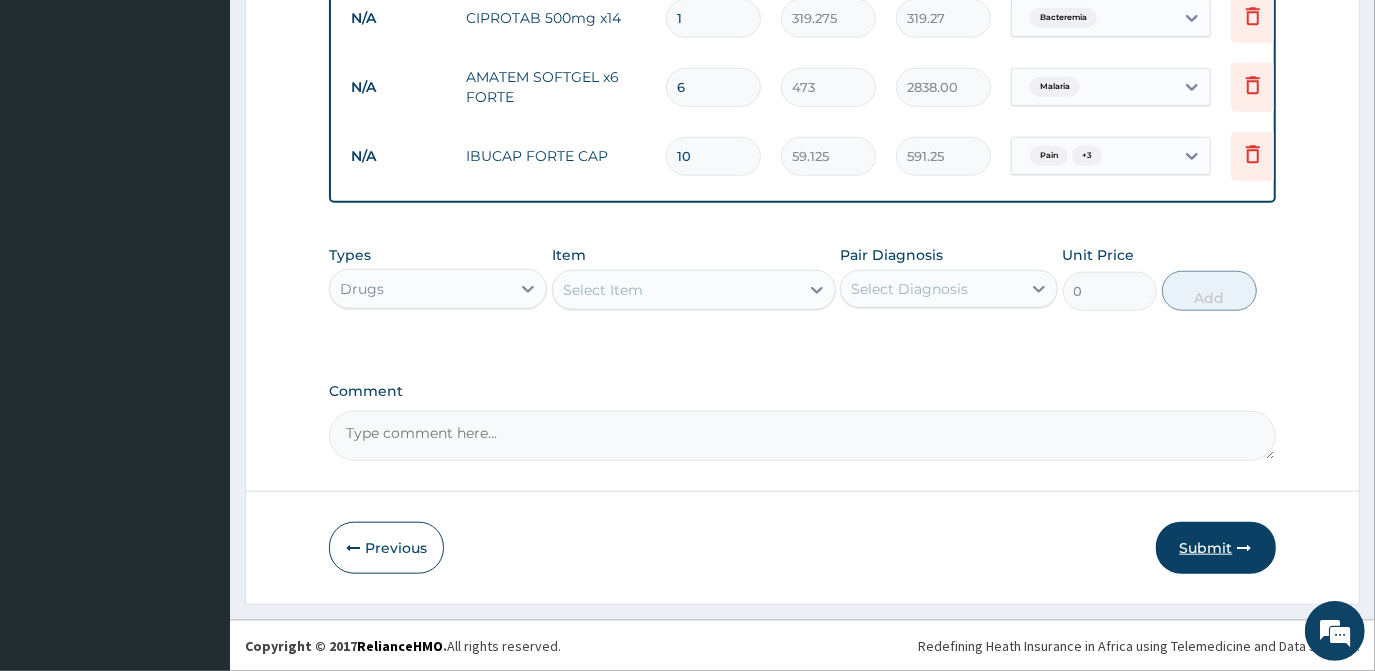 click on "Submit" at bounding box center [1216, 548] 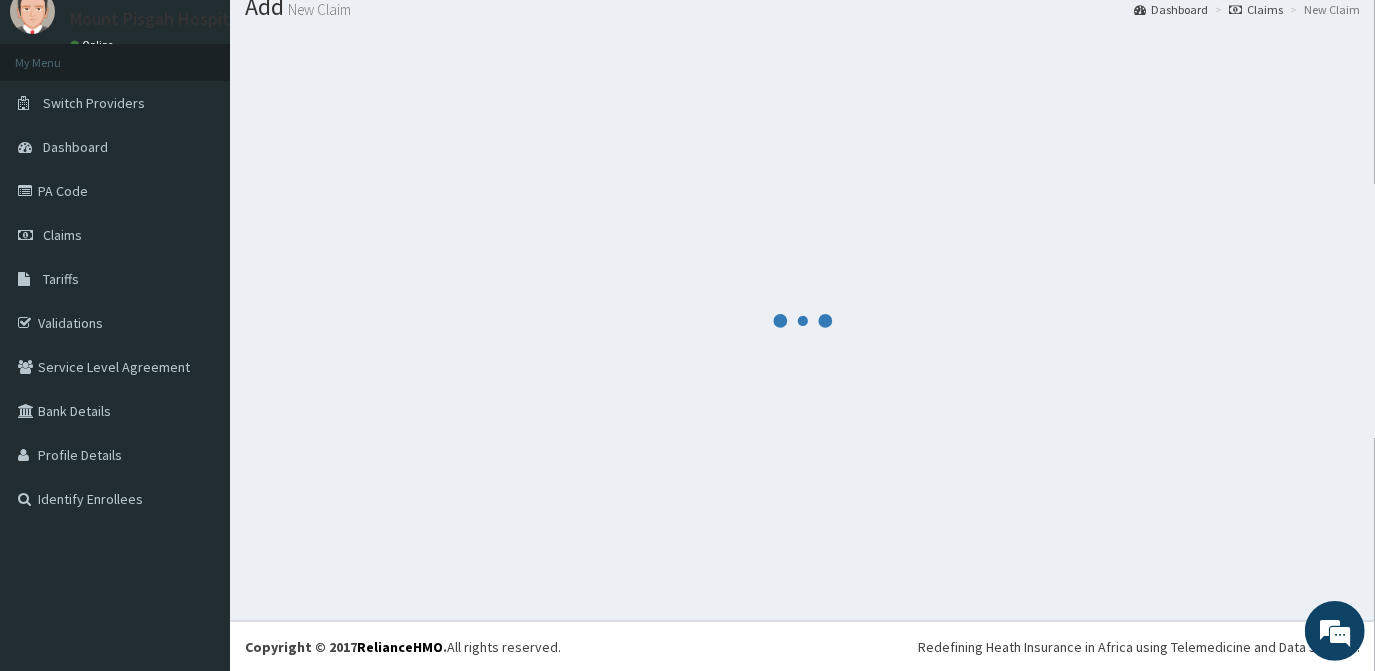 scroll, scrollTop: 1192, scrollLeft: 0, axis: vertical 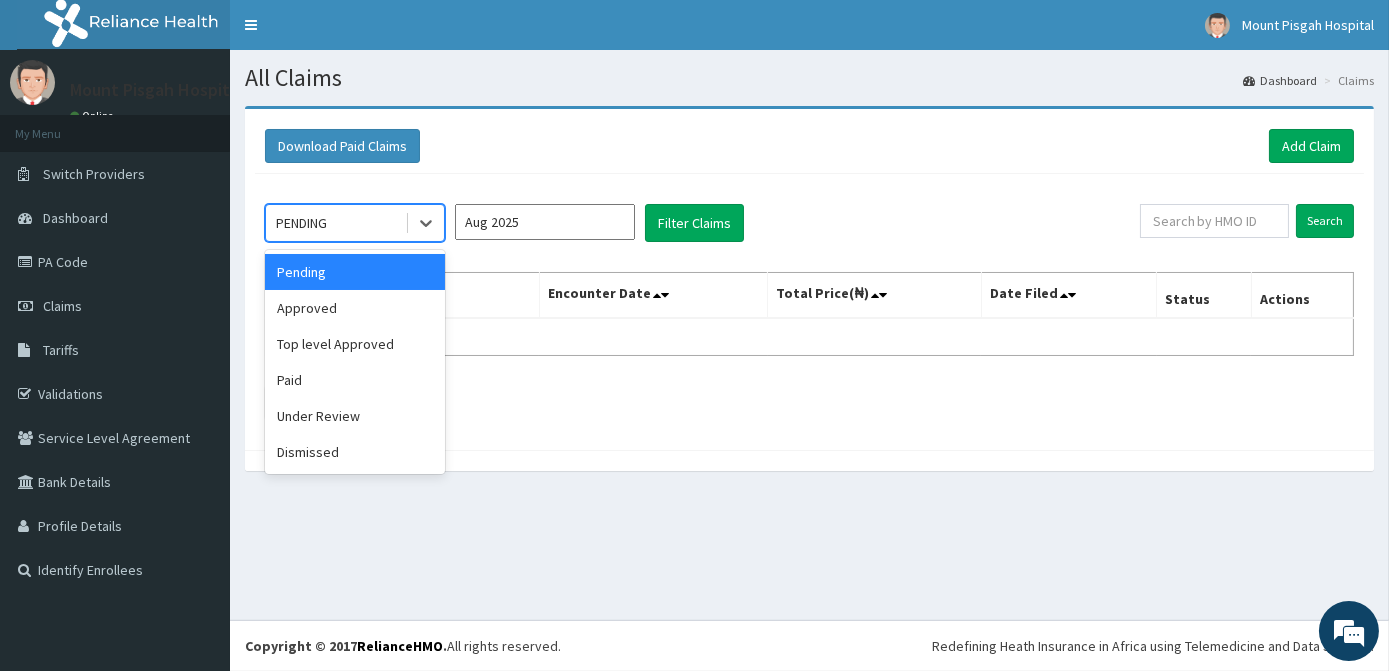 click on "PENDING" at bounding box center (301, 223) 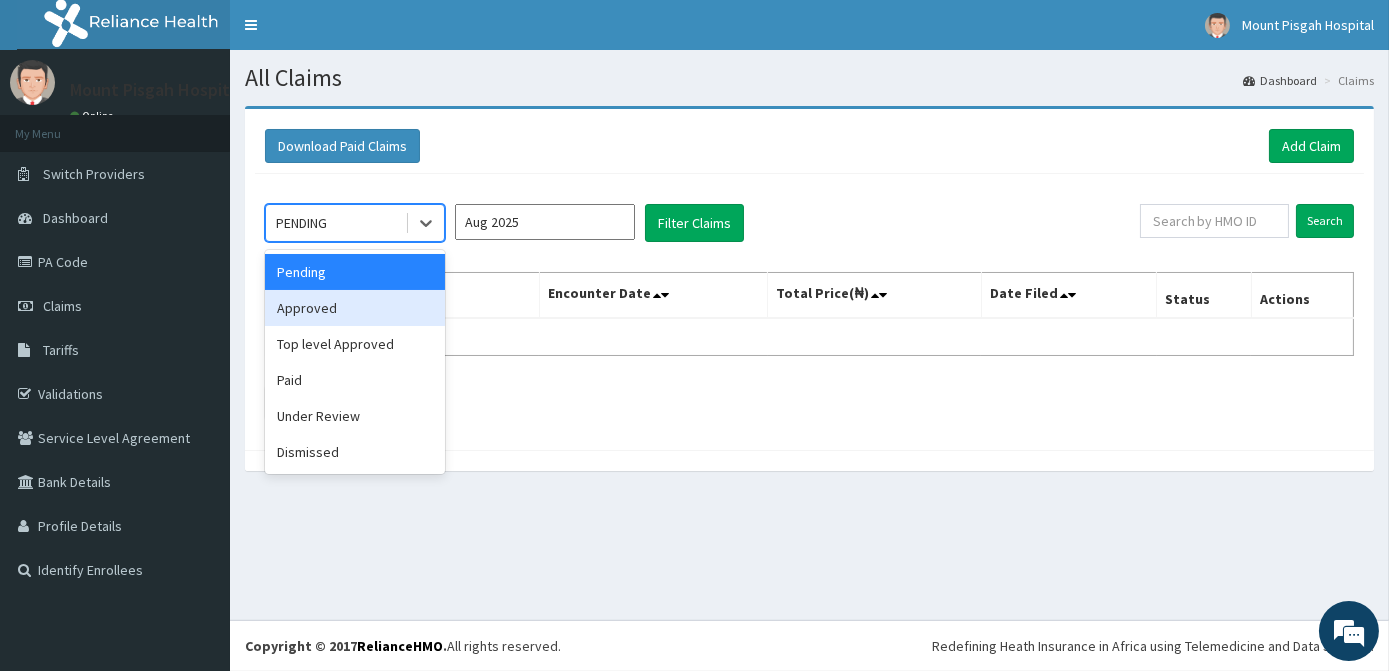 click on "Approved" at bounding box center (355, 308) 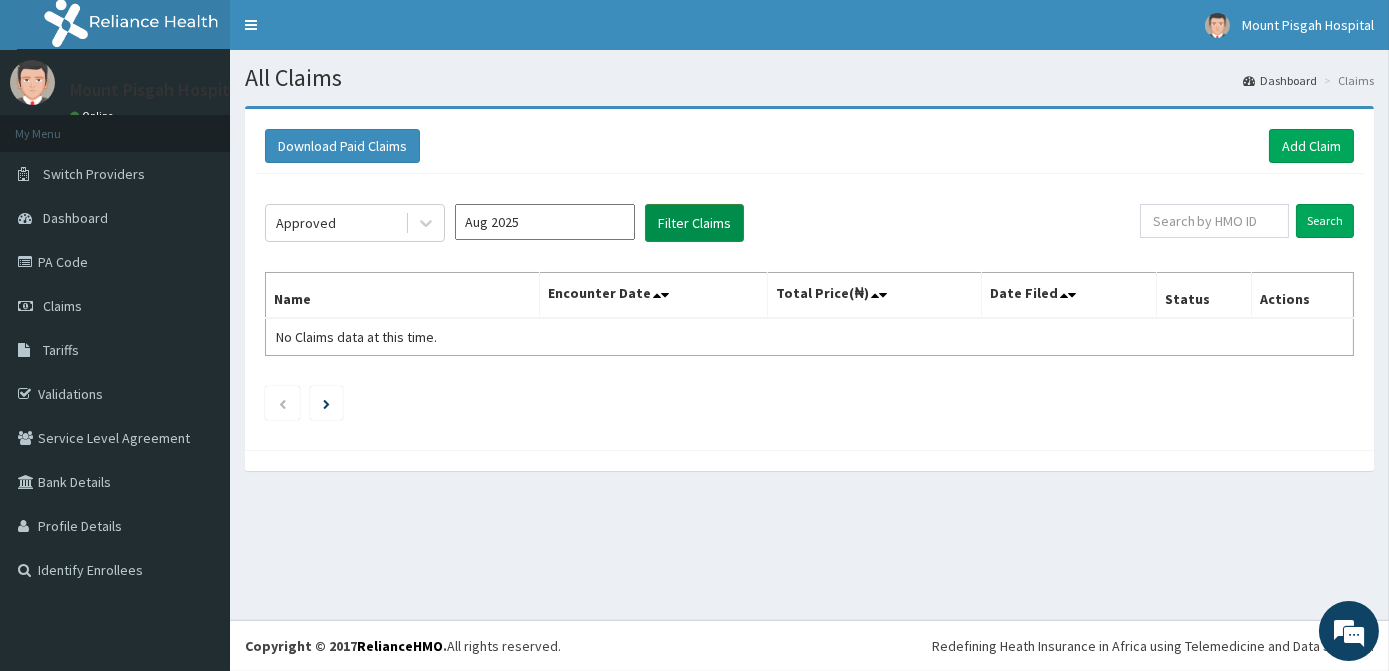 click on "Filter Claims" at bounding box center (694, 223) 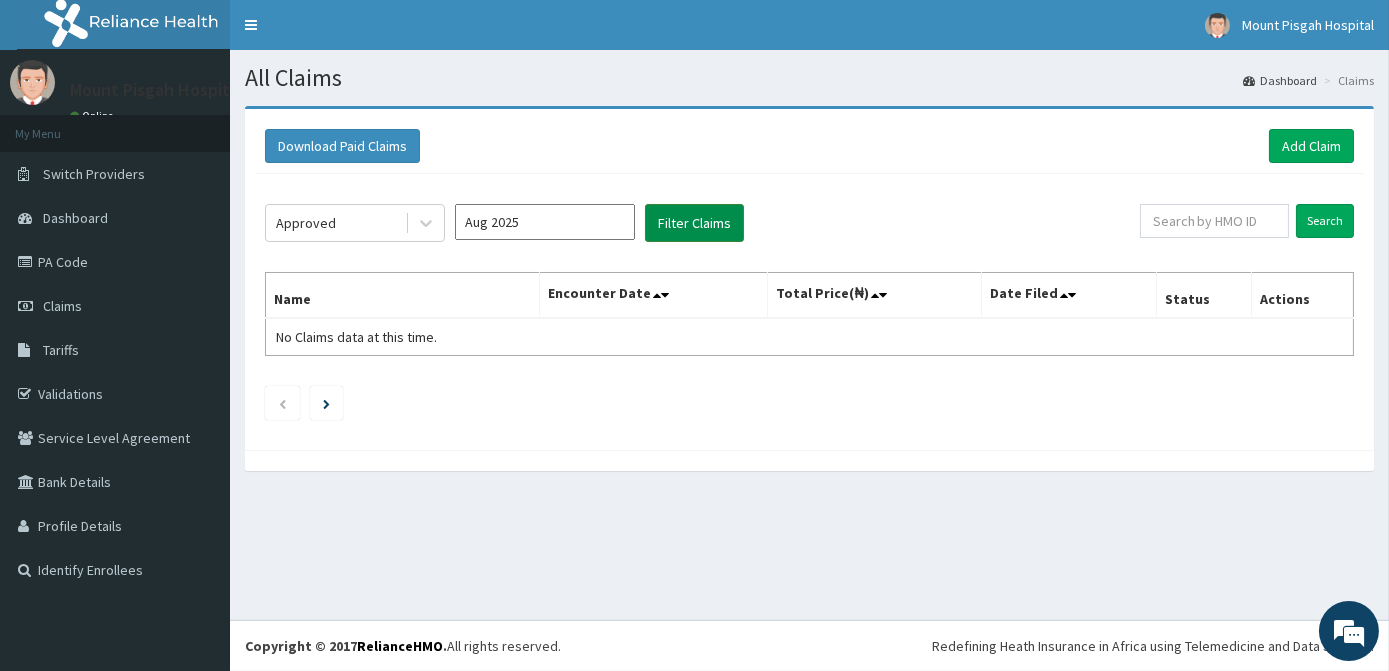 click on "Filter Claims" at bounding box center (694, 223) 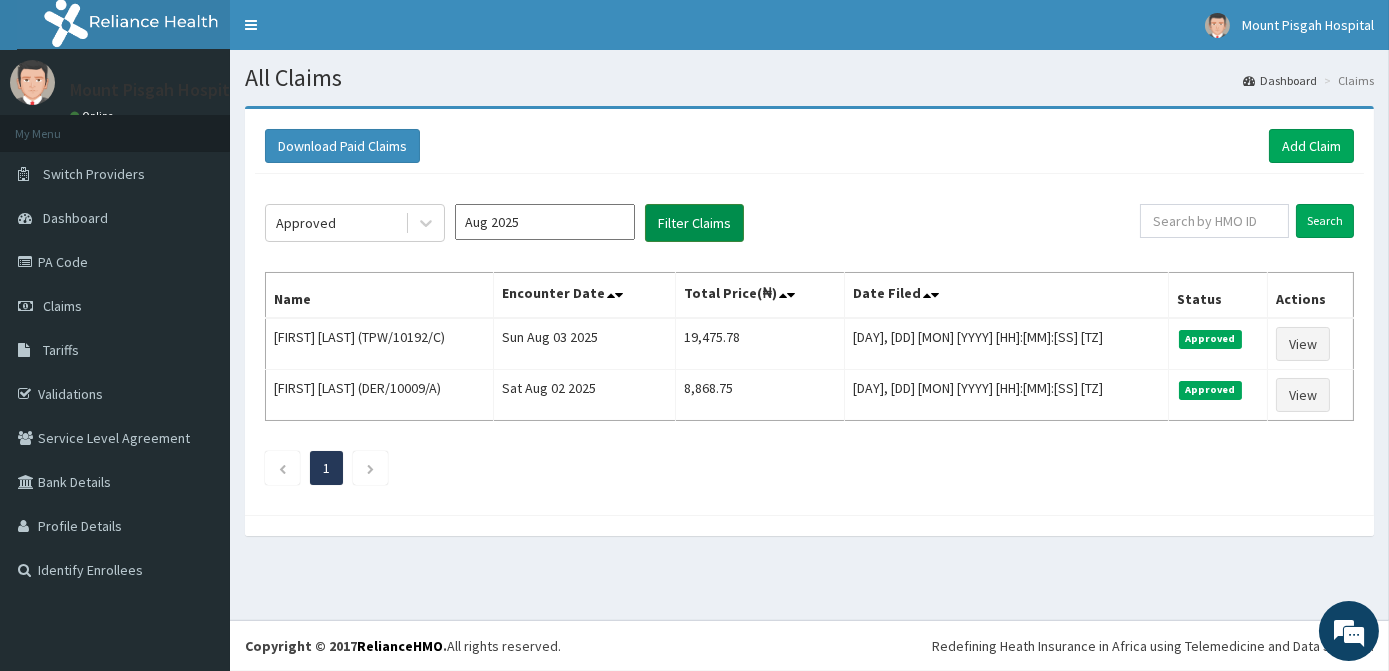 scroll, scrollTop: 0, scrollLeft: 0, axis: both 